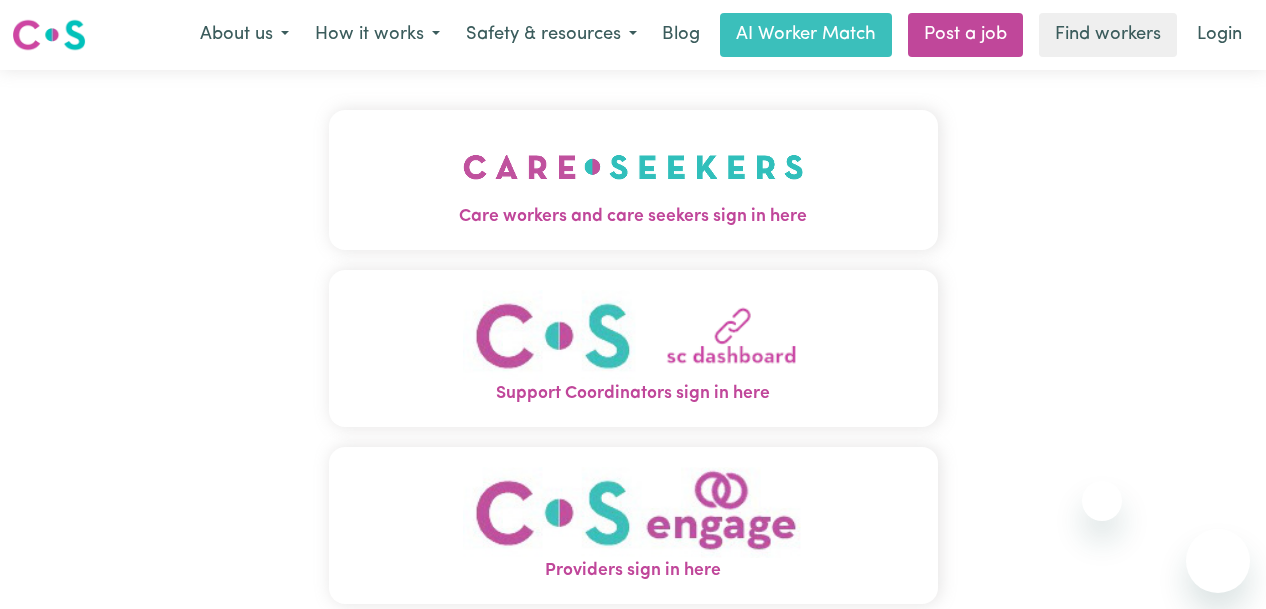 scroll, scrollTop: 0, scrollLeft: 0, axis: both 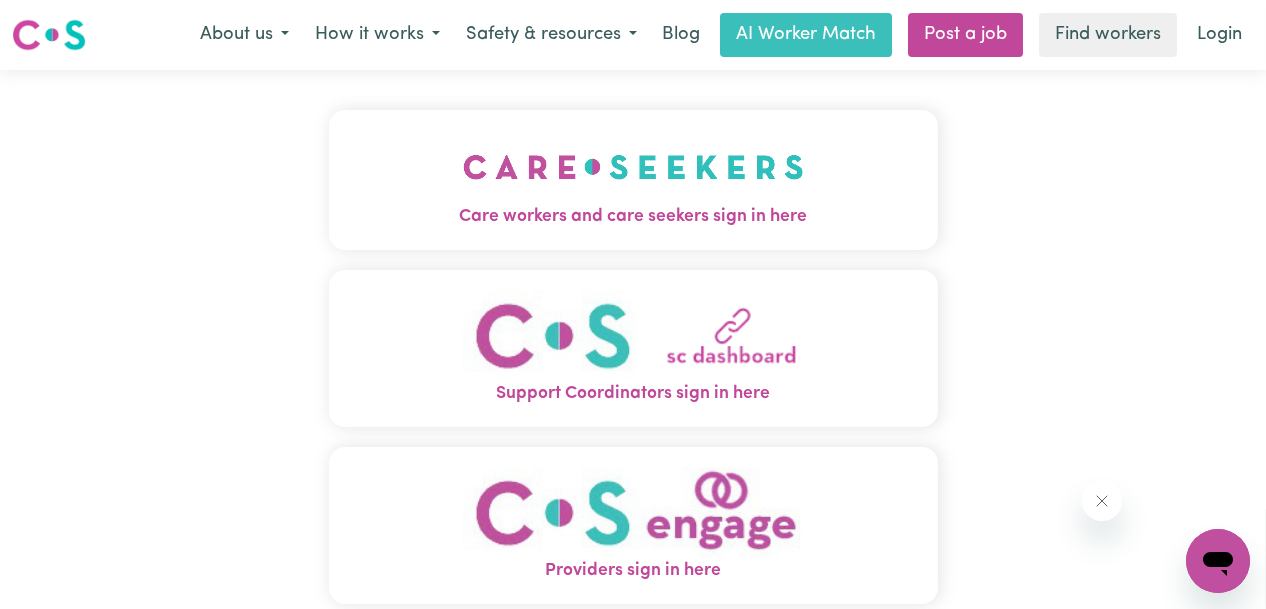 click on "Care workers and care seekers sign in here" at bounding box center (633, 217) 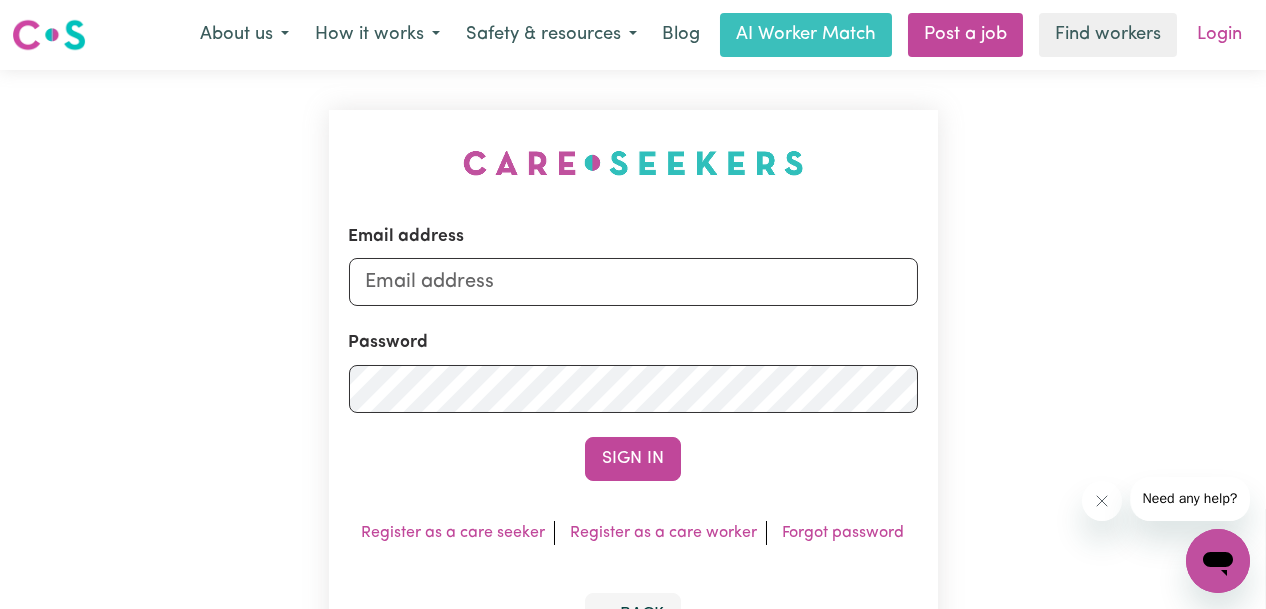 click on "Login" at bounding box center (1219, 35) 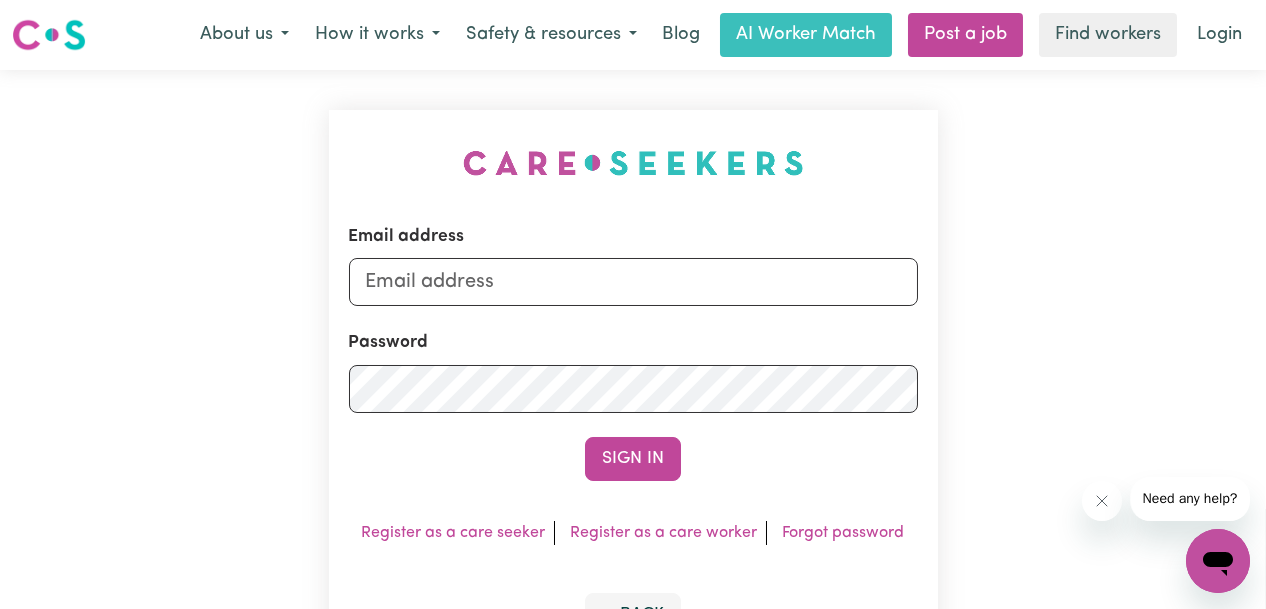 click at bounding box center (49, 35) 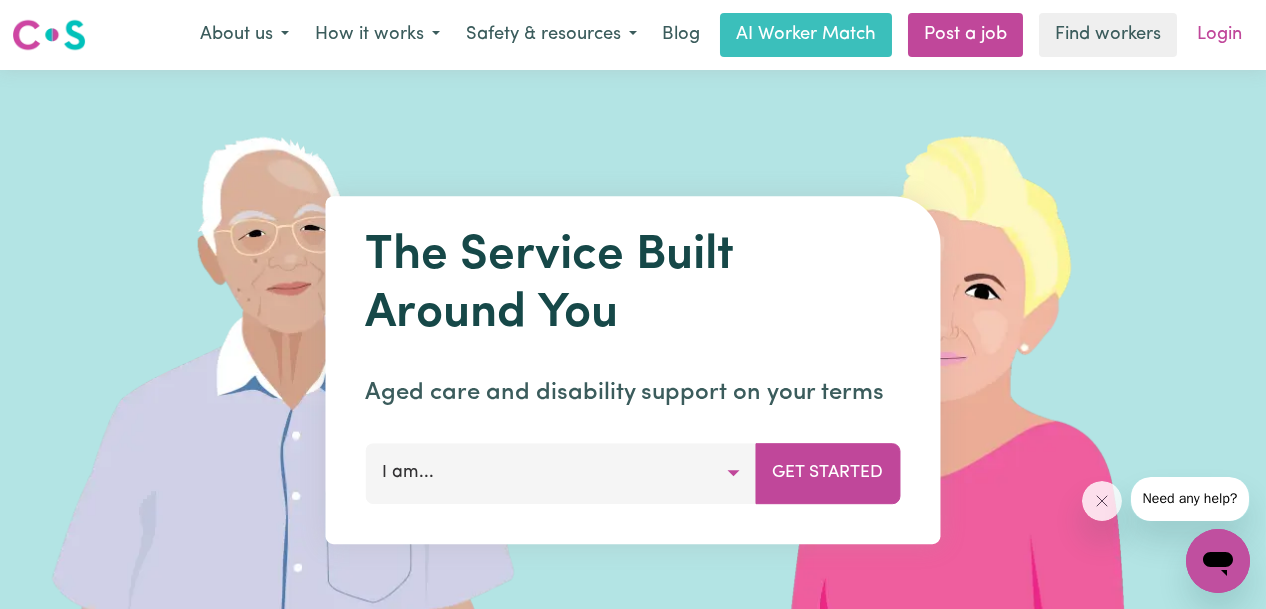 click on "Login" at bounding box center [1219, 35] 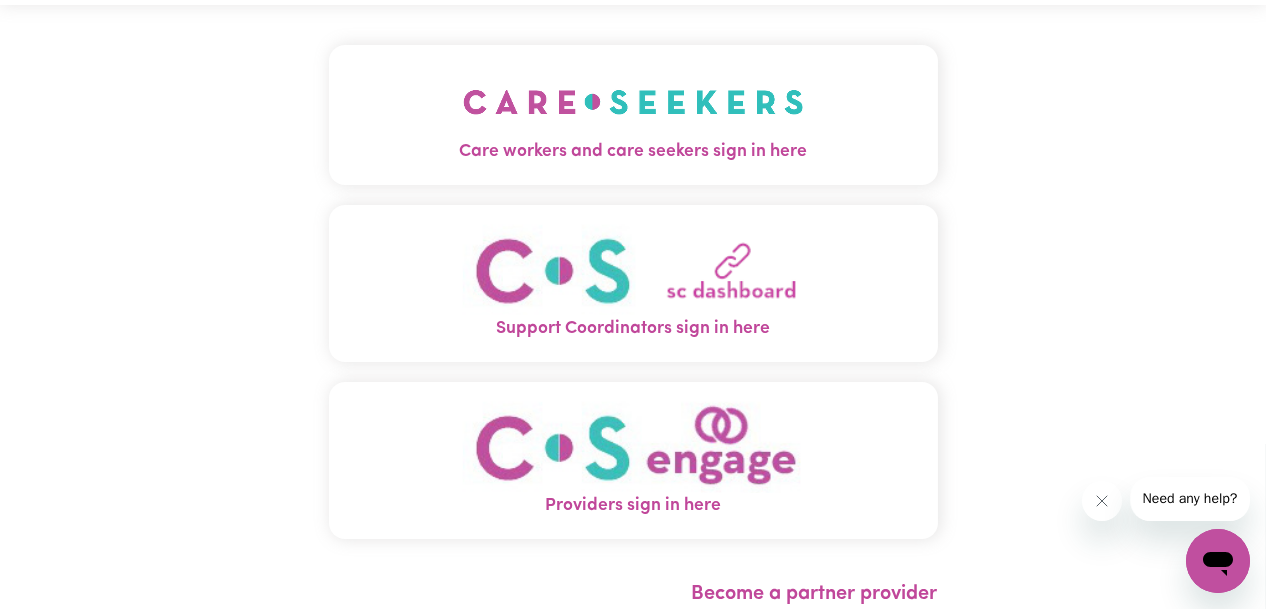 scroll, scrollTop: 100, scrollLeft: 0, axis: vertical 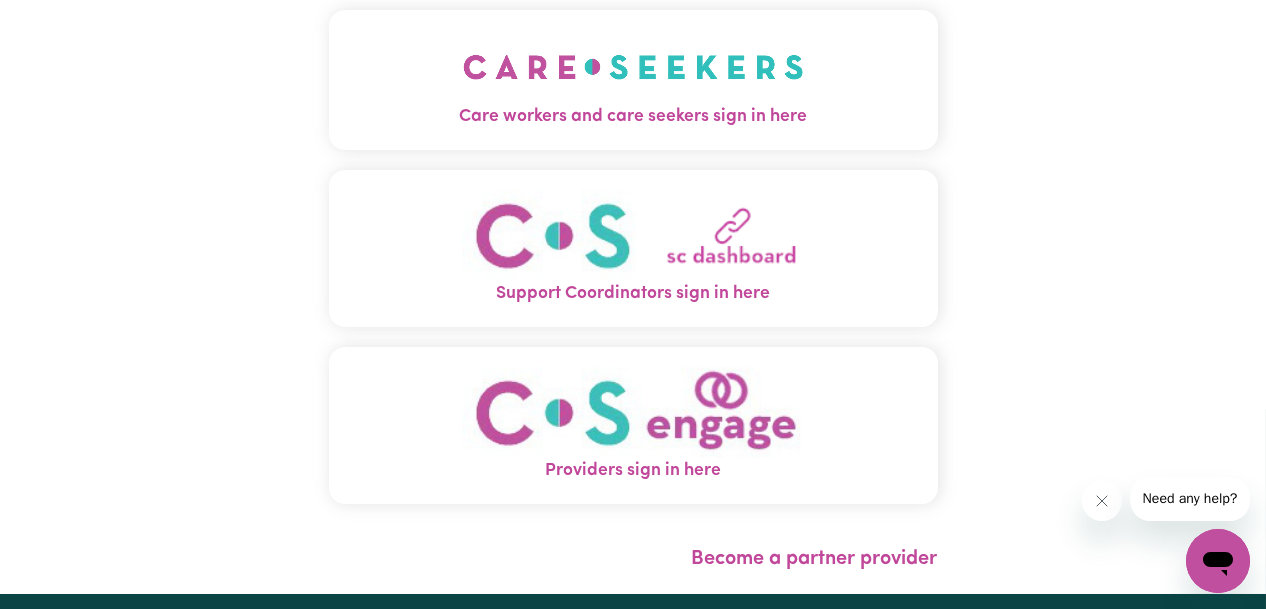 click at bounding box center (633, 412) 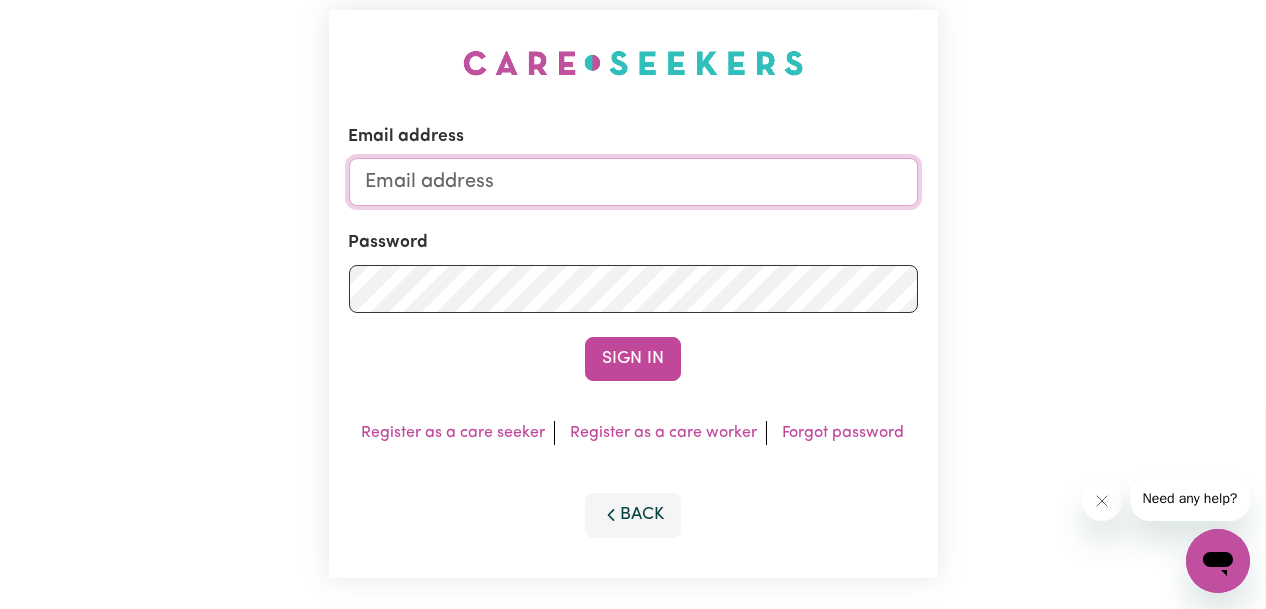 click on "Email address" at bounding box center (633, 182) 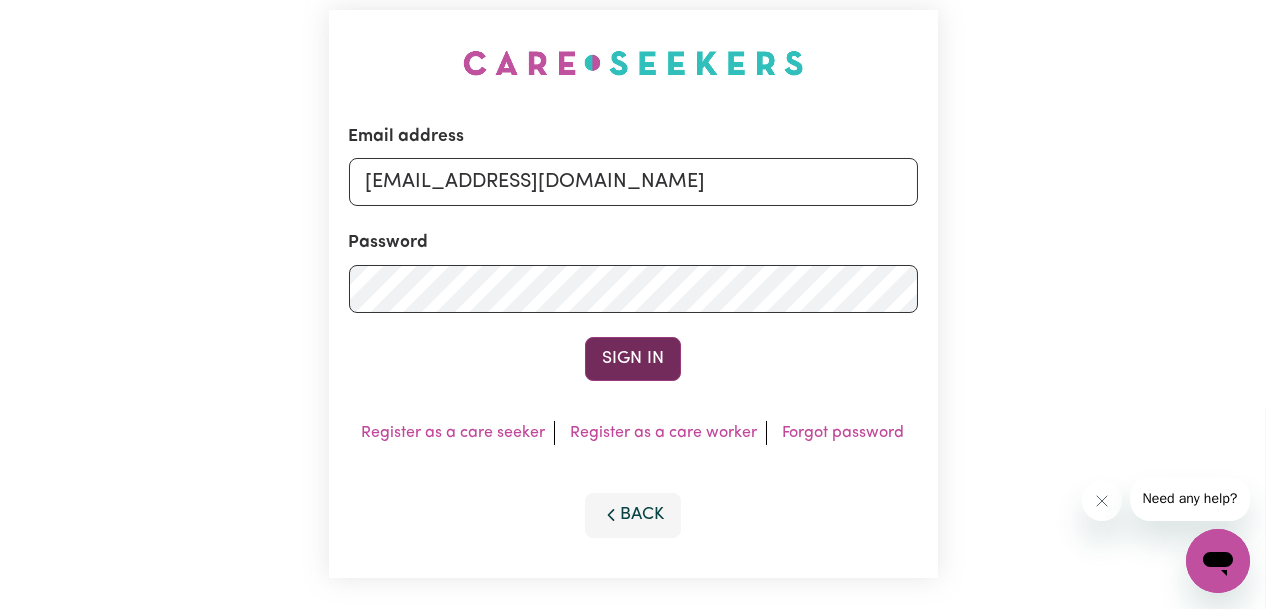 click on "Sign In" at bounding box center [633, 359] 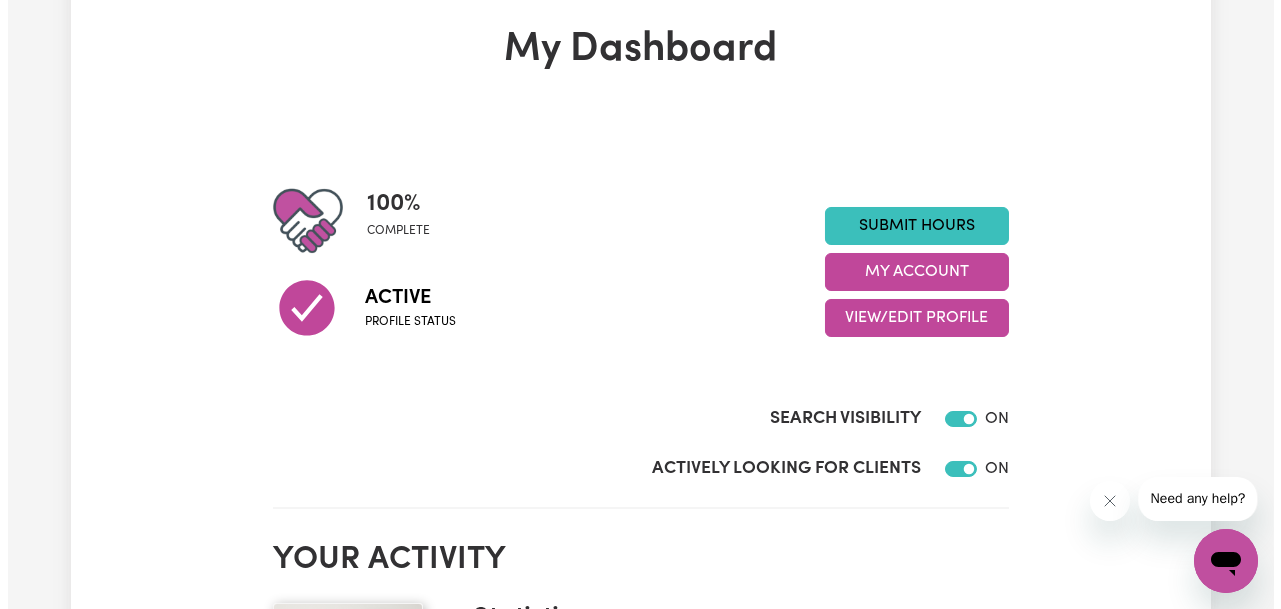 scroll, scrollTop: 0, scrollLeft: 0, axis: both 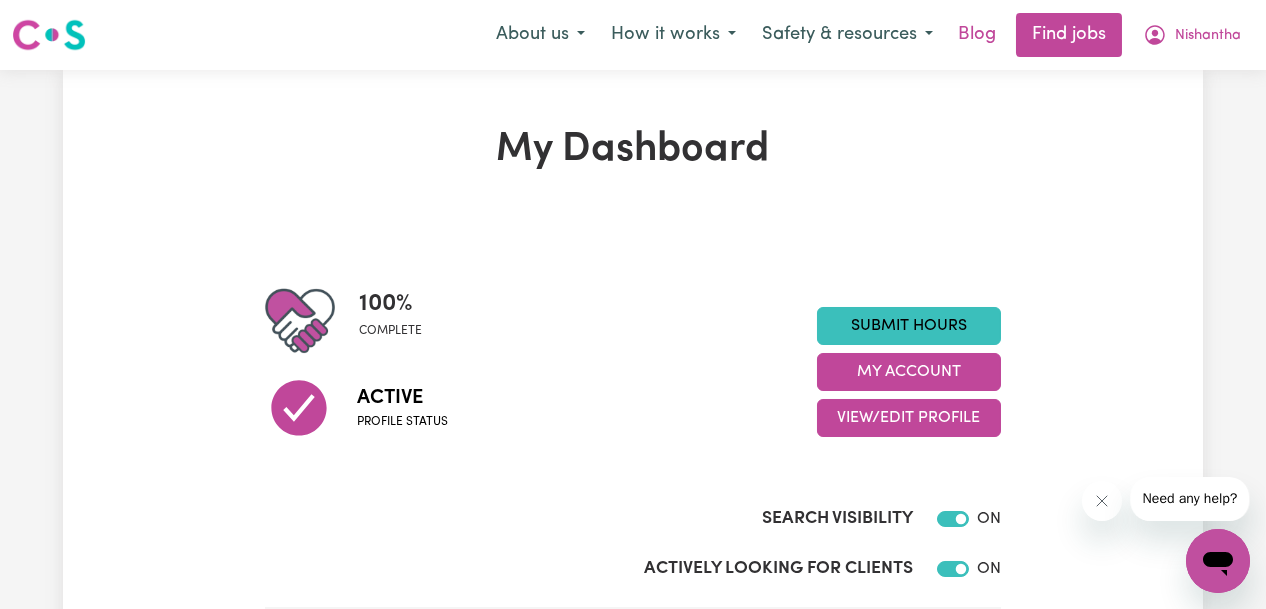 click on "Blog" at bounding box center (977, 35) 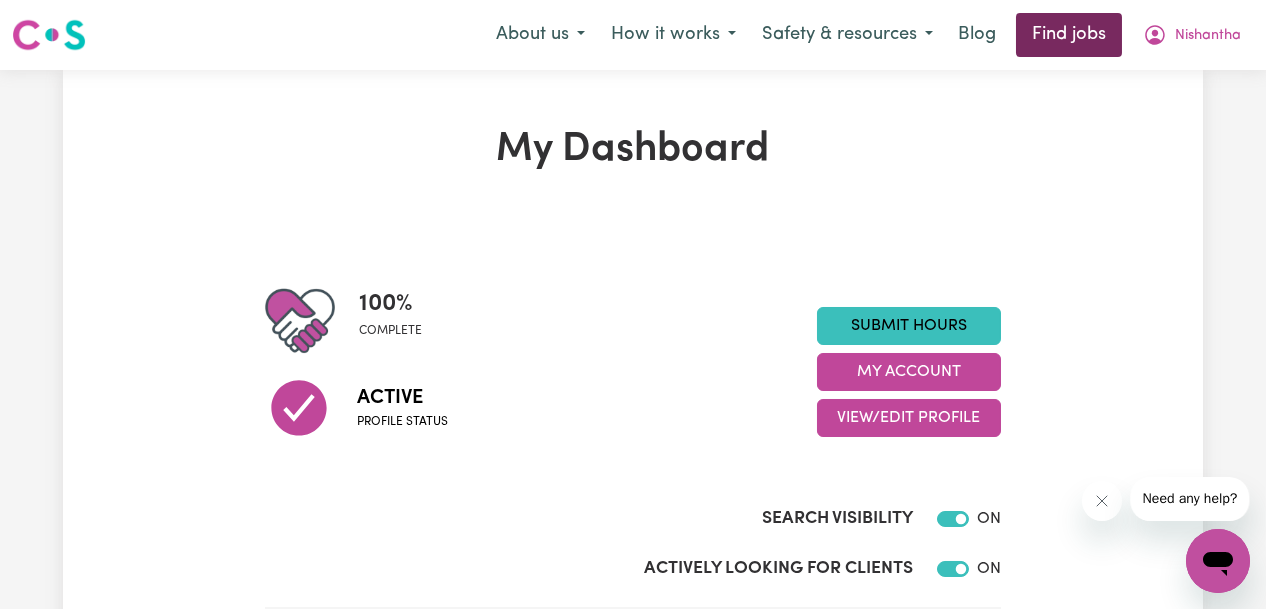 click on "Find jobs" at bounding box center (1069, 35) 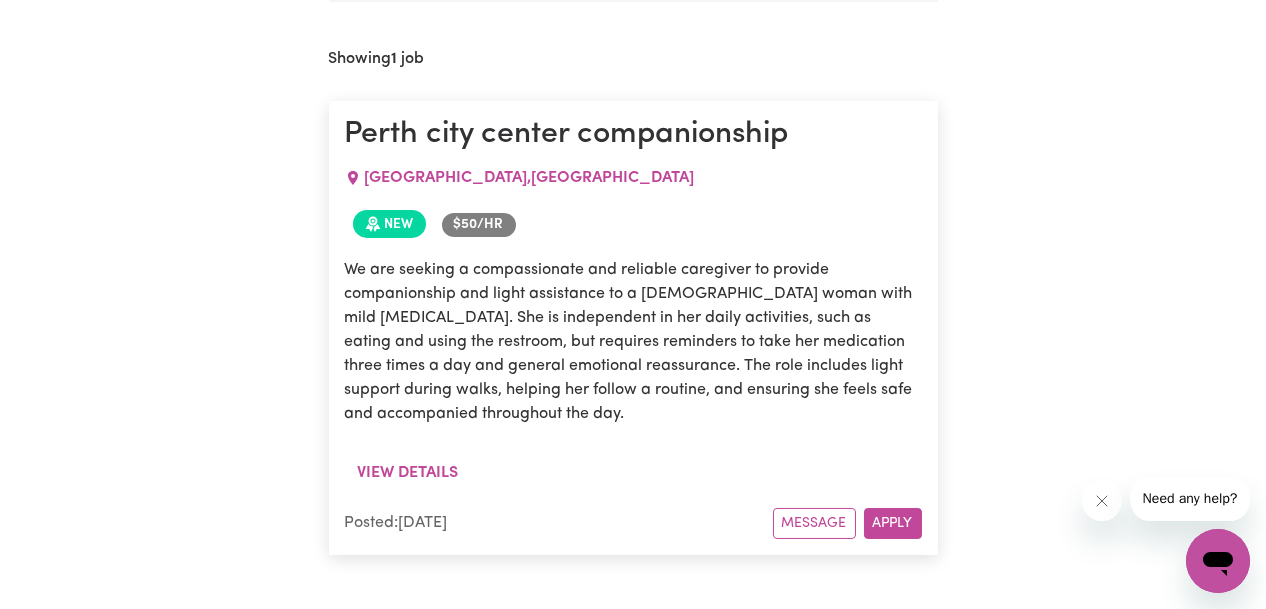 scroll, scrollTop: 881, scrollLeft: 0, axis: vertical 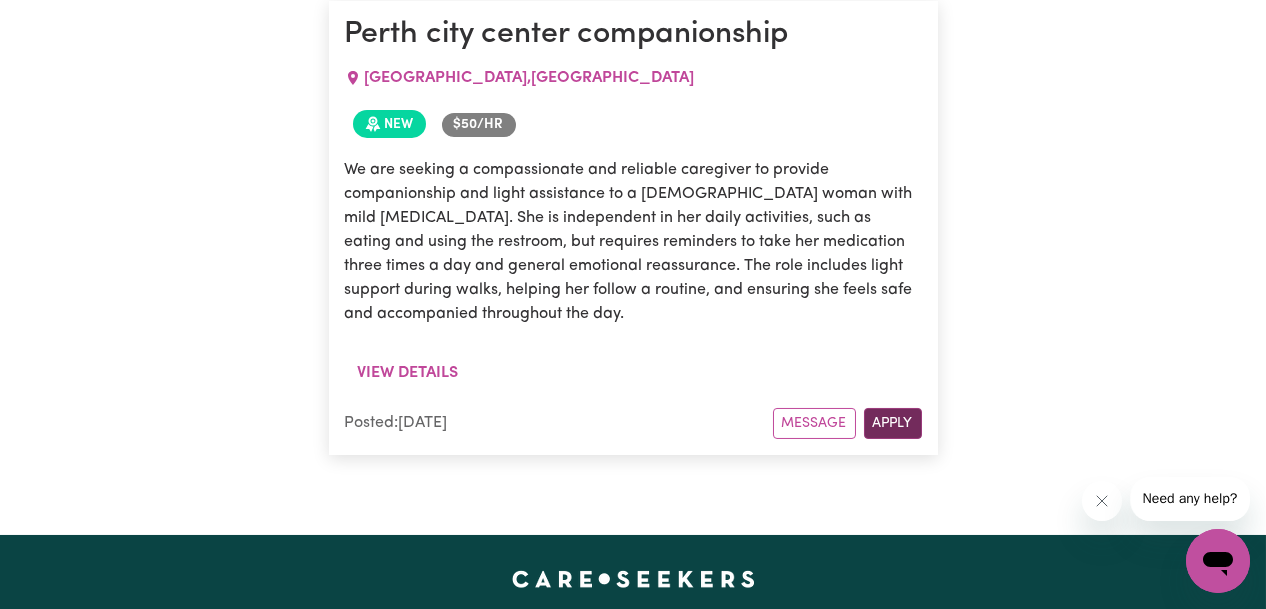 click on "Apply" at bounding box center [893, 423] 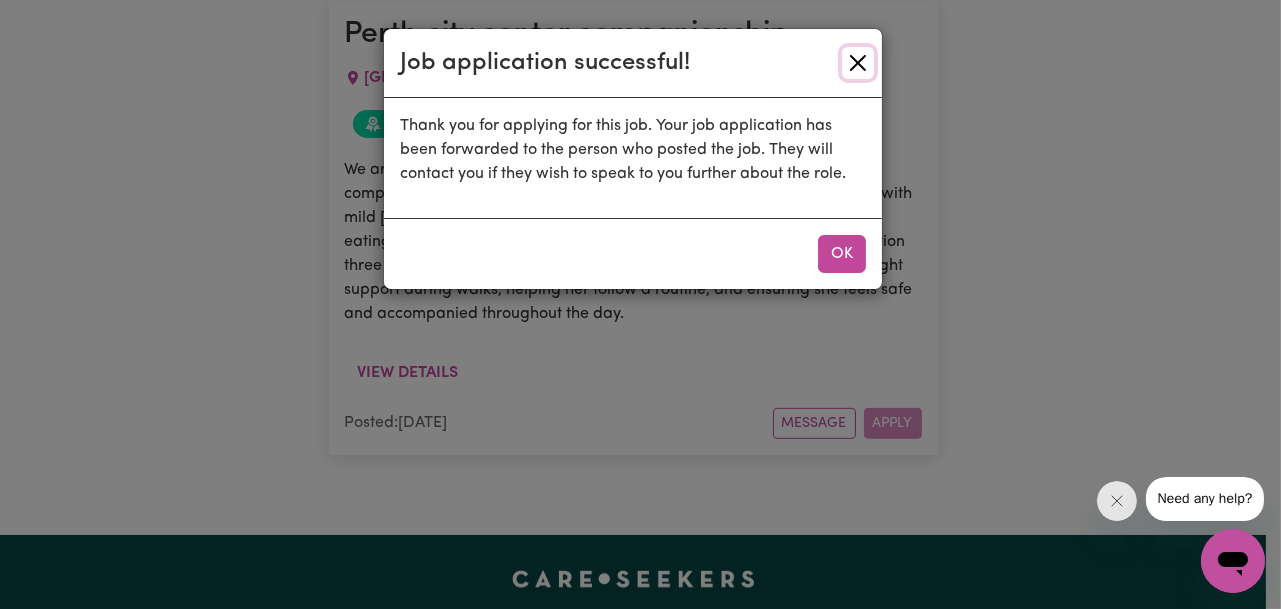 click at bounding box center (858, 63) 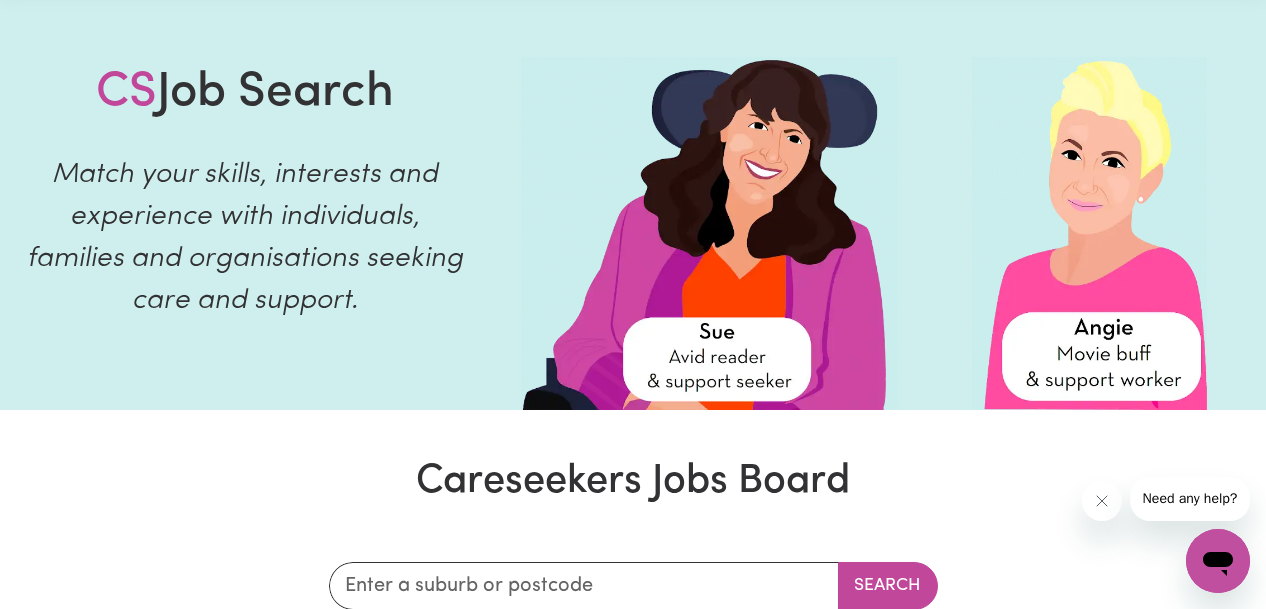 scroll, scrollTop: 0, scrollLeft: 0, axis: both 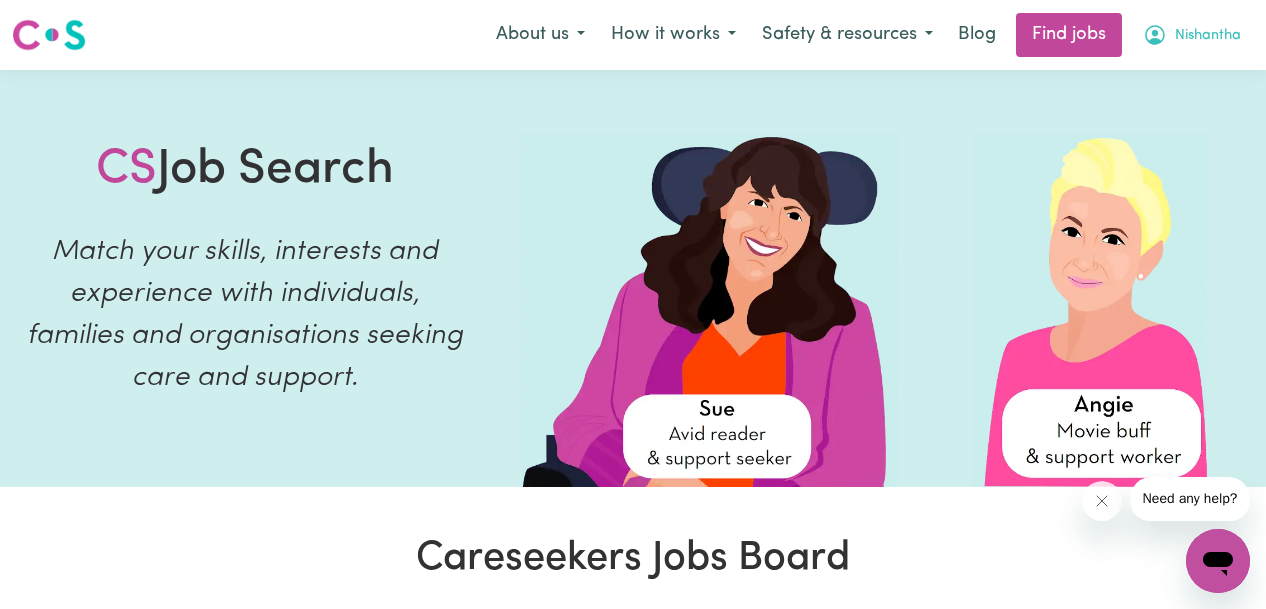 click on "Nishantha" at bounding box center (1208, 36) 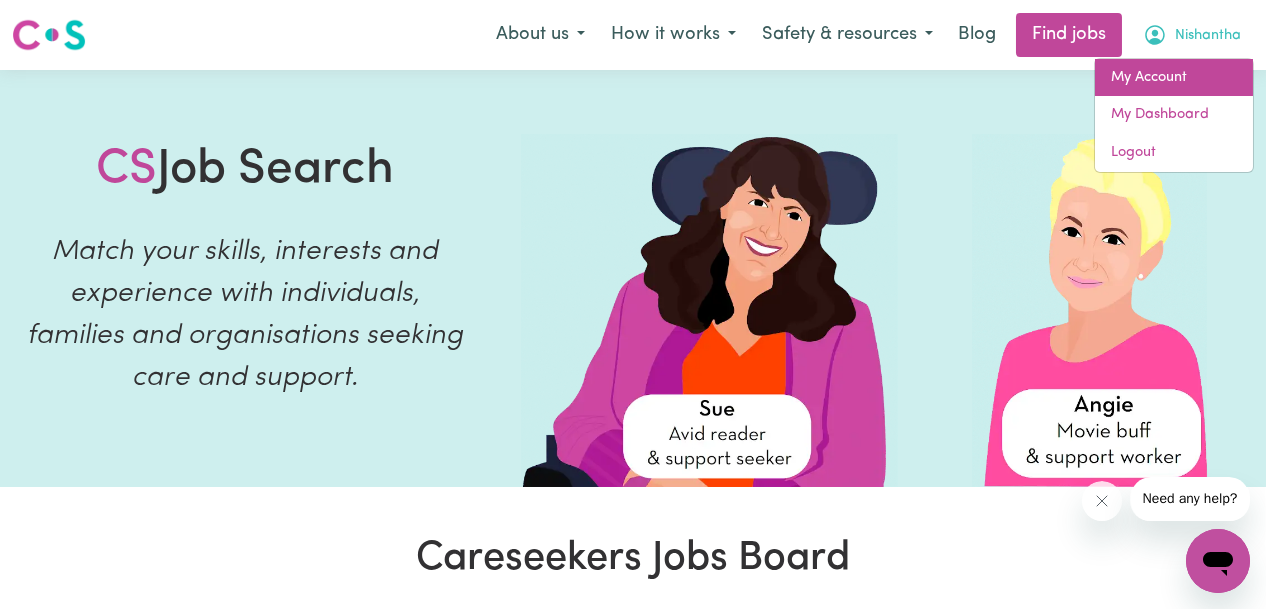 click on "My Account" at bounding box center (1174, 78) 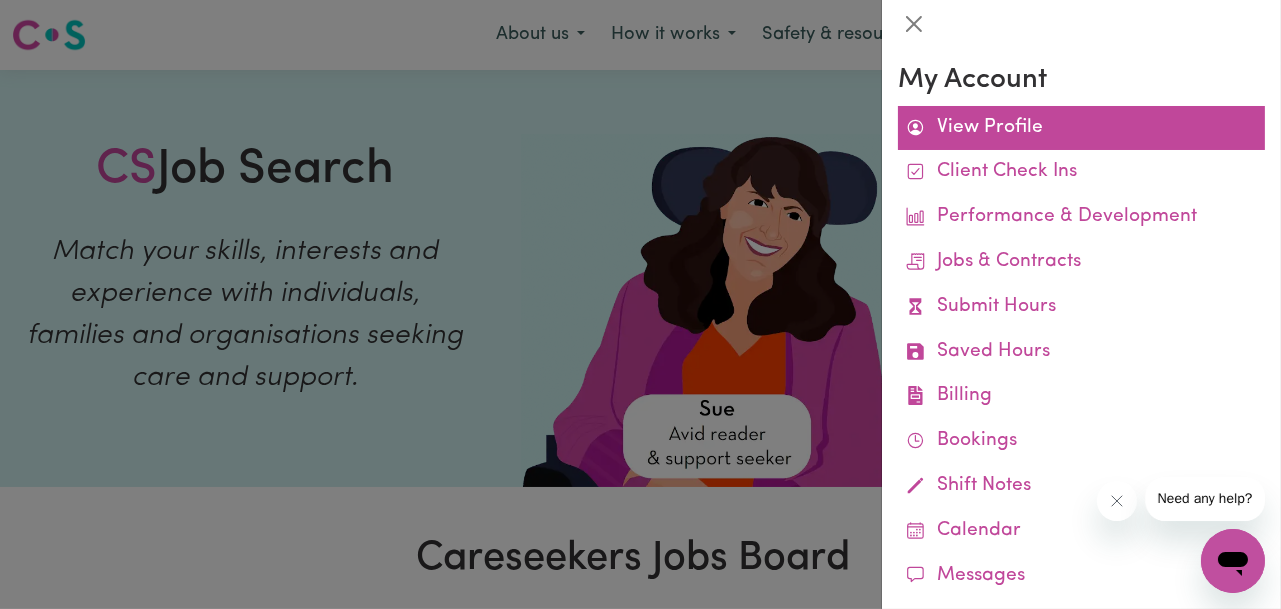 click on "View Profile" at bounding box center (1081, 128) 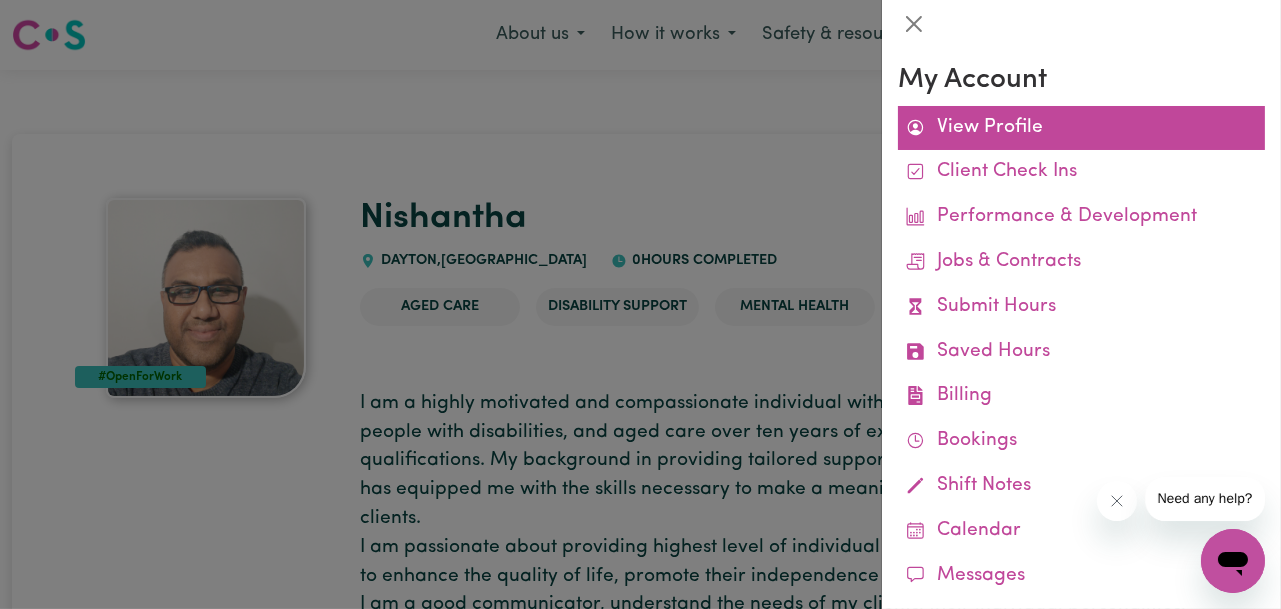 click on "View Profile" at bounding box center [1081, 128] 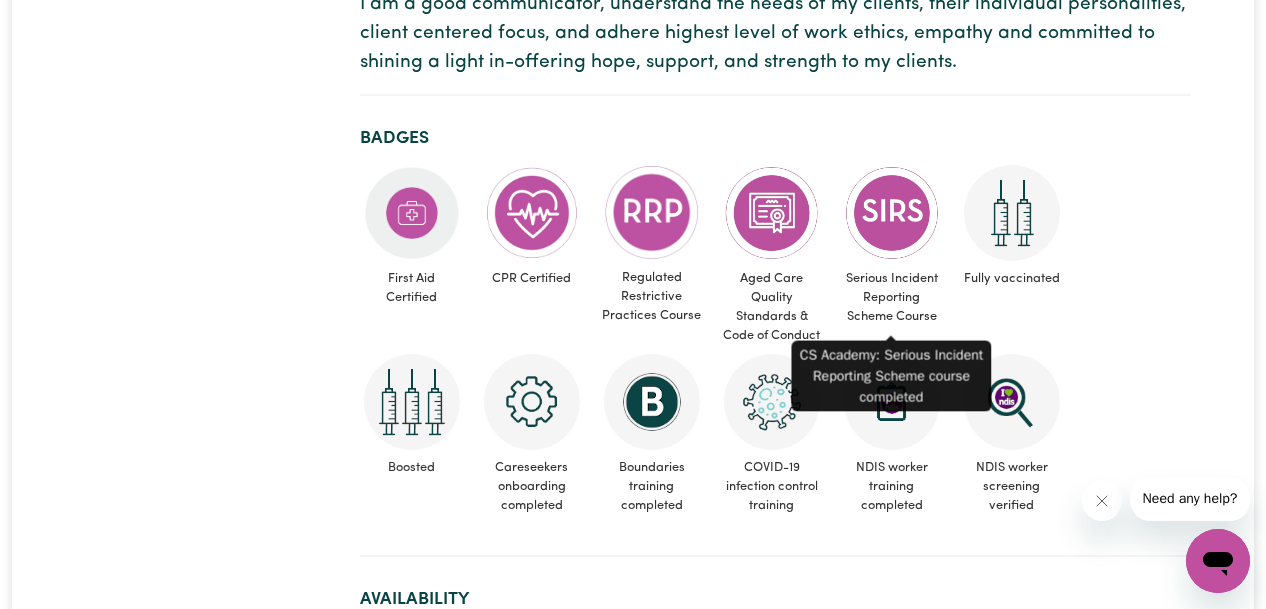 scroll, scrollTop: 0, scrollLeft: 0, axis: both 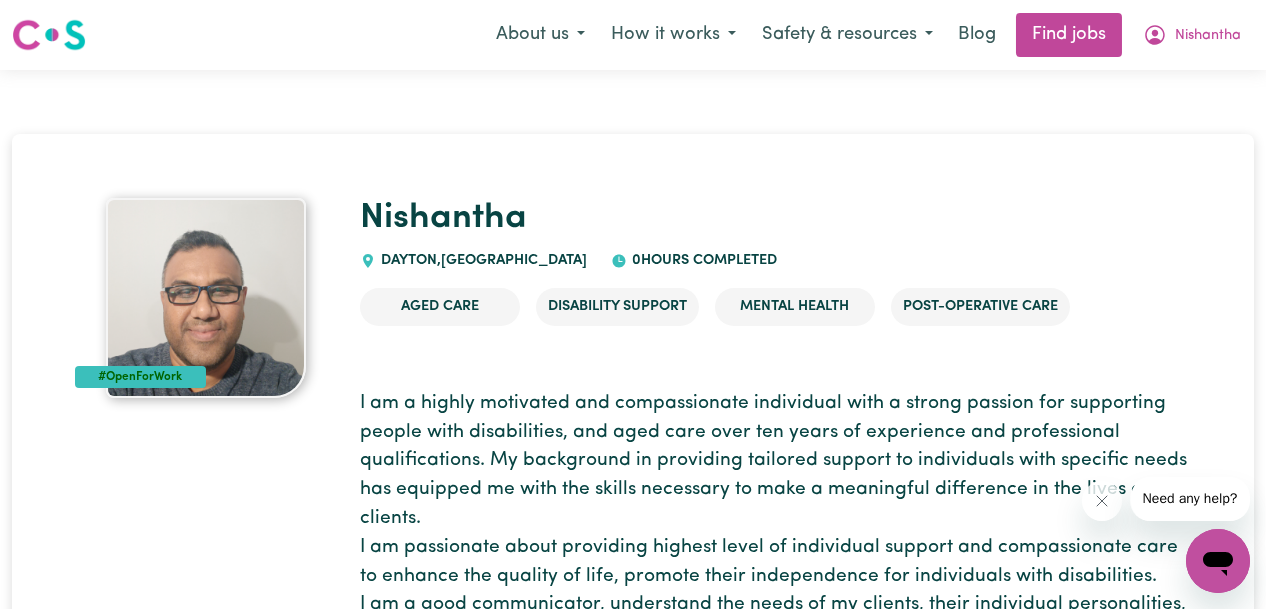 click at bounding box center [206, 298] 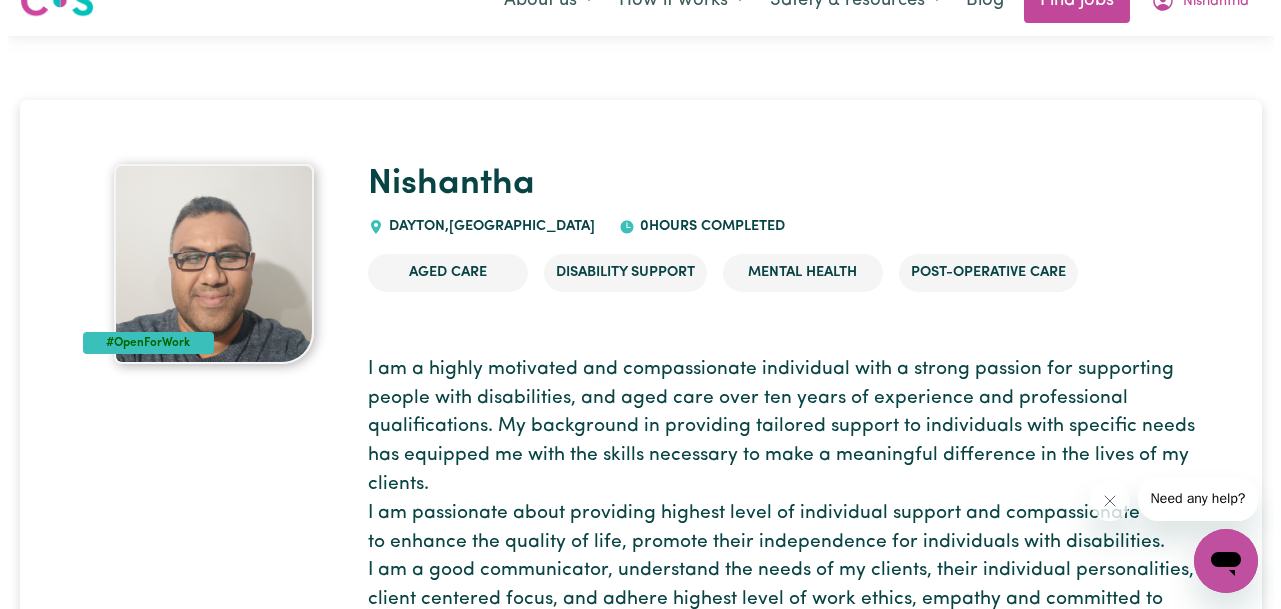 scroll, scrollTop: 0, scrollLeft: 0, axis: both 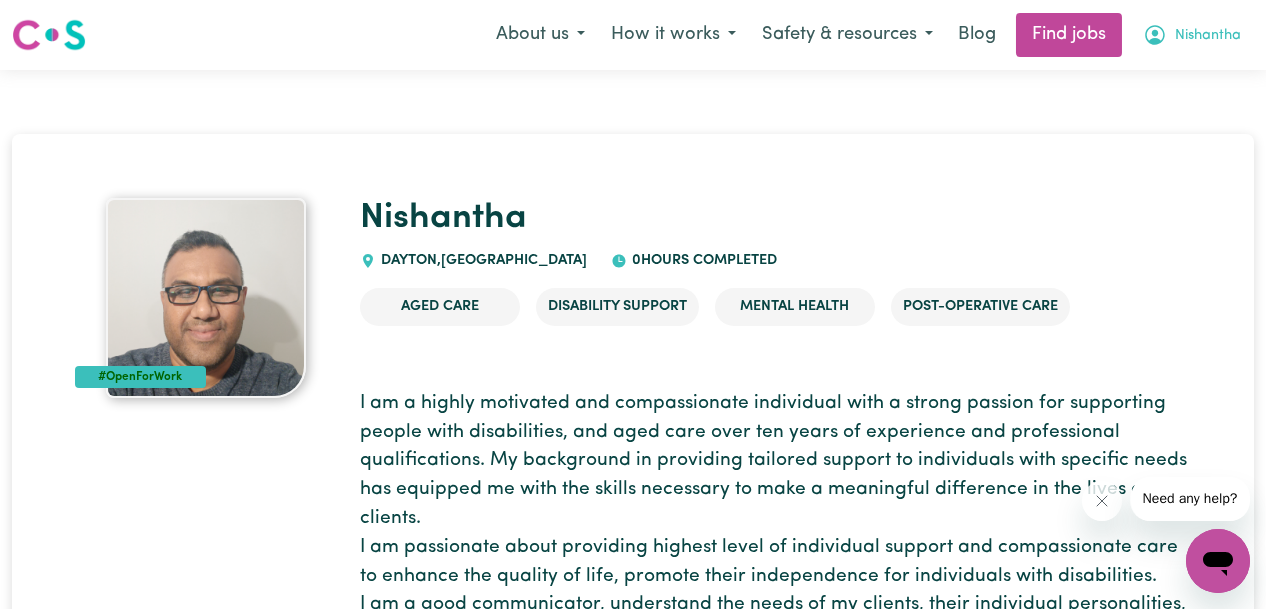 click on "Nishantha" at bounding box center (1208, 36) 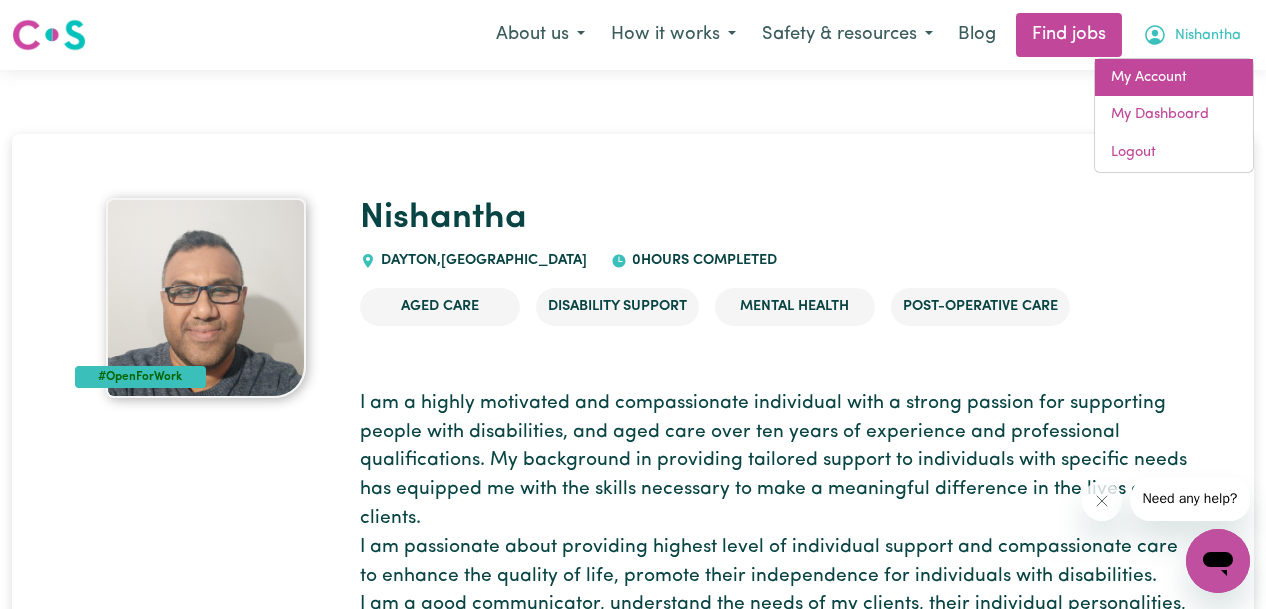 click on "My Account" at bounding box center [1174, 78] 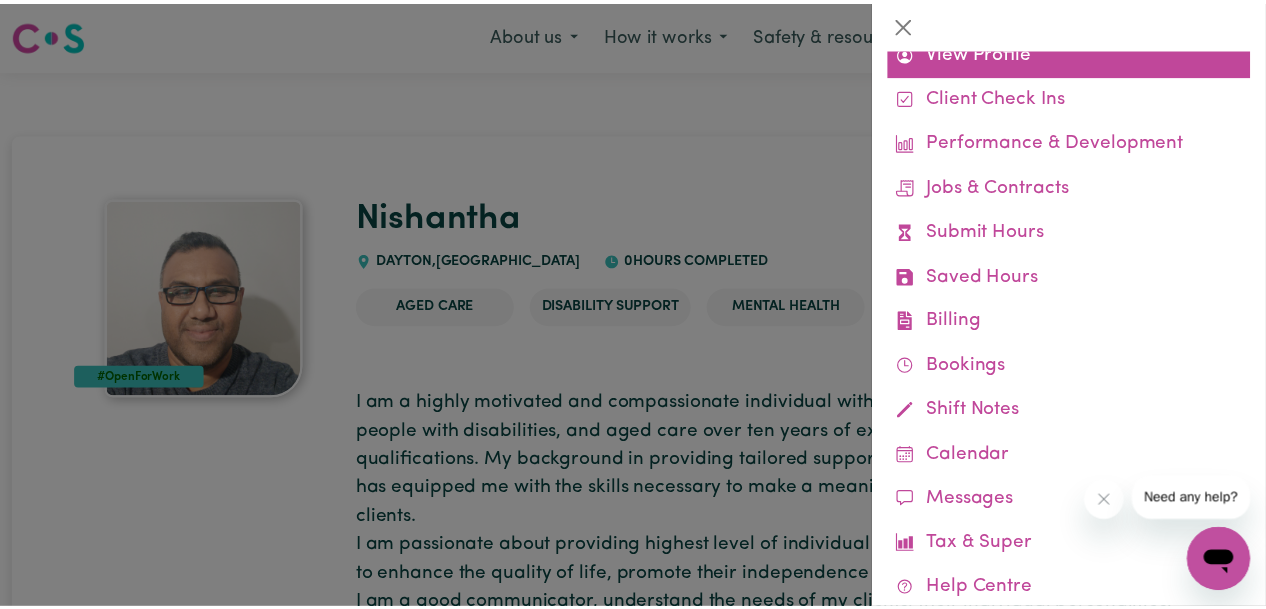 scroll, scrollTop: 0, scrollLeft: 0, axis: both 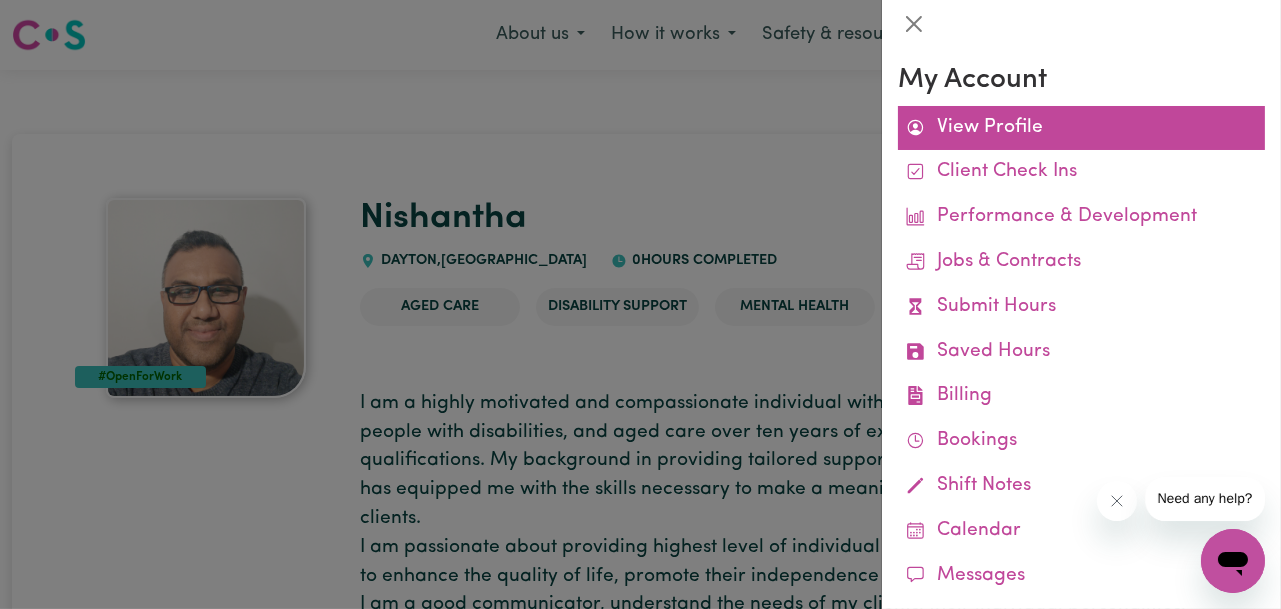 click on "View Profile" at bounding box center [1081, 128] 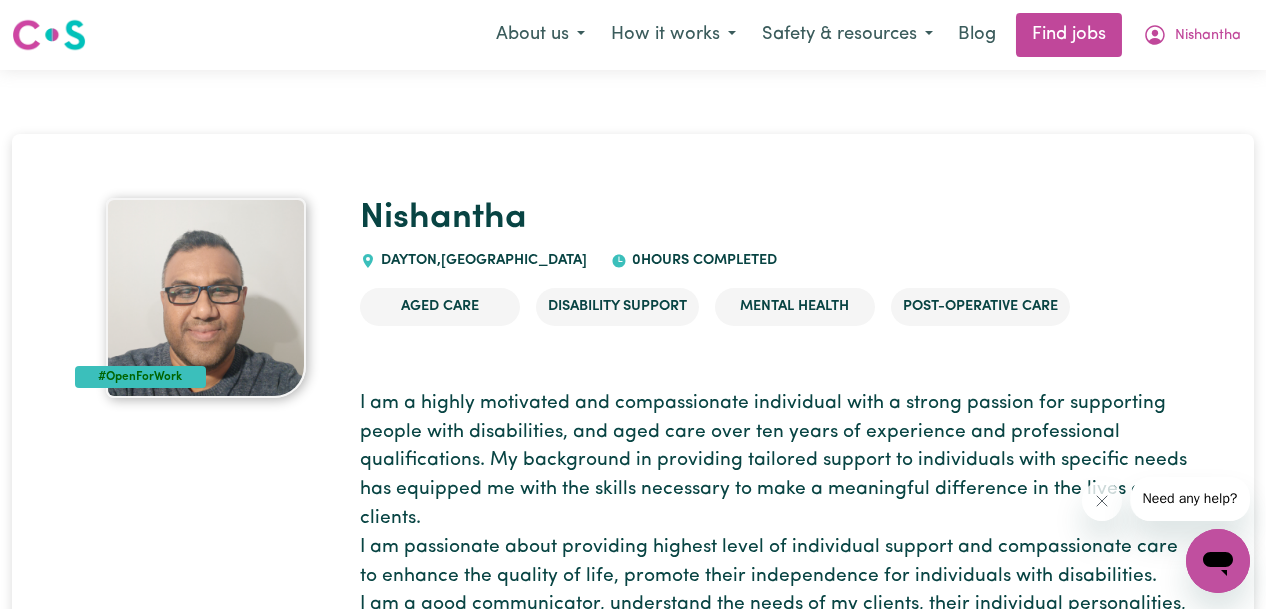 click at bounding box center (206, 298) 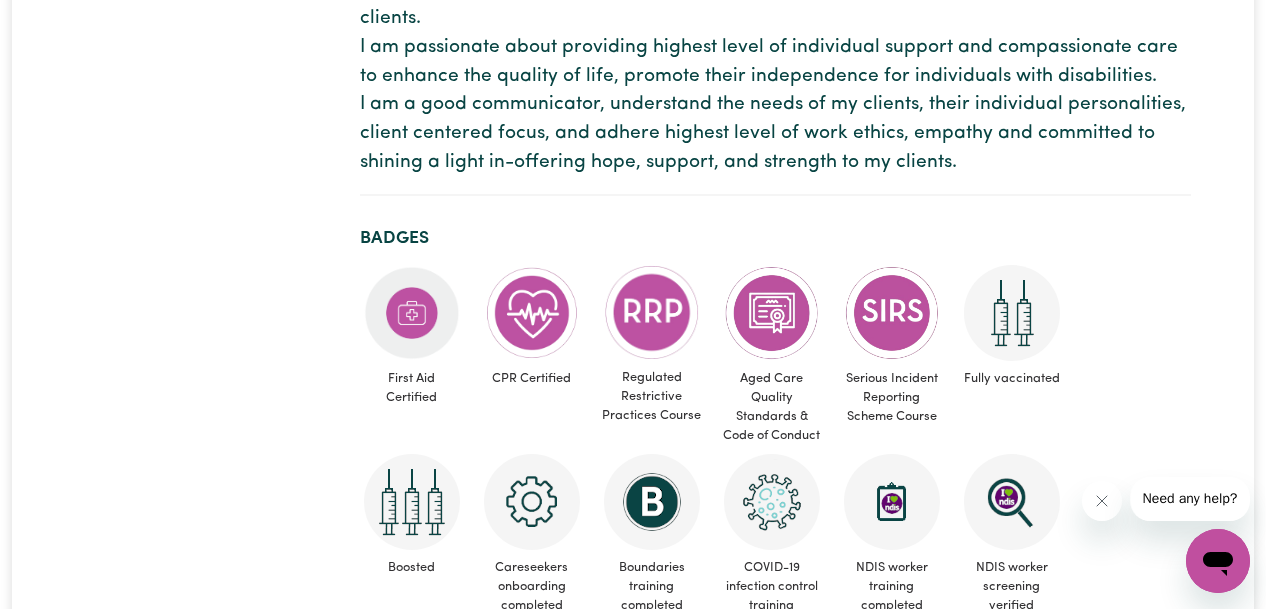 scroll, scrollTop: 0, scrollLeft: 0, axis: both 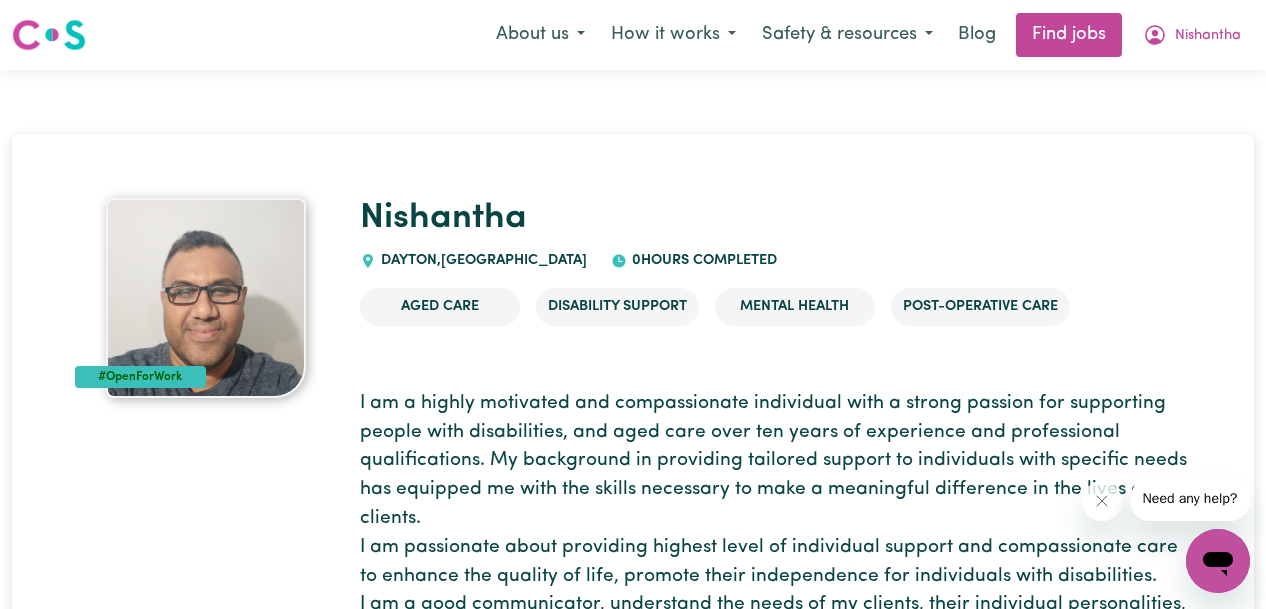click at bounding box center (206, 298) 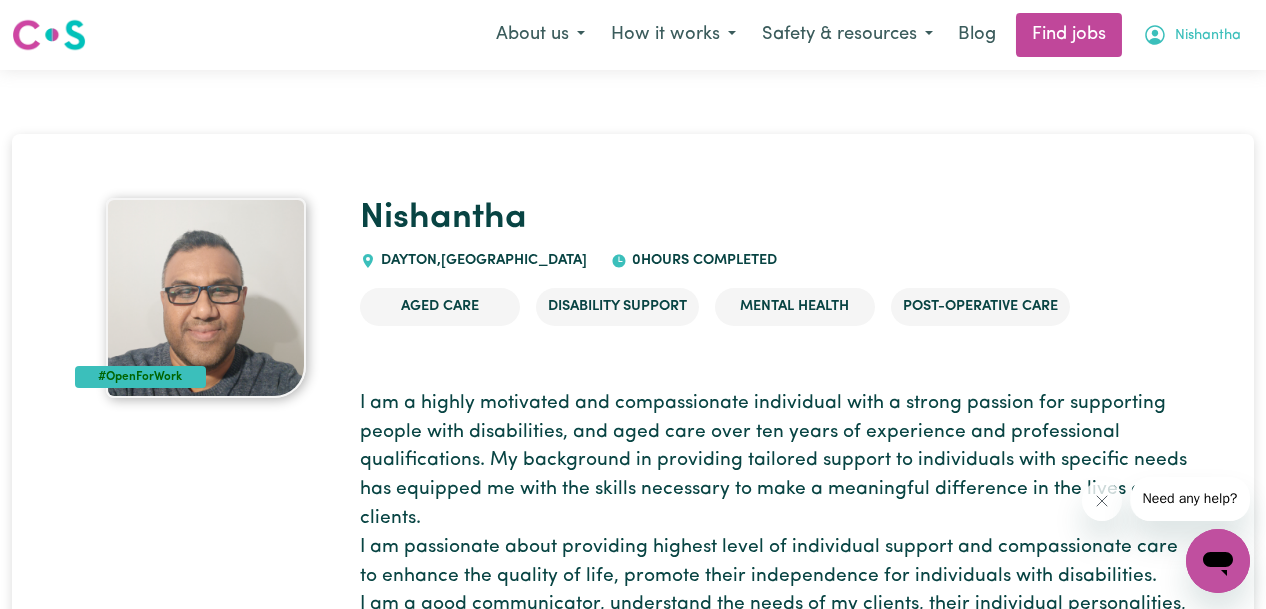 click on "Nishantha" at bounding box center [1208, 36] 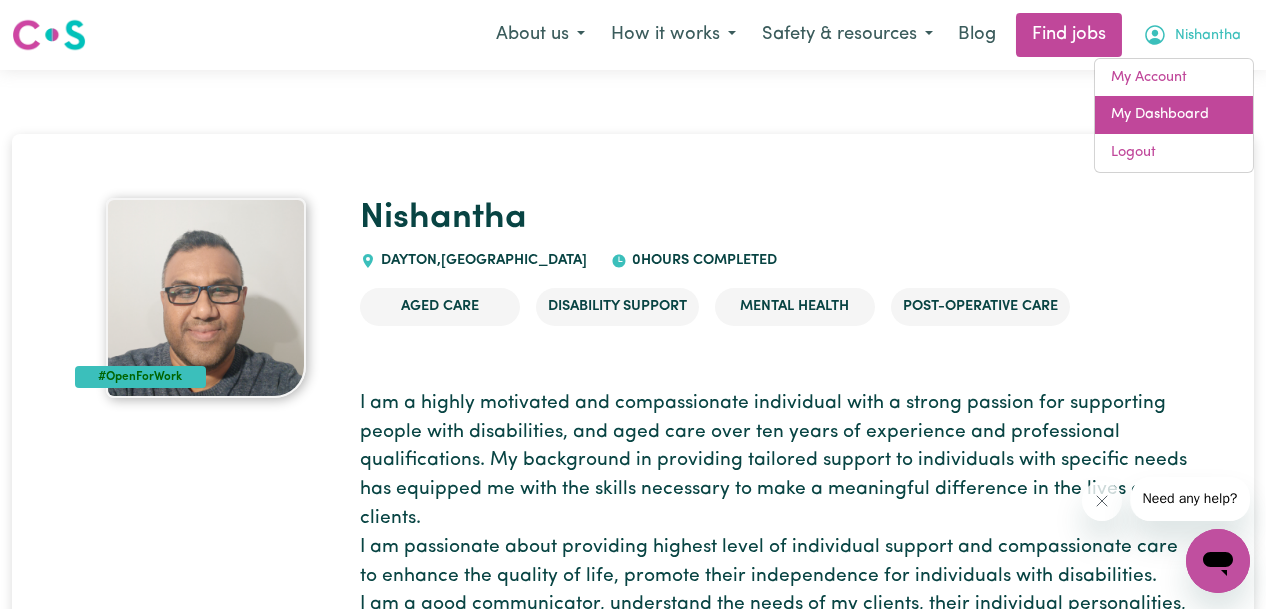 click on "My Dashboard" at bounding box center [1174, 115] 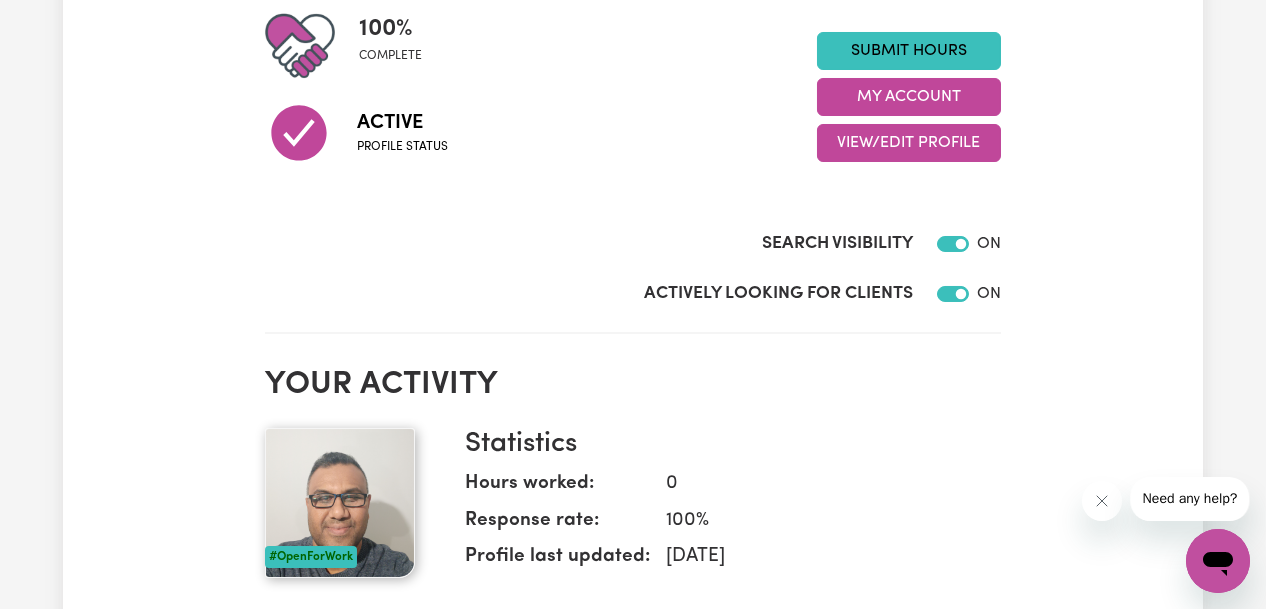 scroll, scrollTop: 0, scrollLeft: 0, axis: both 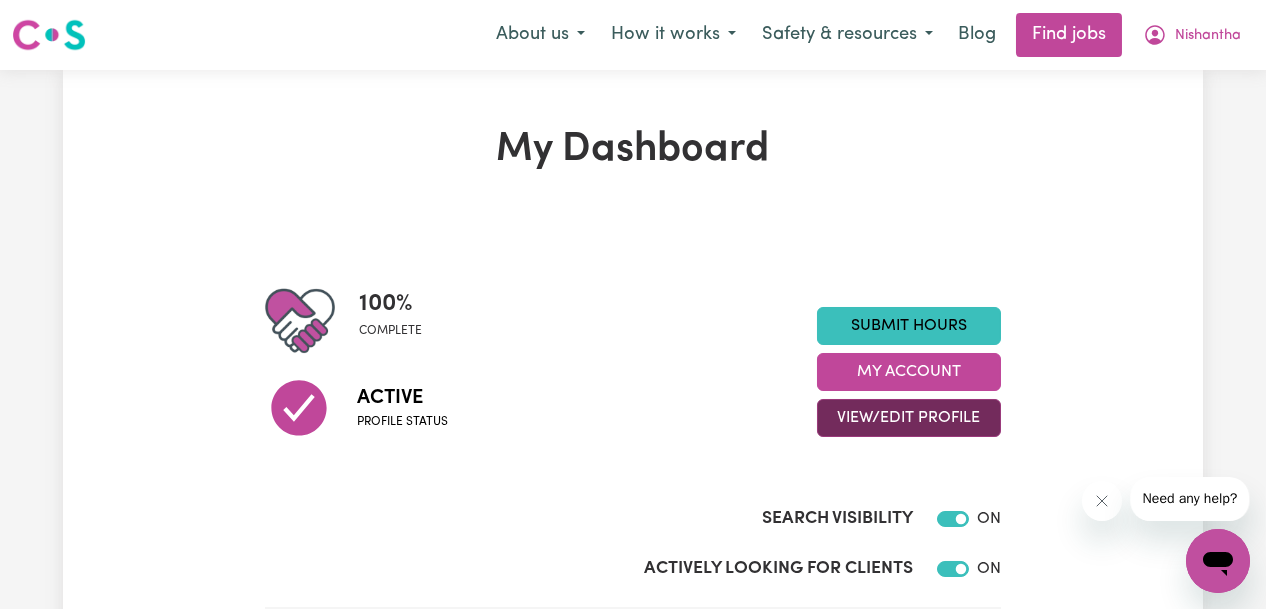 click on "View/Edit Profile" at bounding box center [909, 418] 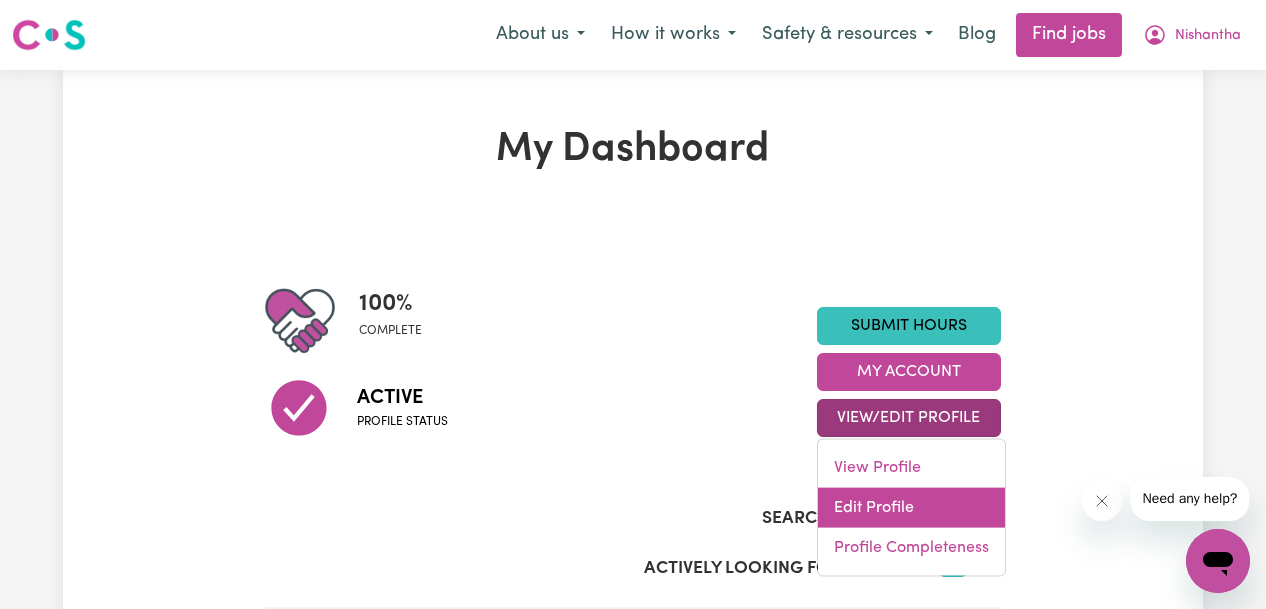 click on "Edit Profile" at bounding box center (911, 508) 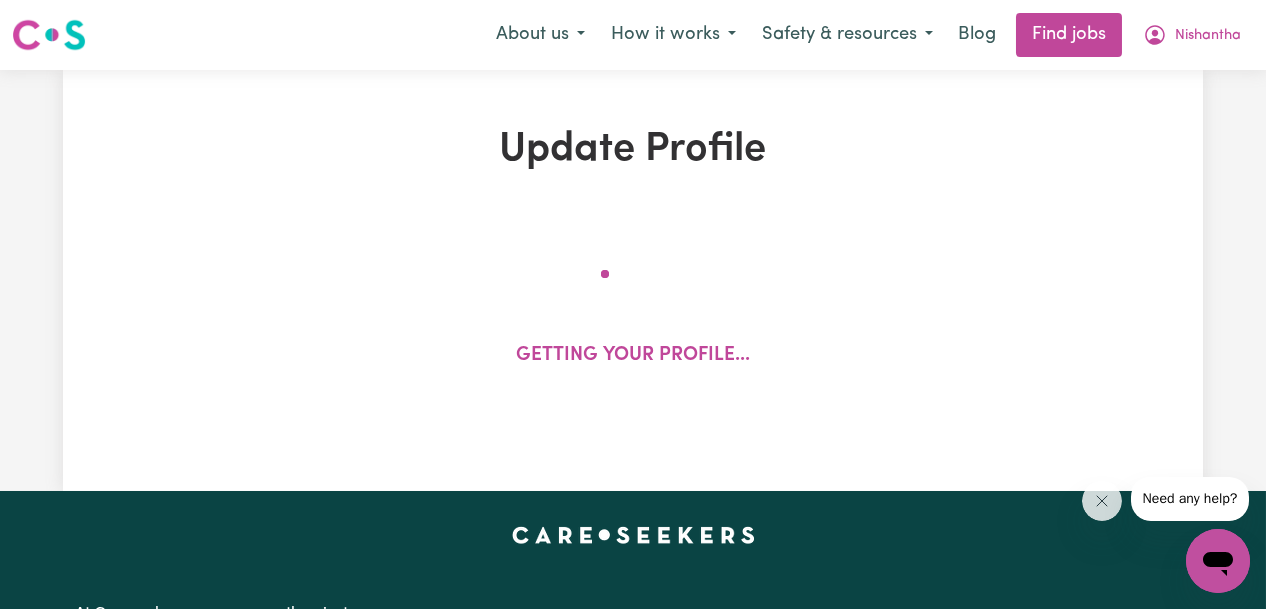 select on "[DEMOGRAPHIC_DATA]" 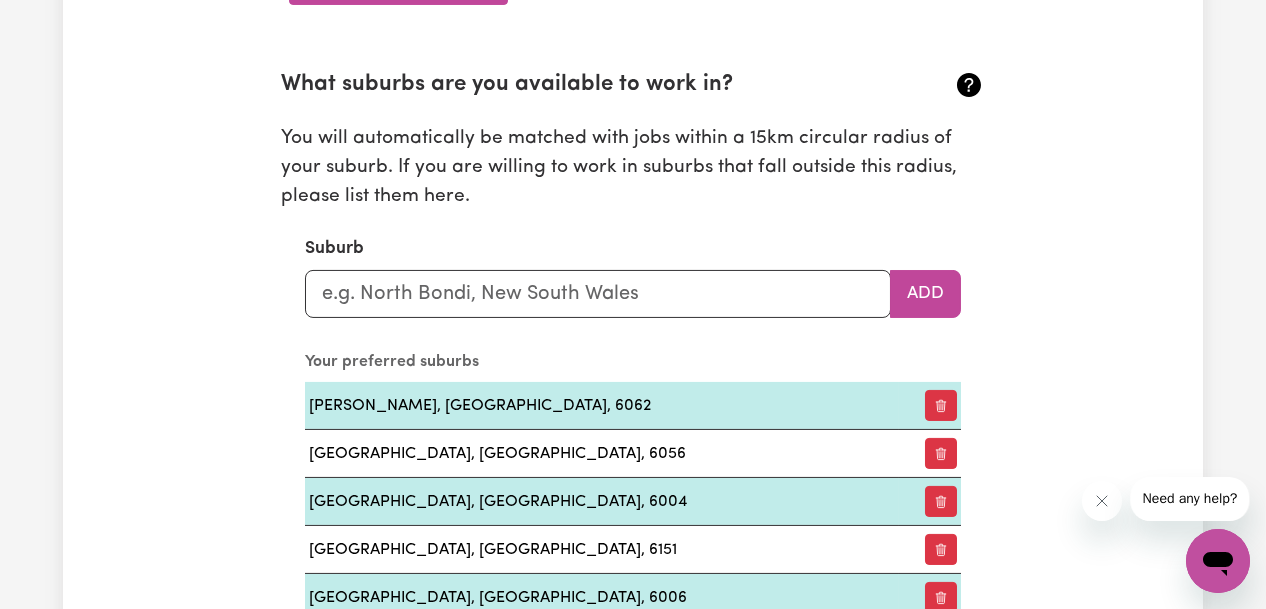 scroll, scrollTop: 2800, scrollLeft: 0, axis: vertical 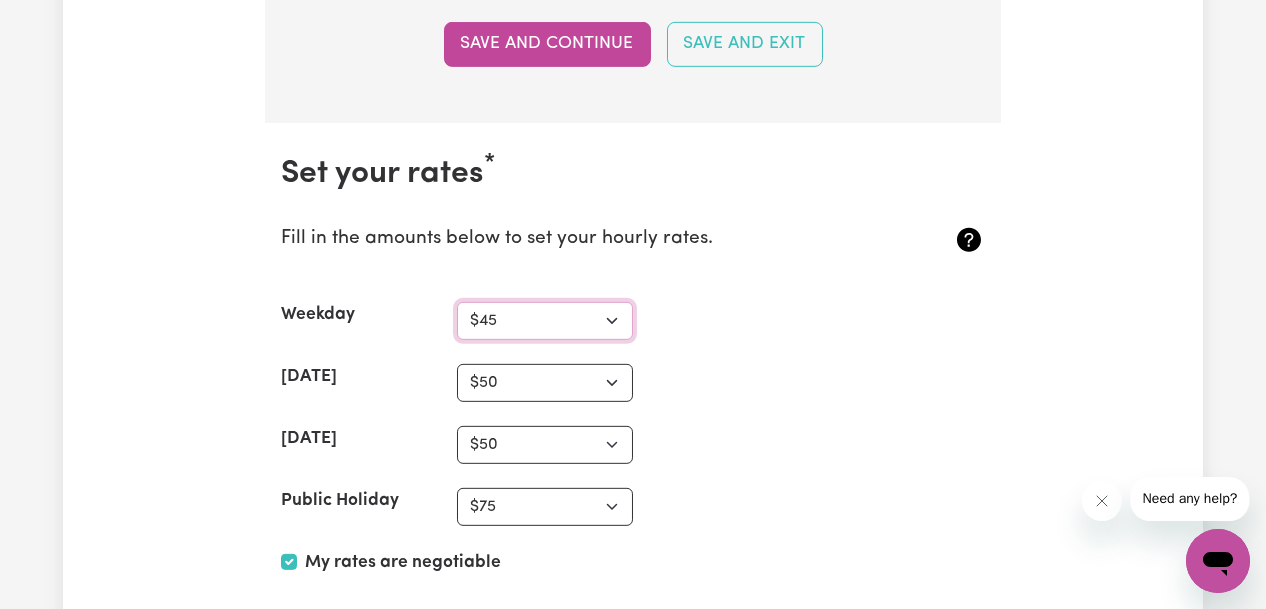 click on "N/A $37 $38 $39 $40 $41 $42 $43 $44 $45 $46 $47 $48 $49 $50 $51 $52 $53 $54 $55 $56 $57 $58 $59 $60 $61 $62 $63 $64 $65 $66 $67 $68 $69 $70 $71 $72 $73 $74 $75 $76 $77 $78 $79 $80 $81 $82 $83 $84 $85 $86 $87 $88 $89 $90 $91 $92 $93 $94 $95 $96 $97 $98 $99 $100 $101 $102 $103 $104 $105 $106 $107 $108 $109 $110 $111 $112 $113 $114 $115 $116 $117 $118 $119 $120 $121 $122 $123 $124 $125 $126 $127 $128 $129 $130 $131 $132 $133 $134 $135 $136 $137 $138 $139 $140 $141 $142 $143 $144 $145 $146 $147 $148 $149 $150 $151 $152 $153 $154 $155 $156 $157 $158 $159 $160 $161 $162" at bounding box center (545, 321) 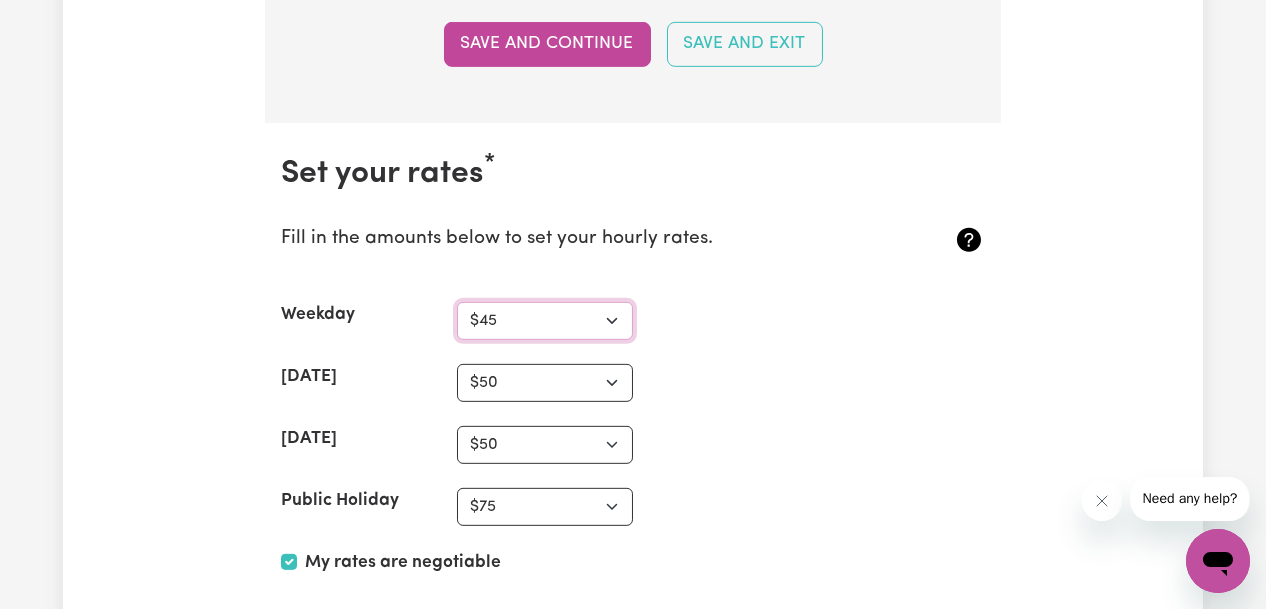 select on "50" 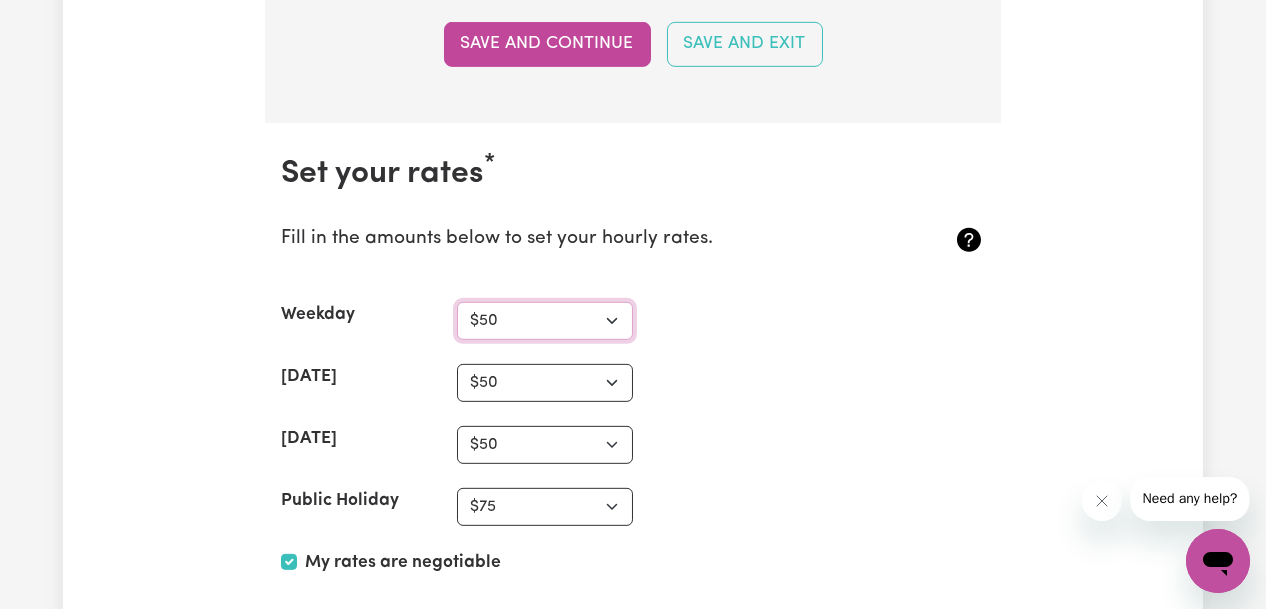 click on "N/A $37 $38 $39 $40 $41 $42 $43 $44 $45 $46 $47 $48 $49 $50 $51 $52 $53 $54 $55 $56 $57 $58 $59 $60 $61 $62 $63 $64 $65 $66 $67 $68 $69 $70 $71 $72 $73 $74 $75 $76 $77 $78 $79 $80 $81 $82 $83 $84 $85 $86 $87 $88 $89 $90 $91 $92 $93 $94 $95 $96 $97 $98 $99 $100 $101 $102 $103 $104 $105 $106 $107 $108 $109 $110 $111 $112 $113 $114 $115 $116 $117 $118 $119 $120 $121 $122 $123 $124 $125 $126 $127 $128 $129 $130 $131 $132 $133 $134 $135 $136 $137 $138 $139 $140 $141 $142 $143 $144 $145 $146 $147 $148 $149 $150 $151 $152 $153 $154 $155 $156 $157 $158 $159 $160 $161 $162" at bounding box center [545, 321] 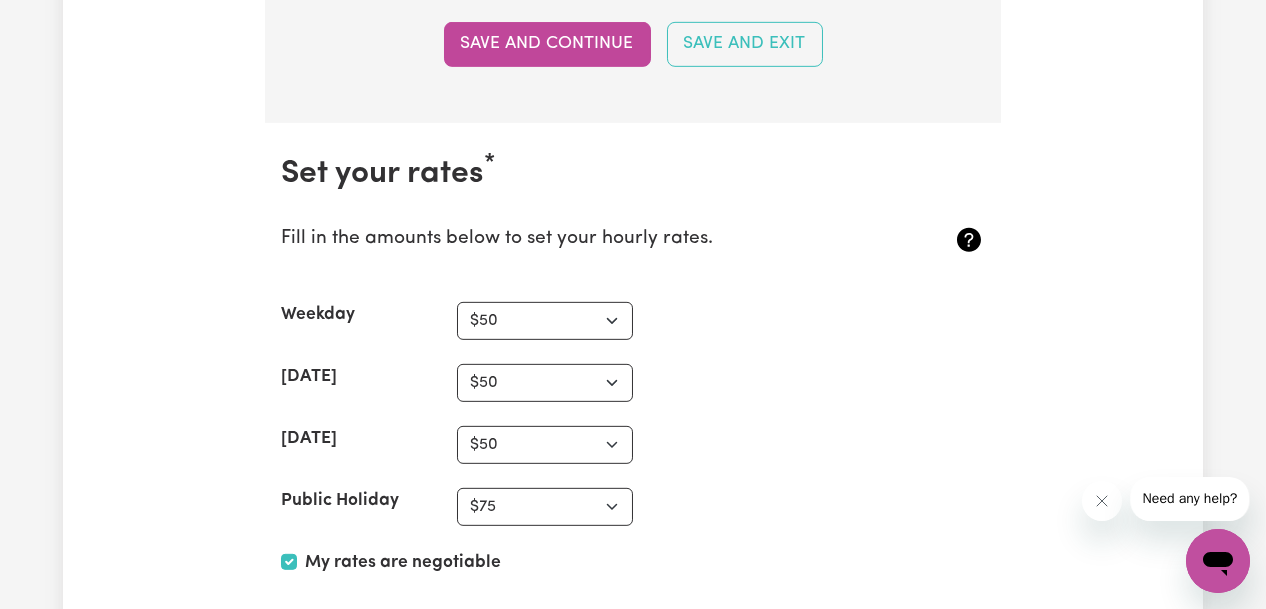 click on "Set your rates  * Fill in the amounts below to set your hourly rates. Weekday N/A $37 $38 $39 $40 $41 $42 $43 $44 $45 $46 $47 $48 $49 $50 $51 $52 $53 $54 $55 $56 $57 $58 $59 $60 $61 $62 $63 $64 $65 $66 $67 $68 $69 $70 $71 $72 $73 $74 $75 $76 $77 $78 $79 $80 $81 $82 $83 $84 $85 $86 $87 $88 $89 $90 $91 $92 $93 $94 $95 $96 $97 $98 $99 $100 $101 $102 $103 $104 $105 $106 $107 $108 $109 $110 $111 $112 $113 $114 $115 $116 $117 $118 $119 $120 $121 $122 $123 $124 $125 $126 $127 $128 $129 $130 $131 $132 $133 $134 $135 $136 $137 $138 $139 $140 $141 $142 $143 $144 $145 $146 $147 $148 $149 $150 $151 $152 $153 $154 $155 $156 $157 $158 $159 $160 $161 $162 [DATE] N/A $37 $38 $39 $40 $41 $42 $43 $44 $45 $46 $47 $48 $49 $50 $51 $52 $53 $54 $55 $56 $57 $58 $59 $60 $61 $62 $63 $64 $65 $66 $67 $68 $69 $70 $71 $72 $73 $74 $75 $76 $77 $78 $79 $80 $81 $82 $83 $84 $85 $86 $87 $88 $89 $90 $91 $92 $93 $94 $95 $96 $97 $98 $99 $100 $101 $102 $103 $104 $105 $106 $107 $108 $109 $110 $111 $112 $113 $114 $115 $116 $117 $118 $119 $120 $121" at bounding box center [633, 474] 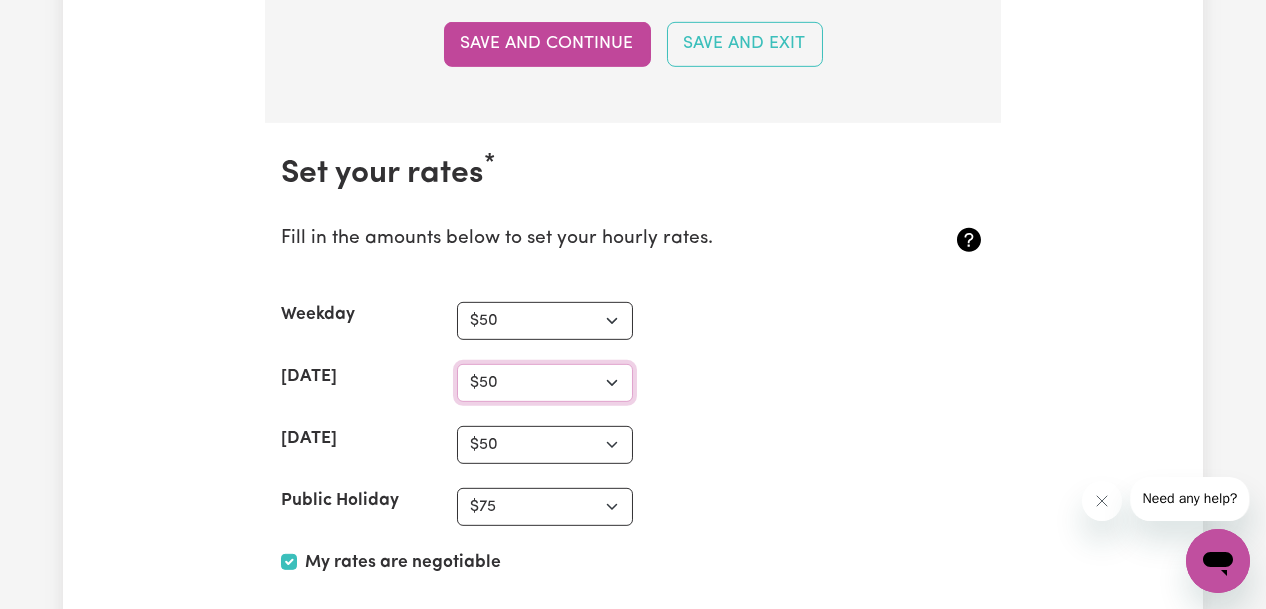 click on "N/A $37 $38 $39 $40 $41 $42 $43 $44 $45 $46 $47 $48 $49 $50 $51 $52 $53 $54 $55 $56 $57 $58 $59 $60 $61 $62 $63 $64 $65 $66 $67 $68 $69 $70 $71 $72 $73 $74 $75 $76 $77 $78 $79 $80 $81 $82 $83 $84 $85 $86 $87 $88 $89 $90 $91 $92 $93 $94 $95 $96 $97 $98 $99 $100 $101 $102 $103 $104 $105 $106 $107 $108 $109 $110 $111 $112 $113 $114 $115 $116 $117 $118 $119 $120 $121 $122 $123 $124 $125 $126 $127 $128 $129 $130 $131 $132 $133 $134 $135 $136 $137 $138 $139 $140 $141 $142 $143 $144 $145 $146 $147 $148 $149 $150 $151 $152 $153 $154 $155 $156 $157 $158 $159 $160 $161 $162" at bounding box center [545, 383] 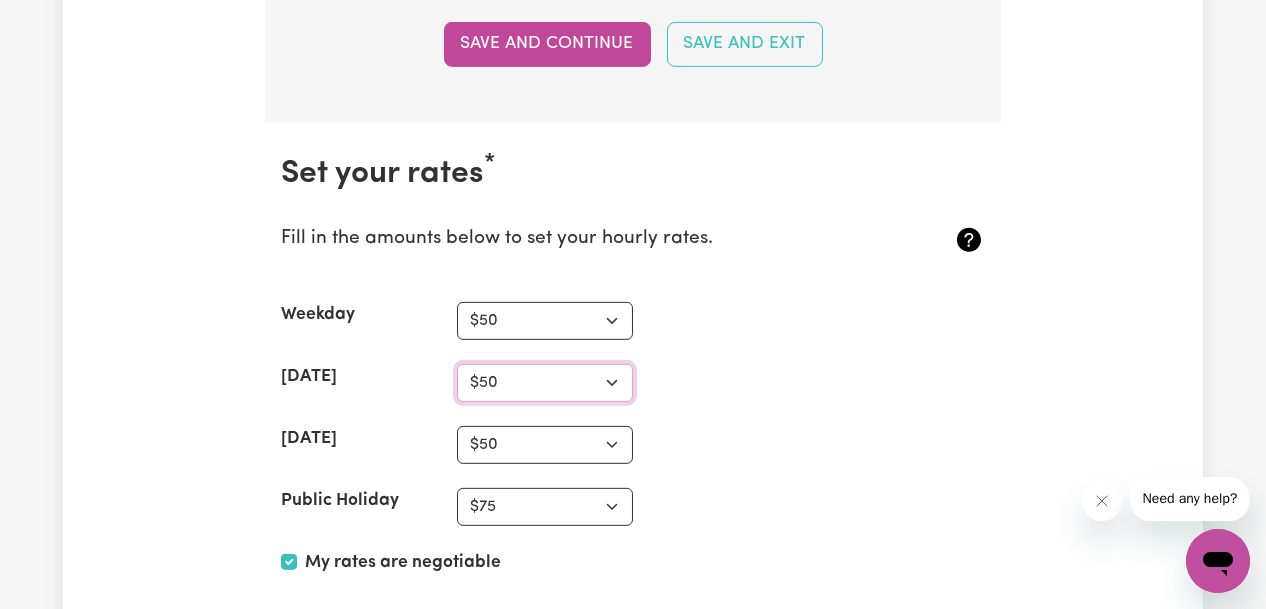 select on "60" 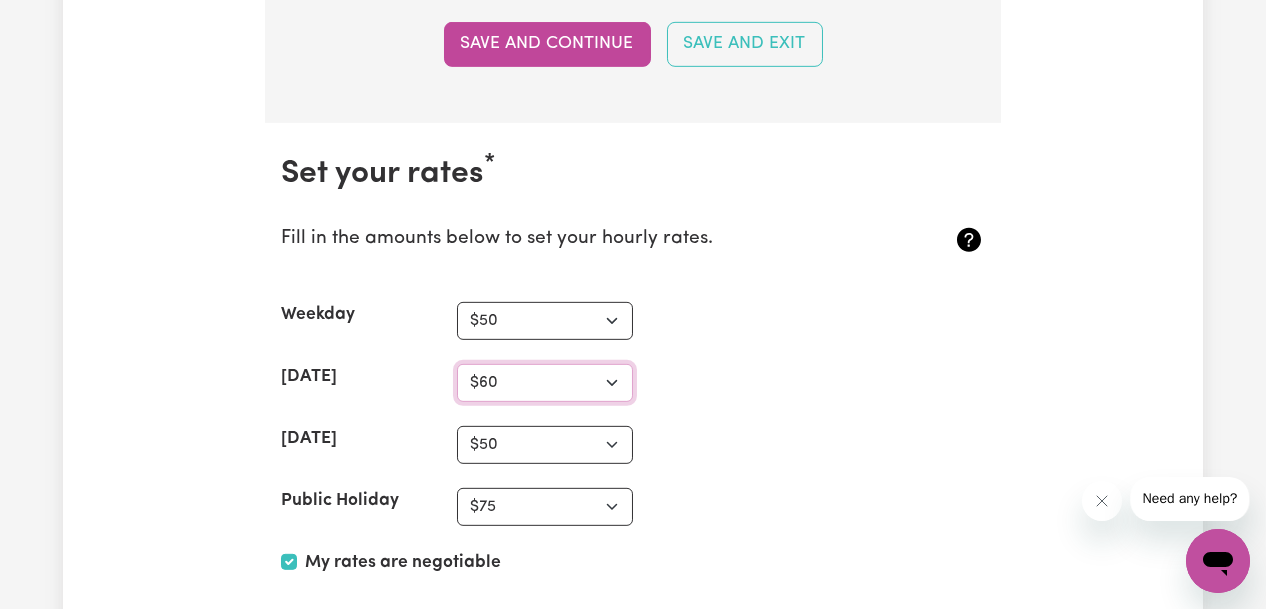 click on "N/A $37 $38 $39 $40 $41 $42 $43 $44 $45 $46 $47 $48 $49 $50 $51 $52 $53 $54 $55 $56 $57 $58 $59 $60 $61 $62 $63 $64 $65 $66 $67 $68 $69 $70 $71 $72 $73 $74 $75 $76 $77 $78 $79 $80 $81 $82 $83 $84 $85 $86 $87 $88 $89 $90 $91 $92 $93 $94 $95 $96 $97 $98 $99 $100 $101 $102 $103 $104 $105 $106 $107 $108 $109 $110 $111 $112 $113 $114 $115 $116 $117 $118 $119 $120 $121 $122 $123 $124 $125 $126 $127 $128 $129 $130 $131 $132 $133 $134 $135 $136 $137 $138 $139 $140 $141 $142 $143 $144 $145 $146 $147 $148 $149 $150 $151 $152 $153 $154 $155 $156 $157 $158 $159 $160 $161 $162" at bounding box center (545, 383) 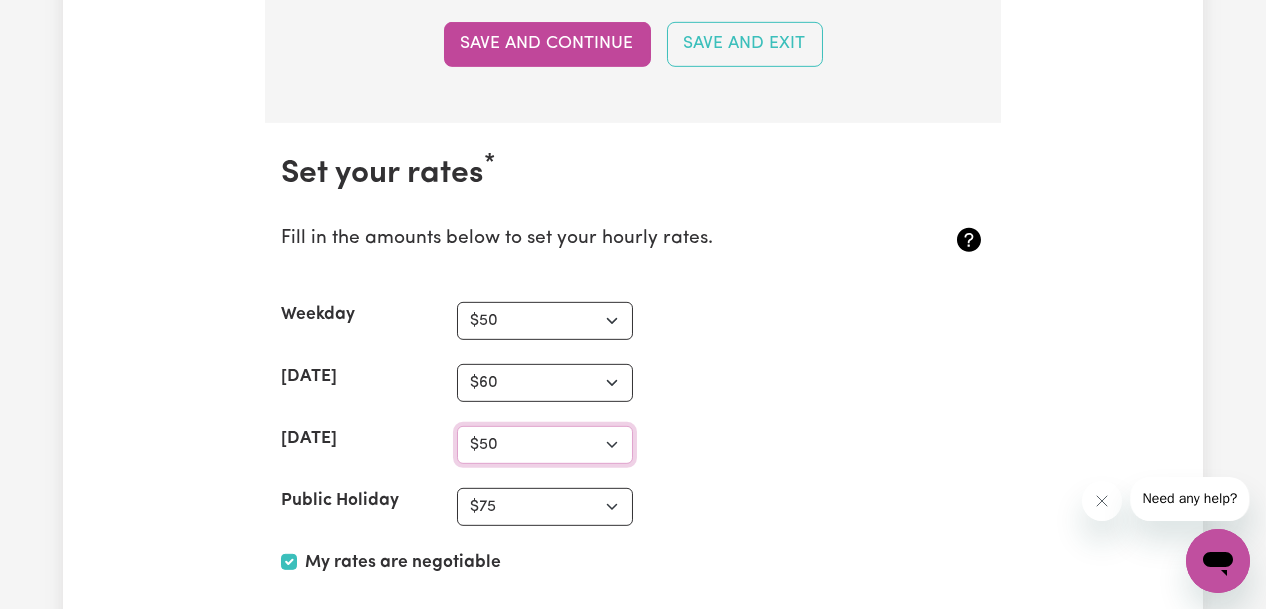 click on "N/A $37 $38 $39 $40 $41 $42 $43 $44 $45 $46 $47 $48 $49 $50 $51 $52 $53 $54 $55 $56 $57 $58 $59 $60 $61 $62 $63 $64 $65 $66 $67 $68 $69 $70 $71 $72 $73 $74 $75 $76 $77 $78 $79 $80 $81 $82 $83 $84 $85 $86 $87 $88 $89 $90 $91 $92 $93 $94 $95 $96 $97 $98 $99 $100 $101 $102 $103 $104 $105 $106 $107 $108 $109 $110 $111 $112 $113 $114 $115 $116 $117 $118 $119 $120 $121 $122 $123 $124 $125 $126 $127 $128 $129 $130 $131 $132 $133 $134 $135 $136 $137 $138 $139 $140 $141 $142 $143 $144 $145 $146 $147 $148 $149 $150 $151 $152 $153 $154 $155 $156 $157 $158 $159 $160 $161 $162" at bounding box center (545, 445) 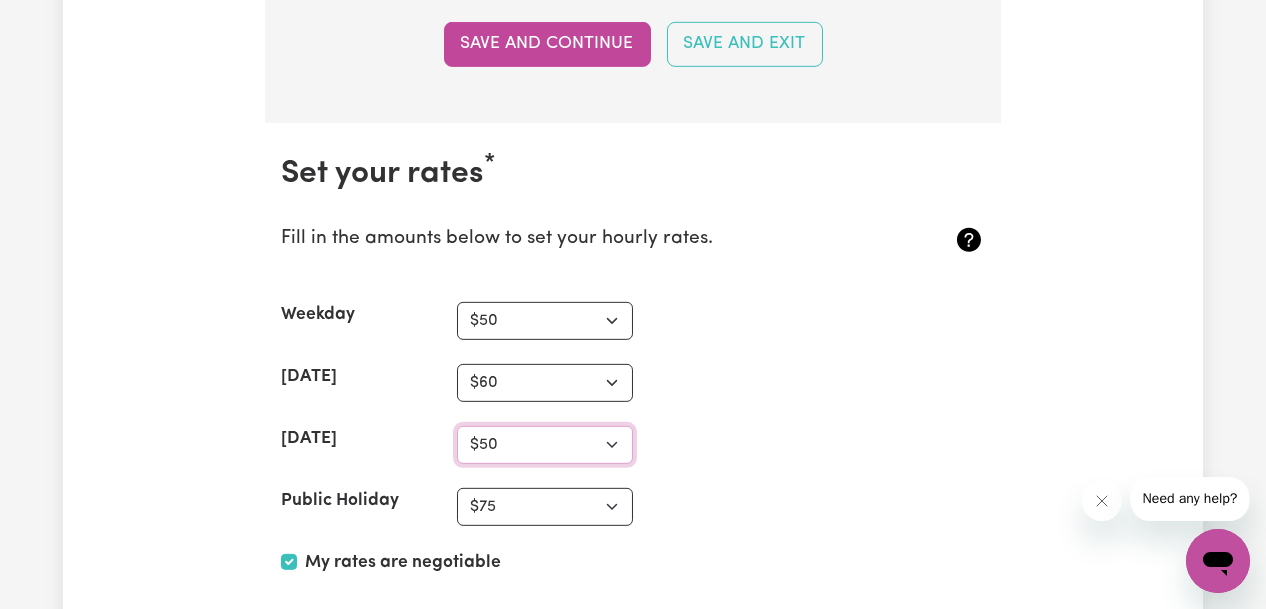 select on "60" 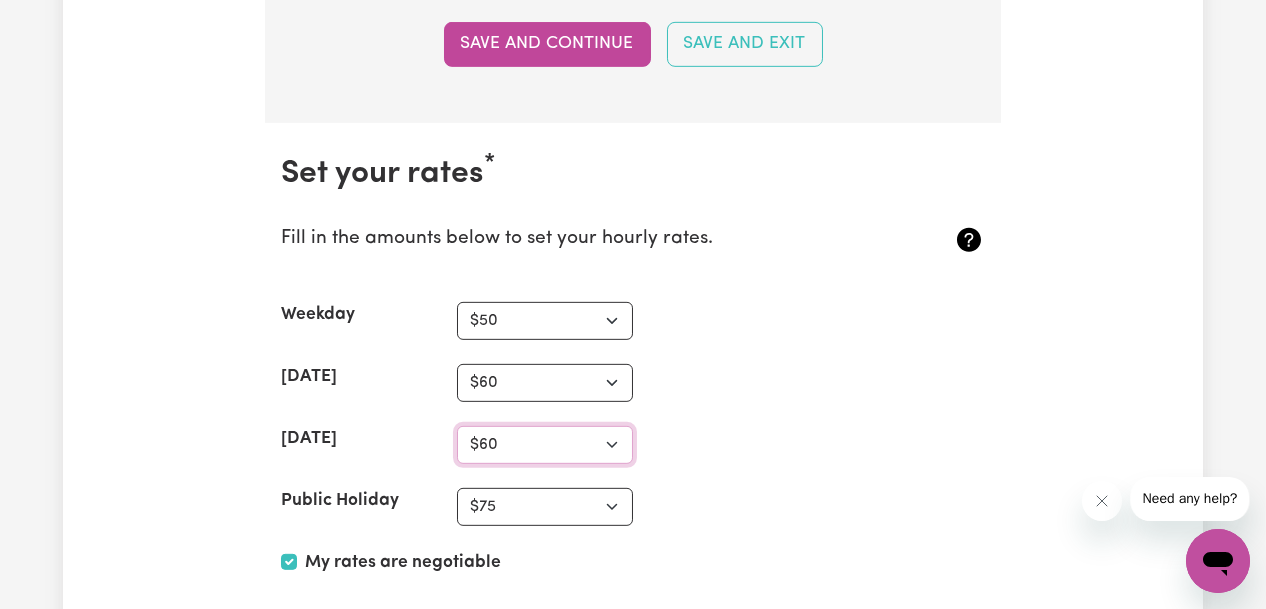 click on "N/A $37 $38 $39 $40 $41 $42 $43 $44 $45 $46 $47 $48 $49 $50 $51 $52 $53 $54 $55 $56 $57 $58 $59 $60 $61 $62 $63 $64 $65 $66 $67 $68 $69 $70 $71 $72 $73 $74 $75 $76 $77 $78 $79 $80 $81 $82 $83 $84 $85 $86 $87 $88 $89 $90 $91 $92 $93 $94 $95 $96 $97 $98 $99 $100 $101 $102 $103 $104 $105 $106 $107 $108 $109 $110 $111 $112 $113 $114 $115 $116 $117 $118 $119 $120 $121 $122 $123 $124 $125 $126 $127 $128 $129 $130 $131 $132 $133 $134 $135 $136 $137 $138 $139 $140 $141 $142 $143 $144 $145 $146 $147 $148 $149 $150 $151 $152 $153 $154 $155 $156 $157 $158 $159 $160 $161 $162" at bounding box center [545, 445] 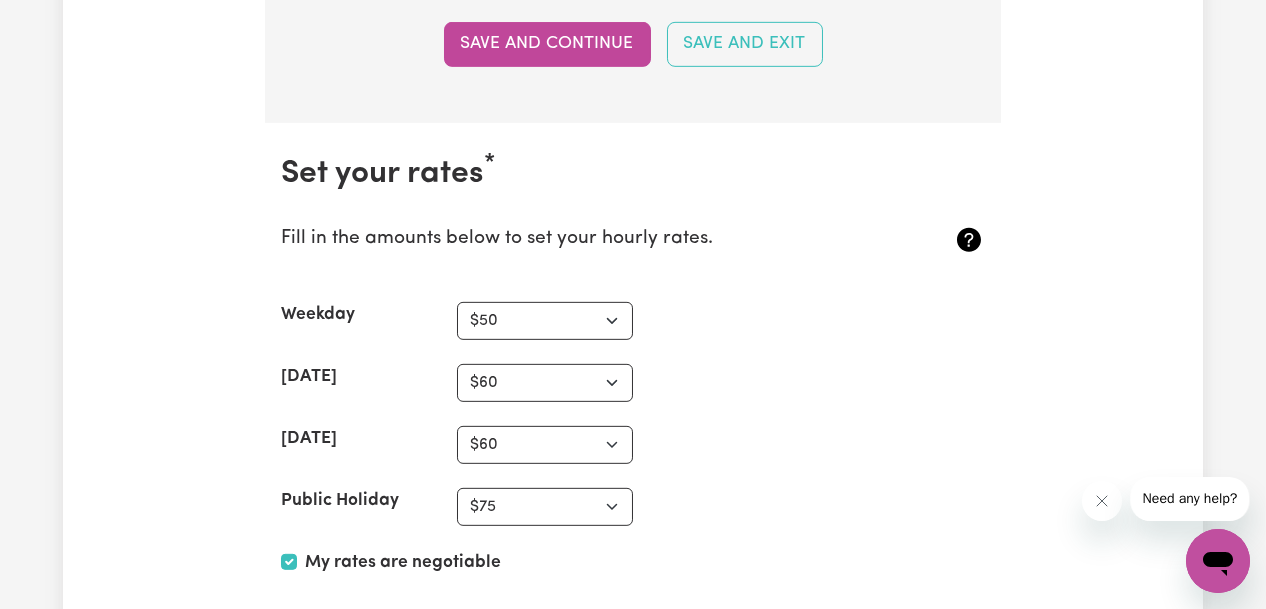 click on "[DATE] N/A $37 $38 $39 $40 $41 $42 $43 $44 $45 $46 $47 $48 $49 $50 $51 $52 $53 $54 $55 $56 $57 $58 $59 $60 $61 $62 $63 $64 $65 $66 $67 $68 $69 $70 $71 $72 $73 $74 $75 $76 $77 $78 $79 $80 $81 $82 $83 $84 $85 $86 $87 $88 $89 $90 $91 $92 $93 $94 $95 $96 $97 $98 $99 $100 $101 $102 $103 $104 $105 $106 $107 $108 $109 $110 $111 $112 $113 $114 $115 $116 $117 $118 $119 $120 $121 $122 $123 $124 $125 $126 $127 $128 $129 $130 $131 $132 $133 $134 $135 $136 $137 $138 $139 $140 $141 $142 $143 $144 $145 $146 $147 $148 $149 $150 $151 $152 $153 $154 $155 $156 $157 $158 $159 $160 $161 $162" at bounding box center [633, 383] 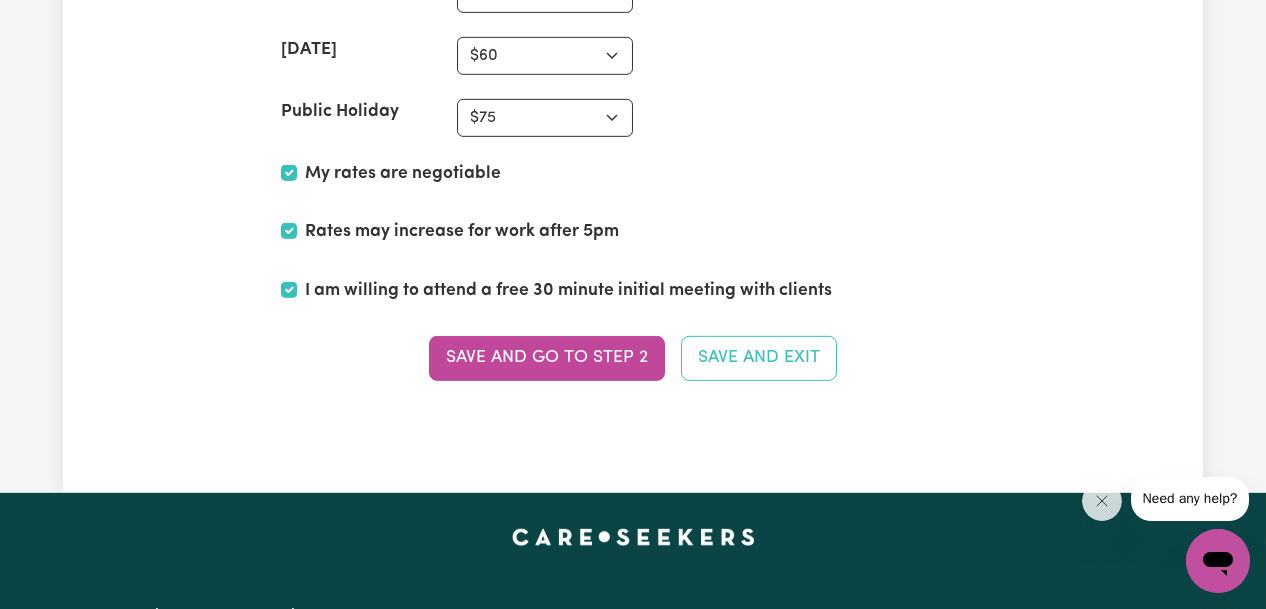 scroll, scrollTop: 5200, scrollLeft: 0, axis: vertical 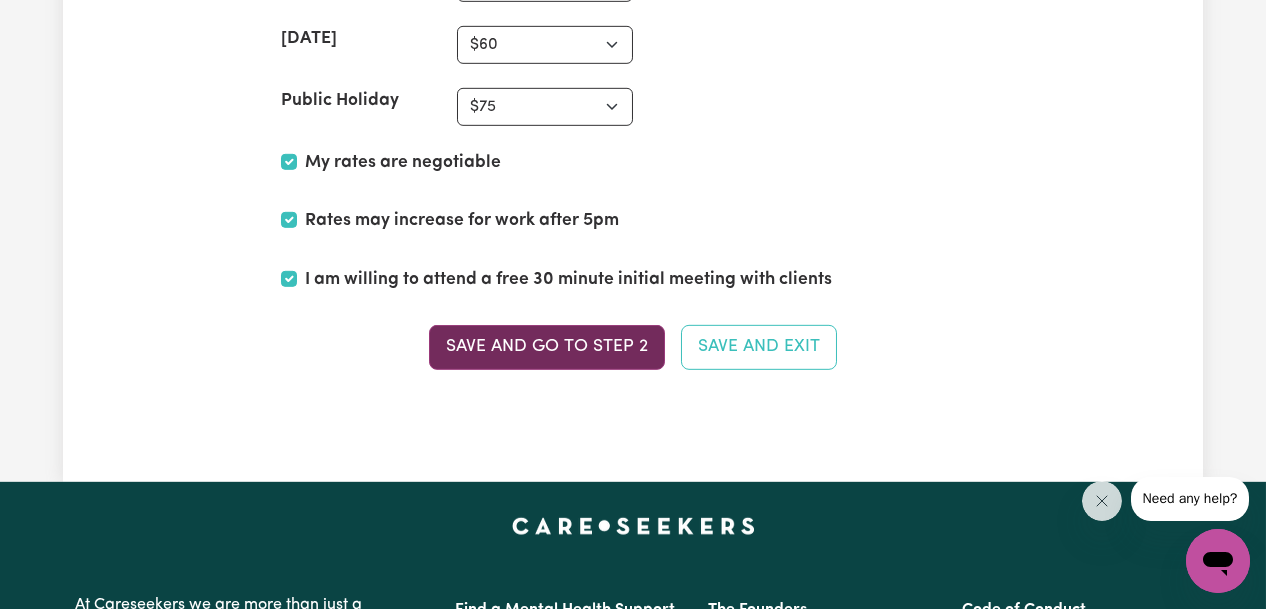 click on "Save and go to Step 2" at bounding box center [547, 347] 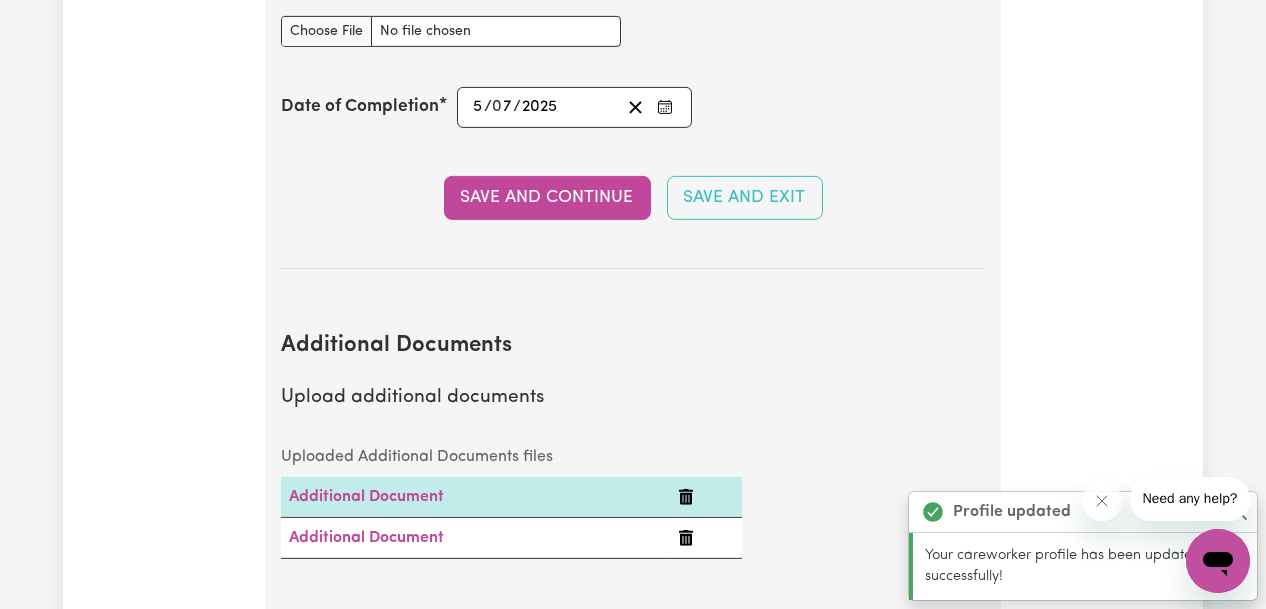 scroll, scrollTop: 4200, scrollLeft: 0, axis: vertical 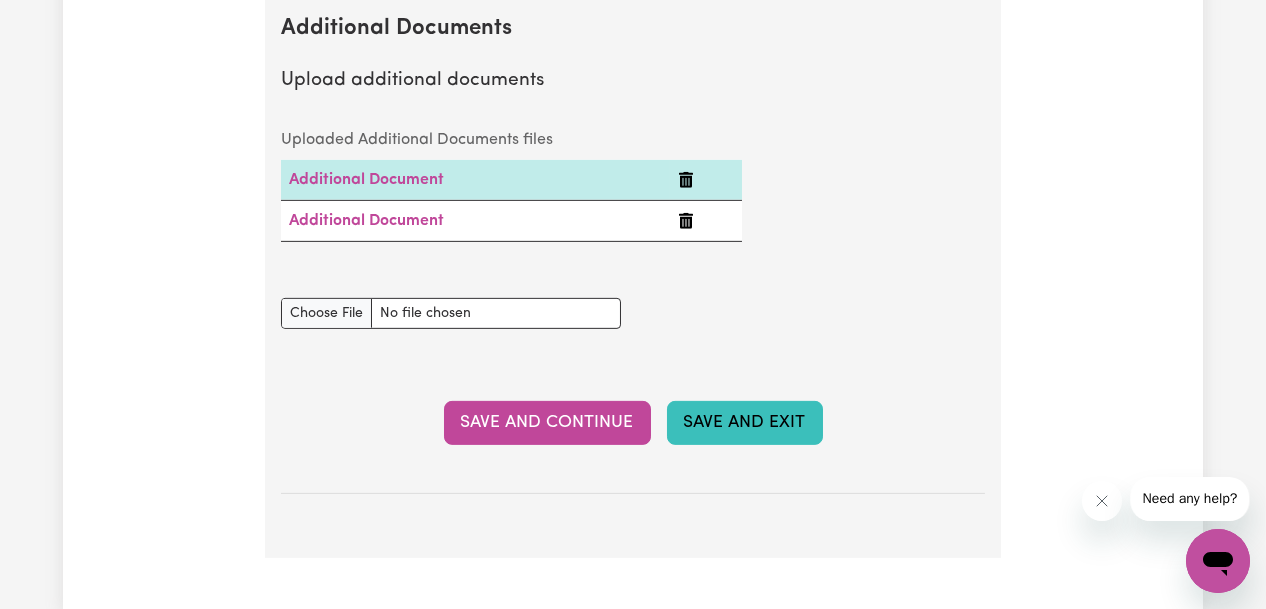 click on "Save and Exit" at bounding box center [745, 423] 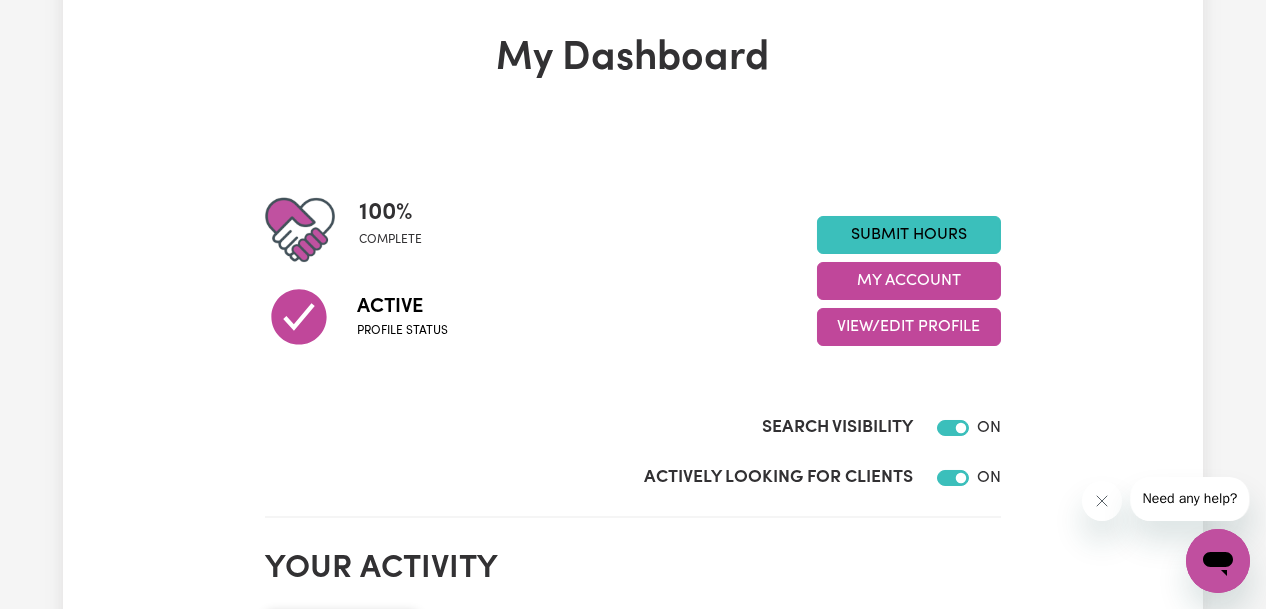 scroll, scrollTop: 0, scrollLeft: 0, axis: both 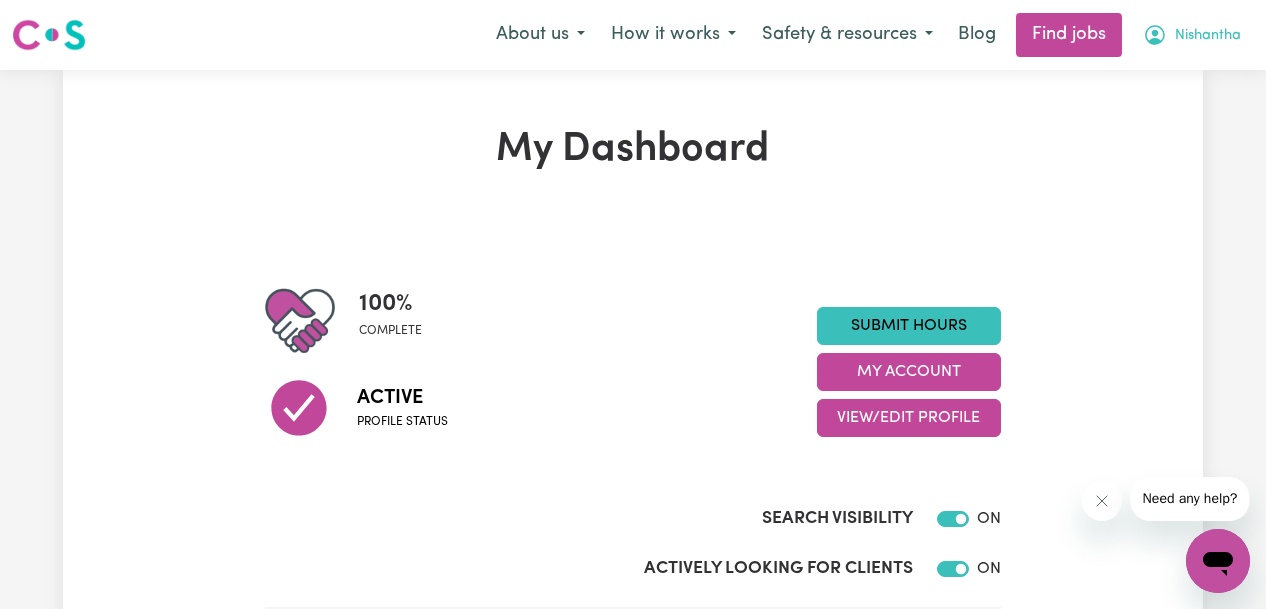 click on "Nishantha" at bounding box center (1192, 35) 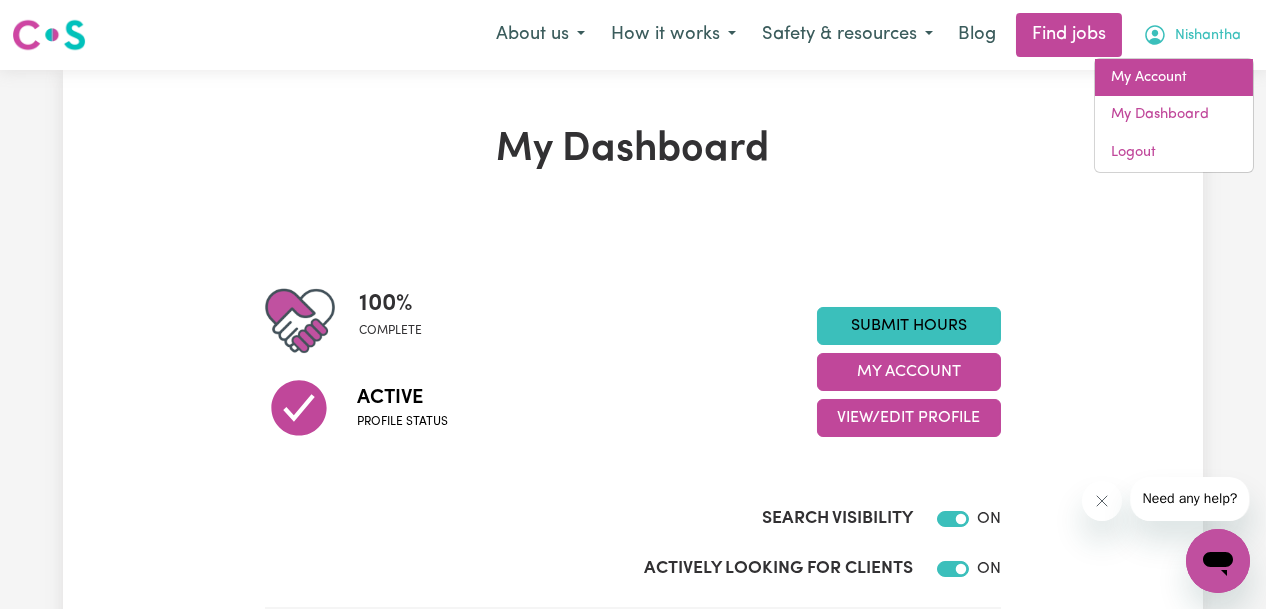 click on "My Account" at bounding box center (1174, 78) 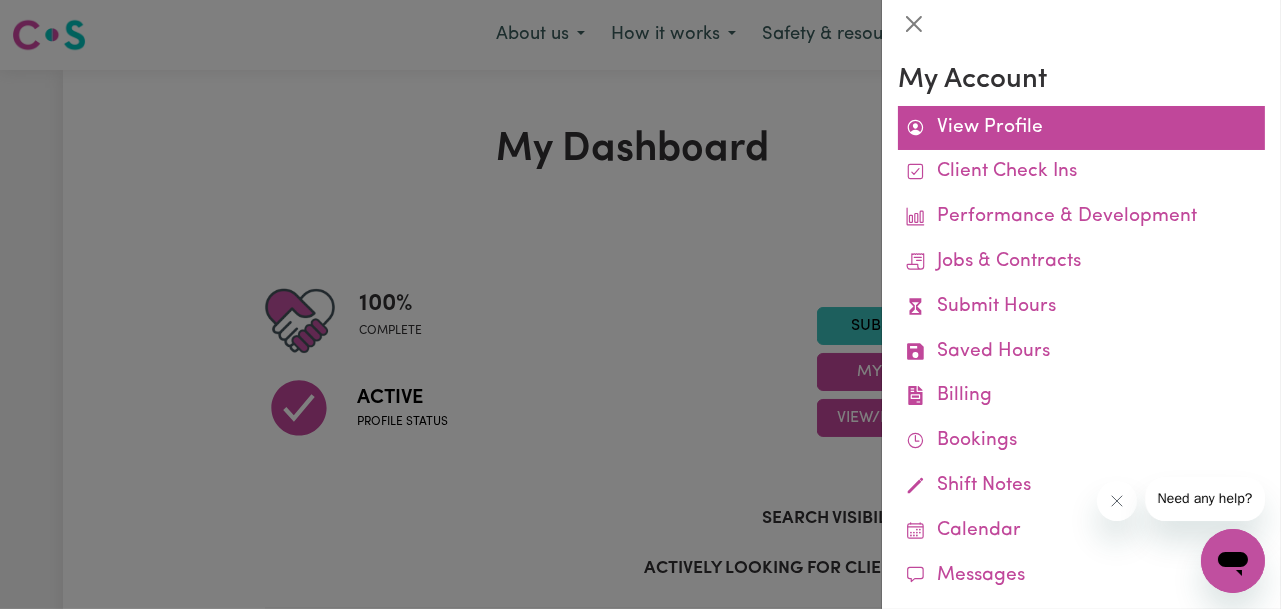 click on "View Profile" at bounding box center [1081, 128] 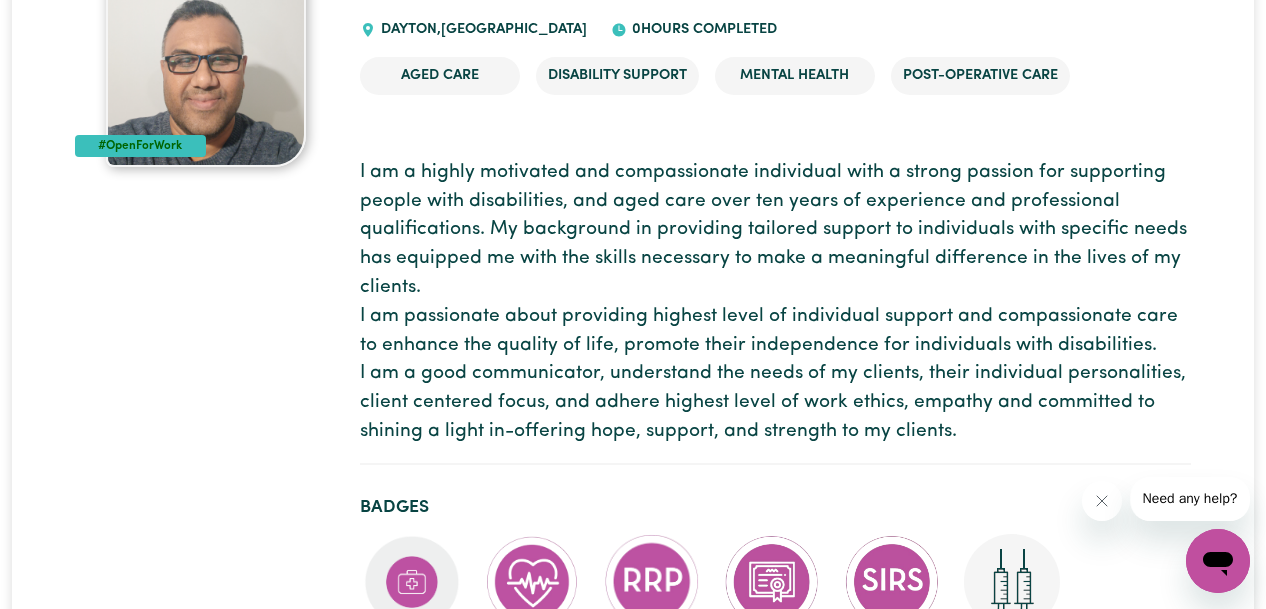 scroll, scrollTop: 0, scrollLeft: 0, axis: both 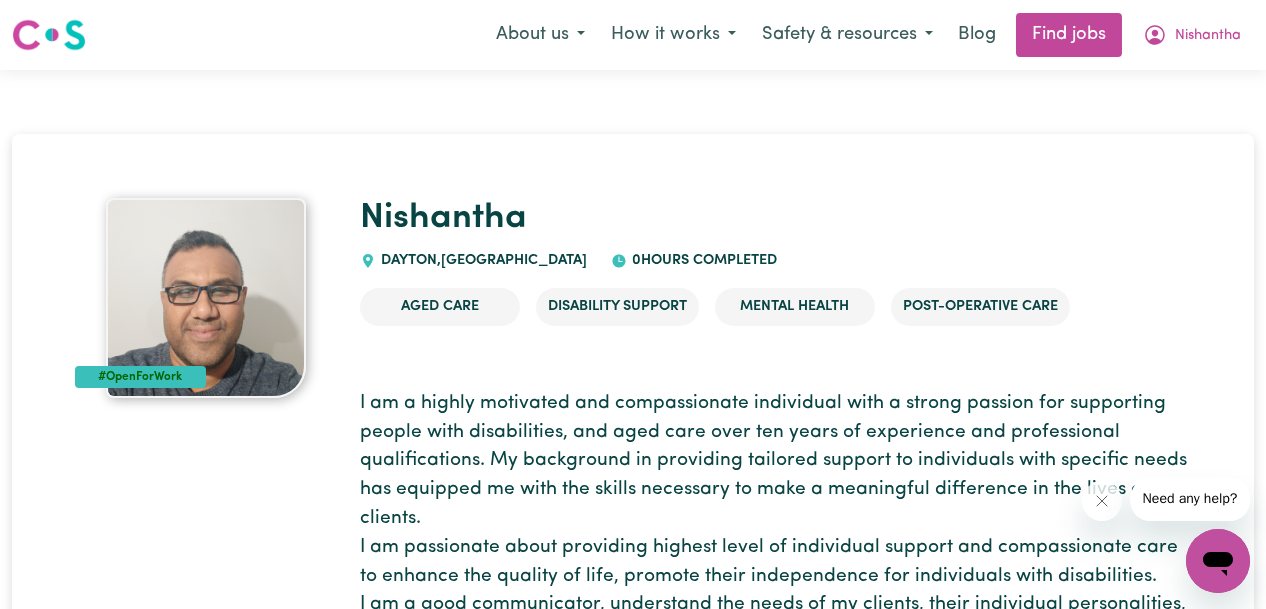 click at bounding box center [206, 298] 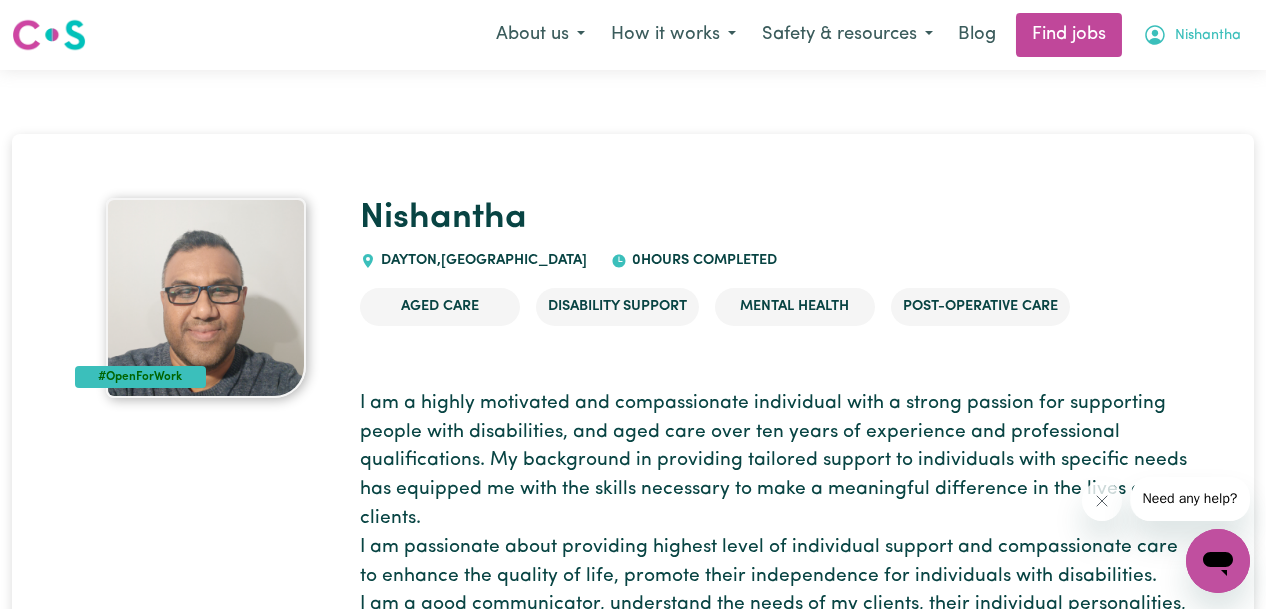click on "Nishantha" at bounding box center (1208, 36) 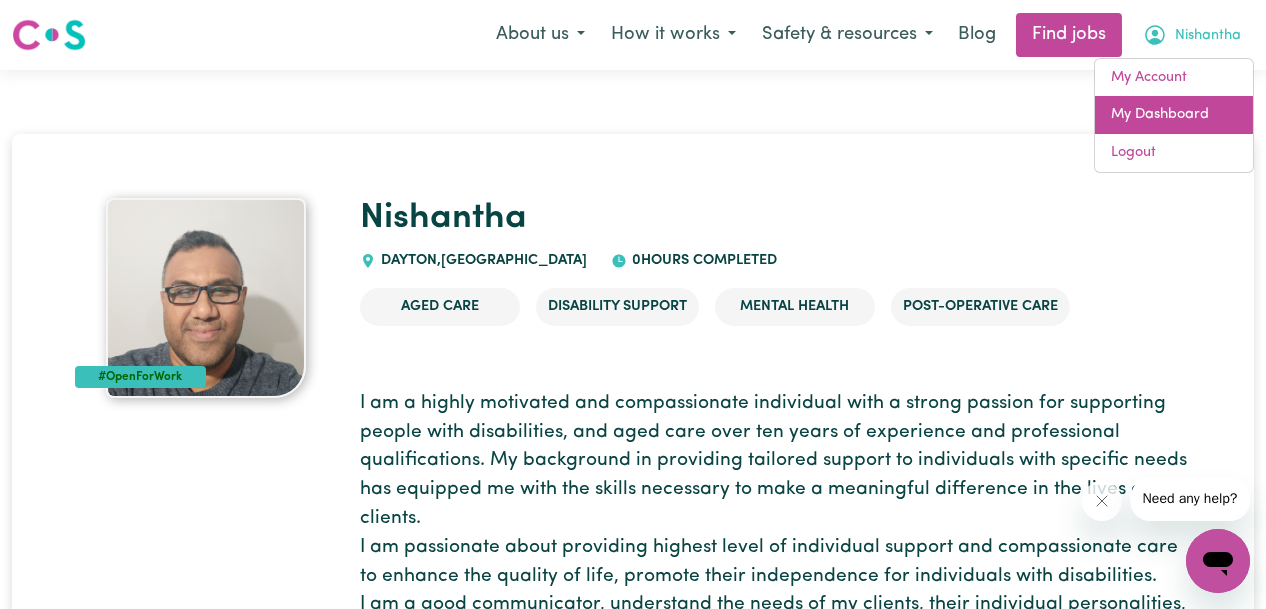 click on "My Dashboard" at bounding box center (1174, 115) 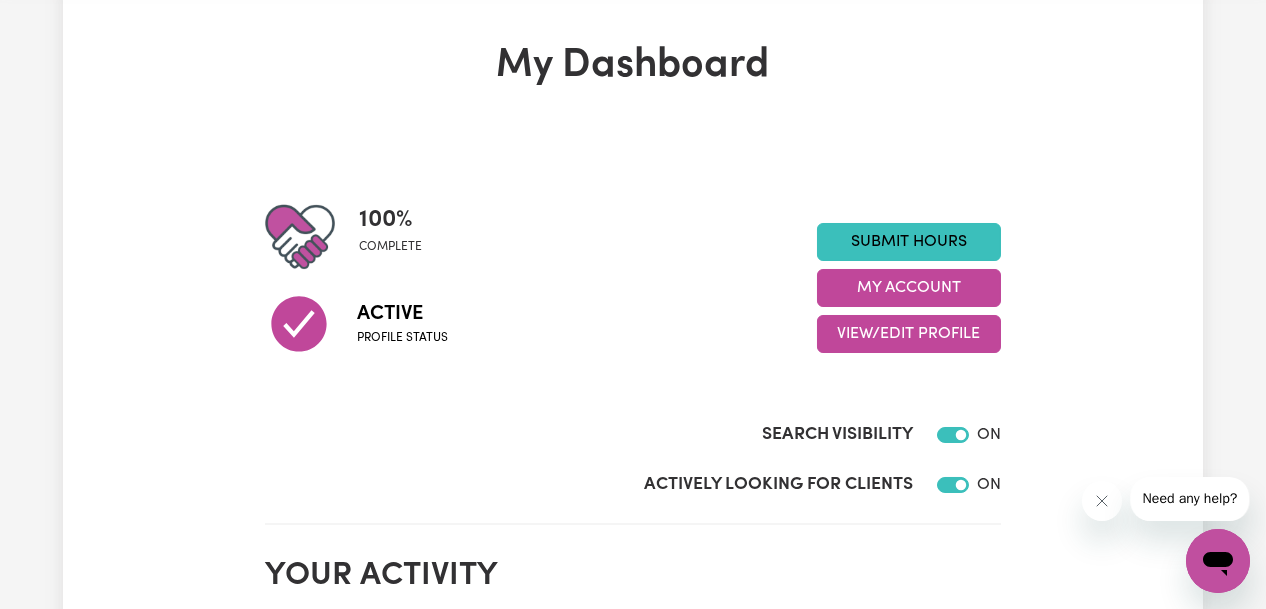 scroll, scrollTop: 71, scrollLeft: 0, axis: vertical 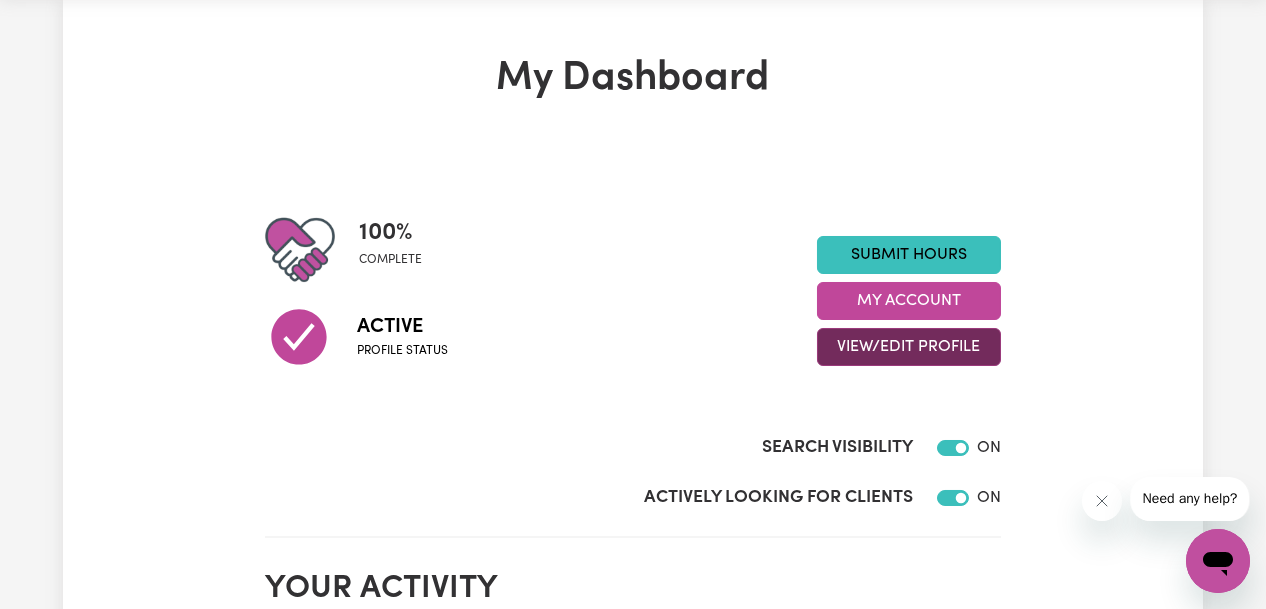 click on "View/Edit Profile" at bounding box center [909, 347] 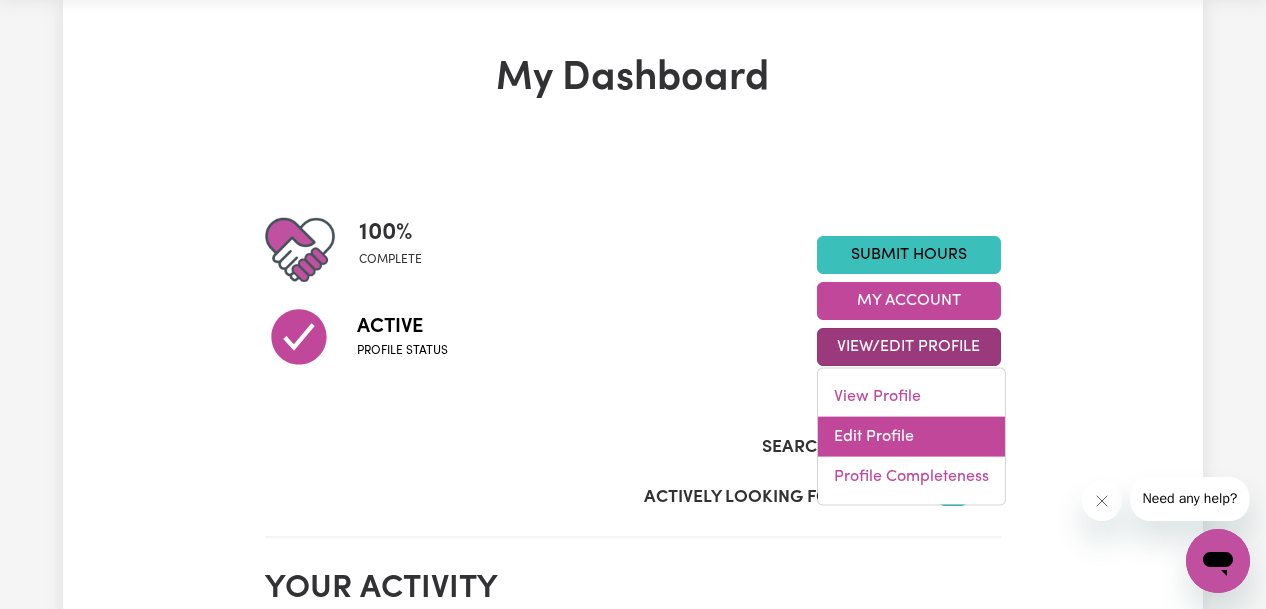 click on "Edit Profile" at bounding box center (911, 437) 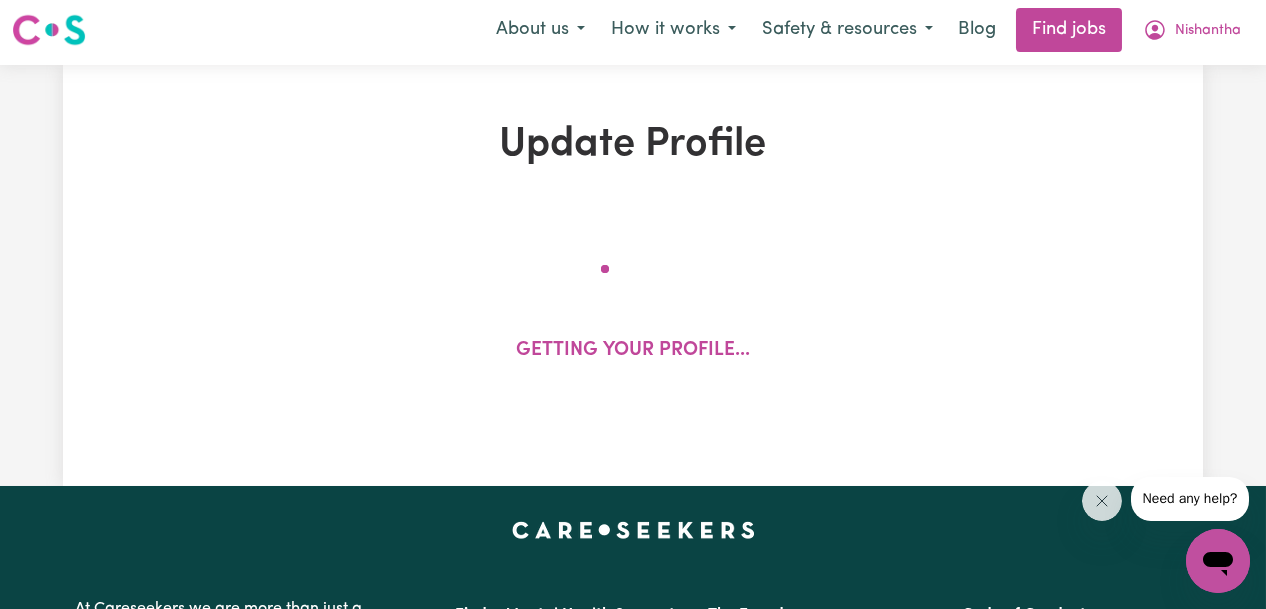 scroll, scrollTop: 0, scrollLeft: 0, axis: both 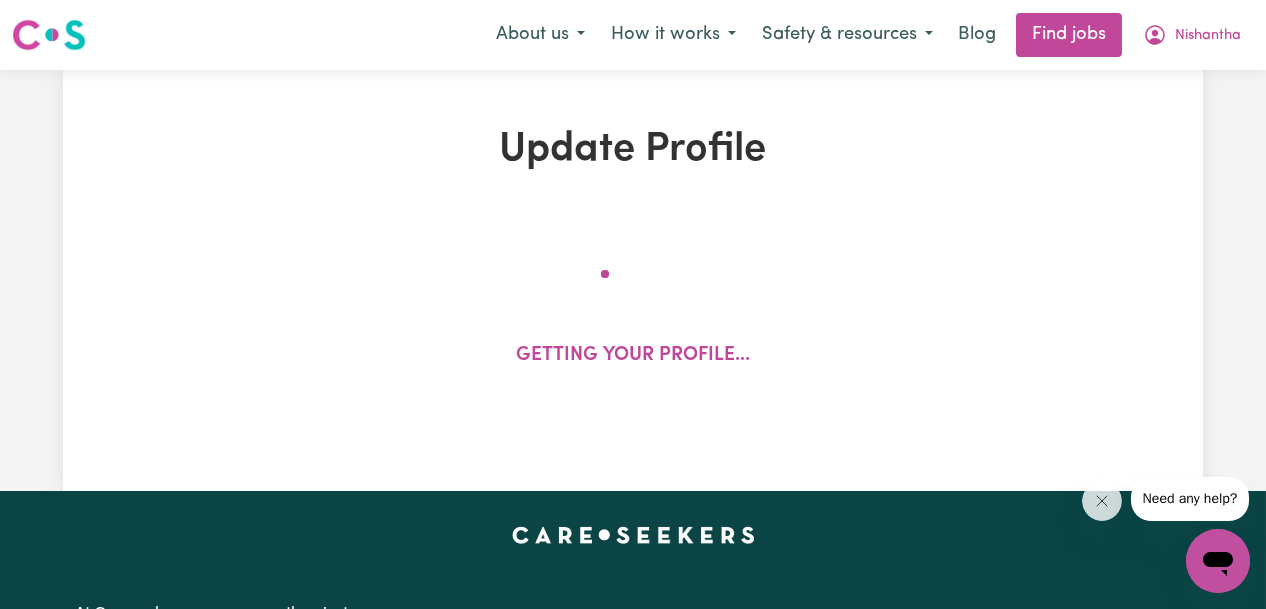 select on "[DEMOGRAPHIC_DATA]" 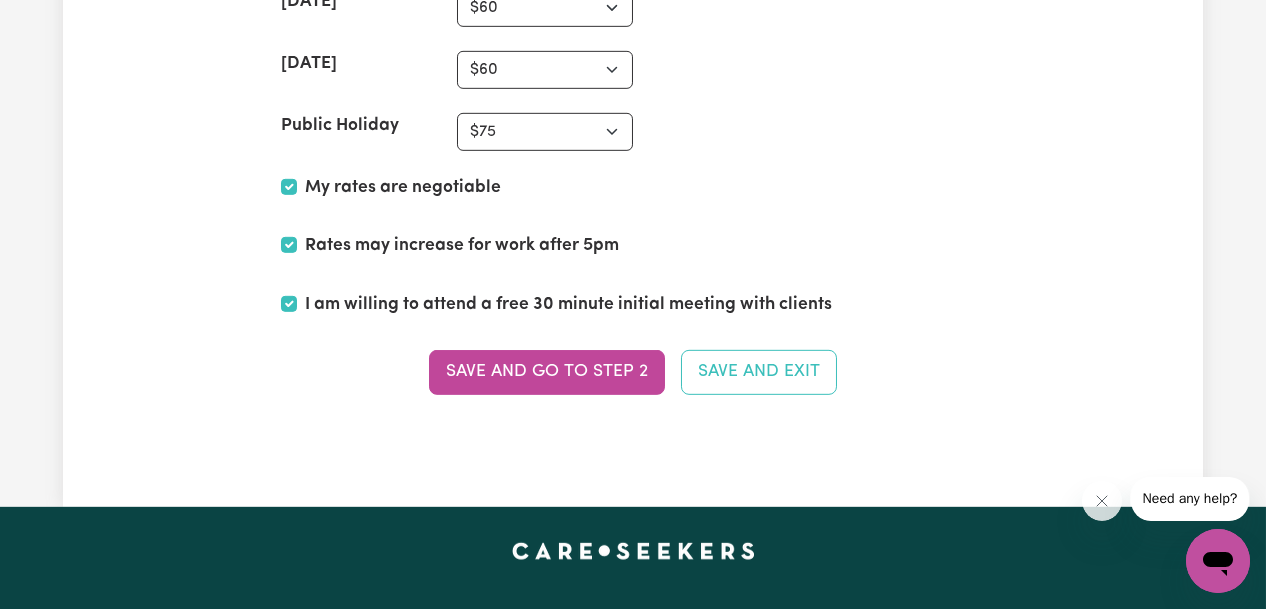 scroll, scrollTop: 4900, scrollLeft: 0, axis: vertical 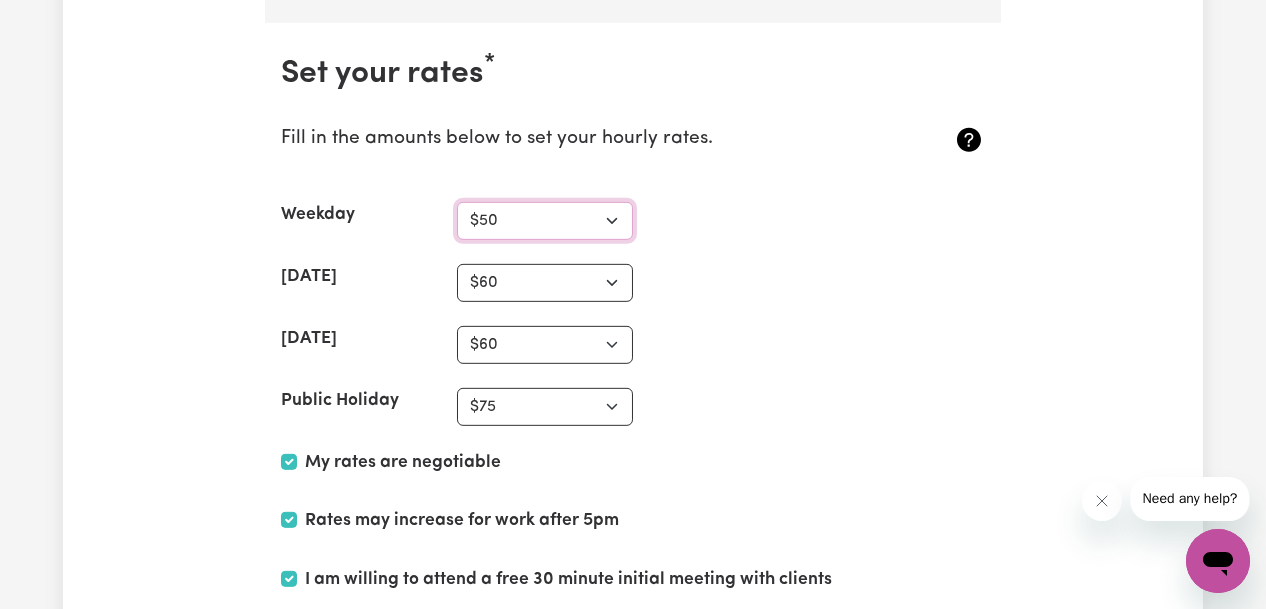 click on "N/A $37 $38 $39 $40 $41 $42 $43 $44 $45 $46 $47 $48 $49 $50 $51 $52 $53 $54 $55 $56 $57 $58 $59 $60 $61 $62 $63 $64 $65 $66 $67 $68 $69 $70 $71 $72 $73 $74 $75 $76 $77 $78 $79 $80 $81 $82 $83 $84 $85 $86 $87 $88 $89 $90 $91 $92 $93 $94 $95 $96 $97 $98 $99 $100 $101 $102 $103 $104 $105 $106 $107 $108 $109 $110 $111 $112 $113 $114 $115 $116 $117 $118 $119 $120 $121 $122 $123 $124 $125 $126 $127 $128 $129 $130 $131 $132 $133 $134 $135 $136 $137 $138 $139 $140 $141 $142 $143 $144 $145 $146 $147 $148 $149 $150 $151 $152 $153 $154 $155 $156 $157 $158 $159 $160 $161 $162" at bounding box center (545, 221) 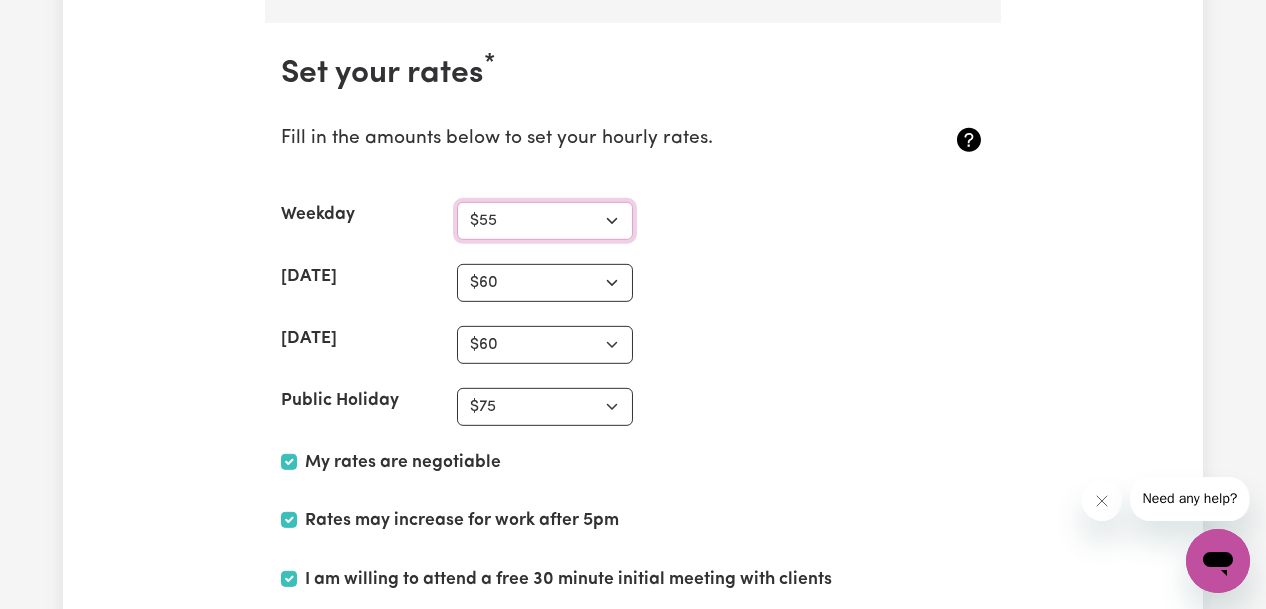 click on "N/A $37 $38 $39 $40 $41 $42 $43 $44 $45 $46 $47 $48 $49 $50 $51 $52 $53 $54 $55 $56 $57 $58 $59 $60 $61 $62 $63 $64 $65 $66 $67 $68 $69 $70 $71 $72 $73 $74 $75 $76 $77 $78 $79 $80 $81 $82 $83 $84 $85 $86 $87 $88 $89 $90 $91 $92 $93 $94 $95 $96 $97 $98 $99 $100 $101 $102 $103 $104 $105 $106 $107 $108 $109 $110 $111 $112 $113 $114 $115 $116 $117 $118 $119 $120 $121 $122 $123 $124 $125 $126 $127 $128 $129 $130 $131 $132 $133 $134 $135 $136 $137 $138 $139 $140 $141 $142 $143 $144 $145 $146 $147 $148 $149 $150 $151 $152 $153 $154 $155 $156 $157 $158 $159 $160 $161 $162" at bounding box center [545, 221] 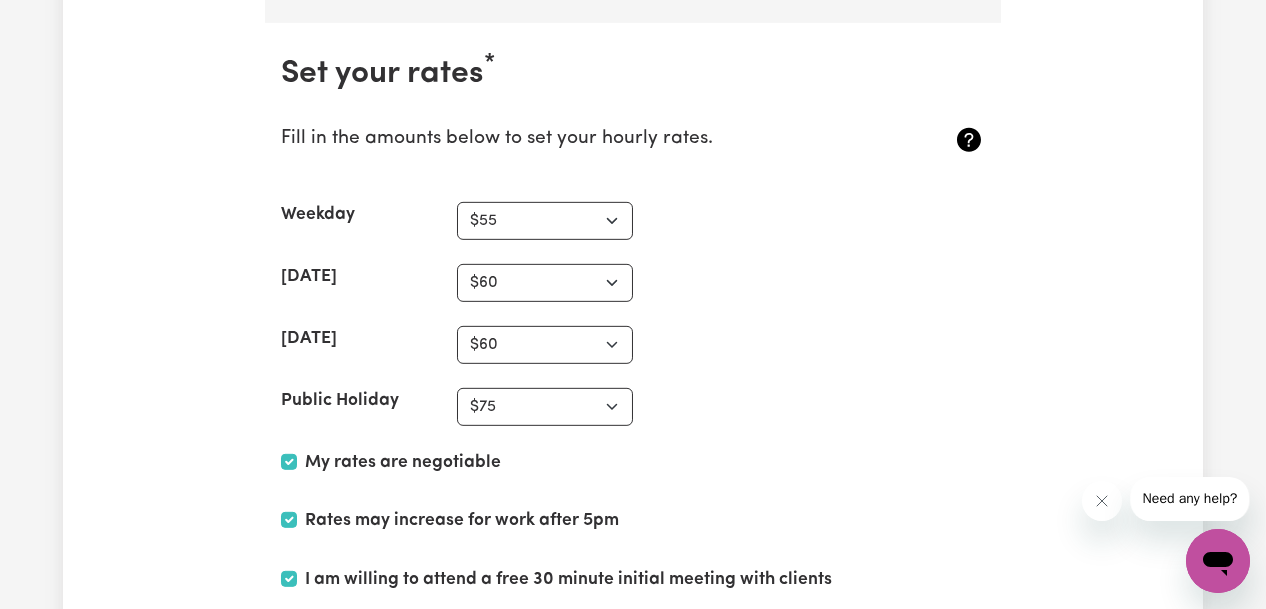 click on "[DATE] N/A $37 $38 $39 $40 $41 $42 $43 $44 $45 $46 $47 $48 $49 $50 $51 $52 $53 $54 $55 $56 $57 $58 $59 $60 $61 $62 $63 $64 $65 $66 $67 $68 $69 $70 $71 $72 $73 $74 $75 $76 $77 $78 $79 $80 $81 $82 $83 $84 $85 $86 $87 $88 $89 $90 $91 $92 $93 $94 $95 $96 $97 $98 $99 $100 $101 $102 $103 $104 $105 $106 $107 $108 $109 $110 $111 $112 $113 $114 $115 $116 $117 $118 $119 $120 $121 $122 $123 $124 $125 $126 $127 $128 $129 $130 $131 $132 $133 $134 $135 $136 $137 $138 $139 $140 $141 $142 $143 $144 $145 $146 $147 $148 $149 $150 $151 $152 $153 $154 $155 $156 $157 $158 $159 $160 $161 $162" at bounding box center [633, 345] 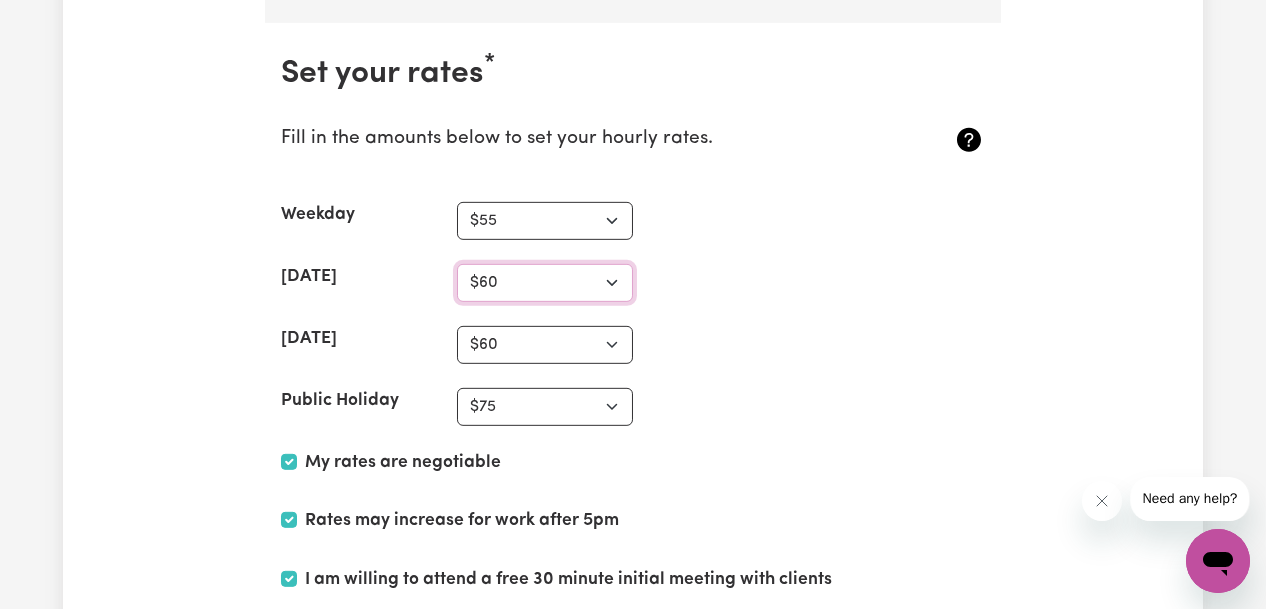 click on "N/A $37 $38 $39 $40 $41 $42 $43 $44 $45 $46 $47 $48 $49 $50 $51 $52 $53 $54 $55 $56 $57 $58 $59 $60 $61 $62 $63 $64 $65 $66 $67 $68 $69 $70 $71 $72 $73 $74 $75 $76 $77 $78 $79 $80 $81 $82 $83 $84 $85 $86 $87 $88 $89 $90 $91 $92 $93 $94 $95 $96 $97 $98 $99 $100 $101 $102 $103 $104 $105 $106 $107 $108 $109 $110 $111 $112 $113 $114 $115 $116 $117 $118 $119 $120 $121 $122 $123 $124 $125 $126 $127 $128 $129 $130 $131 $132 $133 $134 $135 $136 $137 $138 $139 $140 $141 $142 $143 $144 $145 $146 $147 $148 $149 $150 $151 $152 $153 $154 $155 $156 $157 $158 $159 $160 $161 $162" at bounding box center [545, 283] 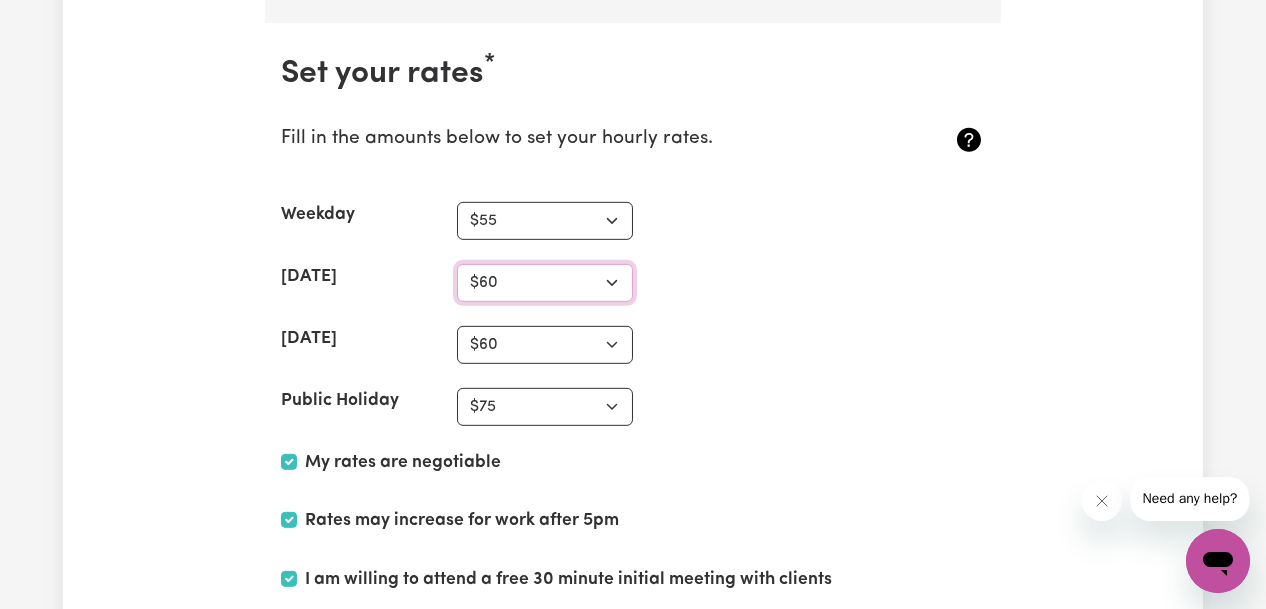 select on "65" 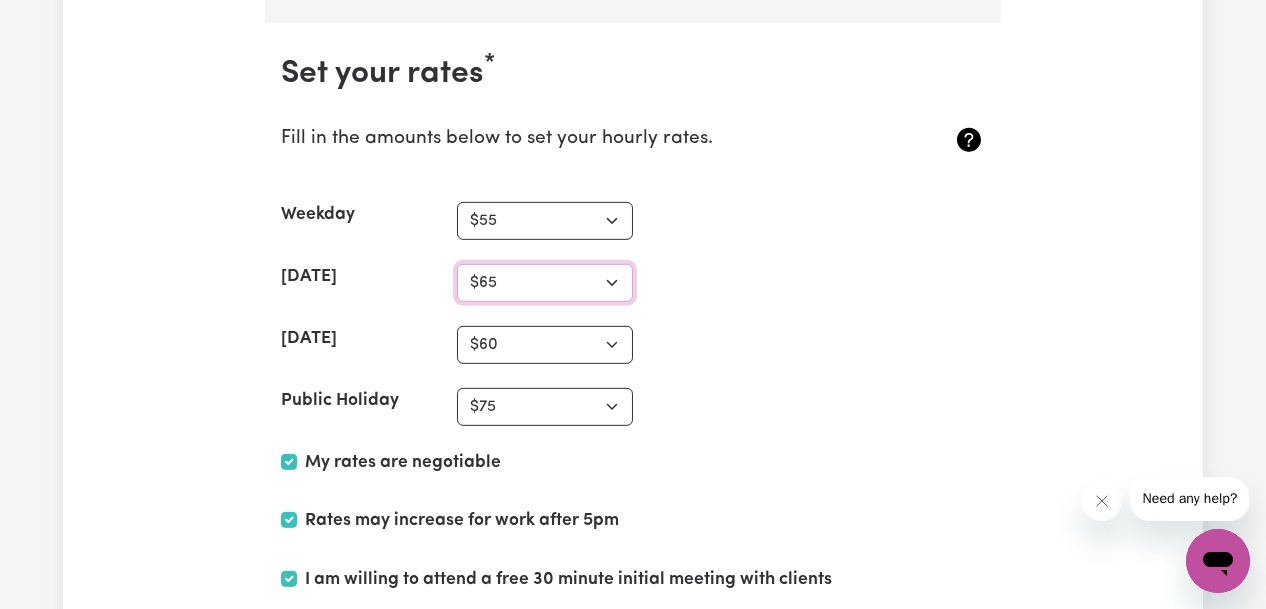 click on "N/A $37 $38 $39 $40 $41 $42 $43 $44 $45 $46 $47 $48 $49 $50 $51 $52 $53 $54 $55 $56 $57 $58 $59 $60 $61 $62 $63 $64 $65 $66 $67 $68 $69 $70 $71 $72 $73 $74 $75 $76 $77 $78 $79 $80 $81 $82 $83 $84 $85 $86 $87 $88 $89 $90 $91 $92 $93 $94 $95 $96 $97 $98 $99 $100 $101 $102 $103 $104 $105 $106 $107 $108 $109 $110 $111 $112 $113 $114 $115 $116 $117 $118 $119 $120 $121 $122 $123 $124 $125 $126 $127 $128 $129 $130 $131 $132 $133 $134 $135 $136 $137 $138 $139 $140 $141 $142 $143 $144 $145 $146 $147 $148 $149 $150 $151 $152 $153 $154 $155 $156 $157 $158 $159 $160 $161 $162" at bounding box center (545, 283) 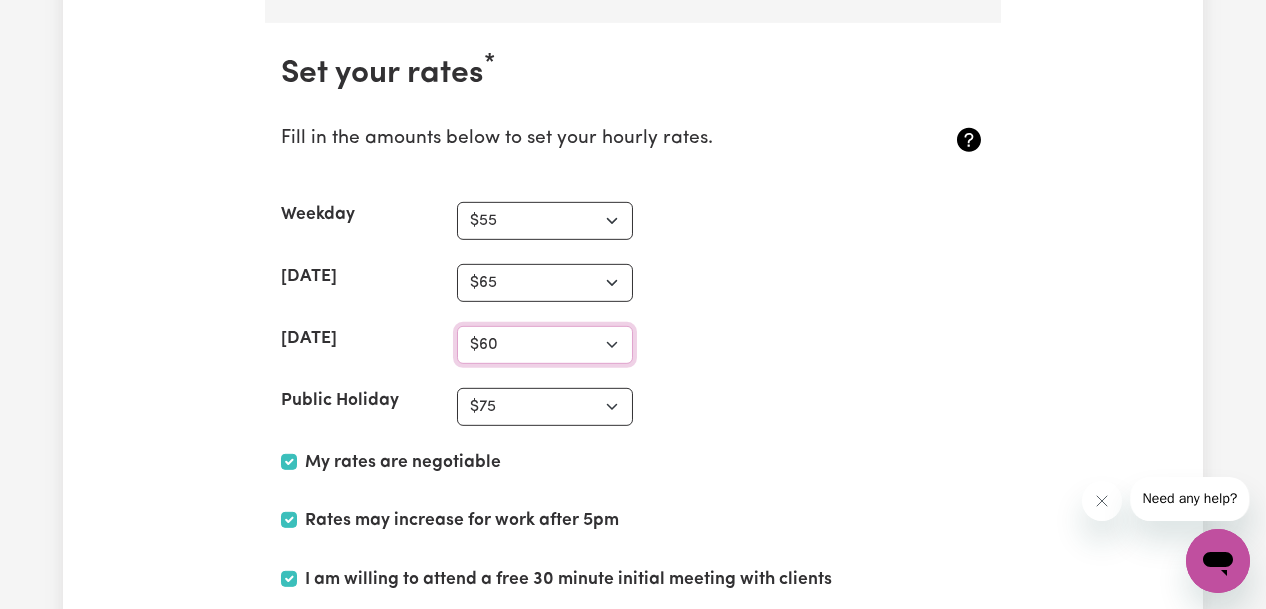 click on "N/A $37 $38 $39 $40 $41 $42 $43 $44 $45 $46 $47 $48 $49 $50 $51 $52 $53 $54 $55 $56 $57 $58 $59 $60 $61 $62 $63 $64 $65 $66 $67 $68 $69 $70 $71 $72 $73 $74 $75 $76 $77 $78 $79 $80 $81 $82 $83 $84 $85 $86 $87 $88 $89 $90 $91 $92 $93 $94 $95 $96 $97 $98 $99 $100 $101 $102 $103 $104 $105 $106 $107 $108 $109 $110 $111 $112 $113 $114 $115 $116 $117 $118 $119 $120 $121 $122 $123 $124 $125 $126 $127 $128 $129 $130 $131 $132 $133 $134 $135 $136 $137 $138 $139 $140 $141 $142 $143 $144 $145 $146 $147 $148 $149 $150 $151 $152 $153 $154 $155 $156 $157 $158 $159 $160 $161 $162" at bounding box center [545, 345] 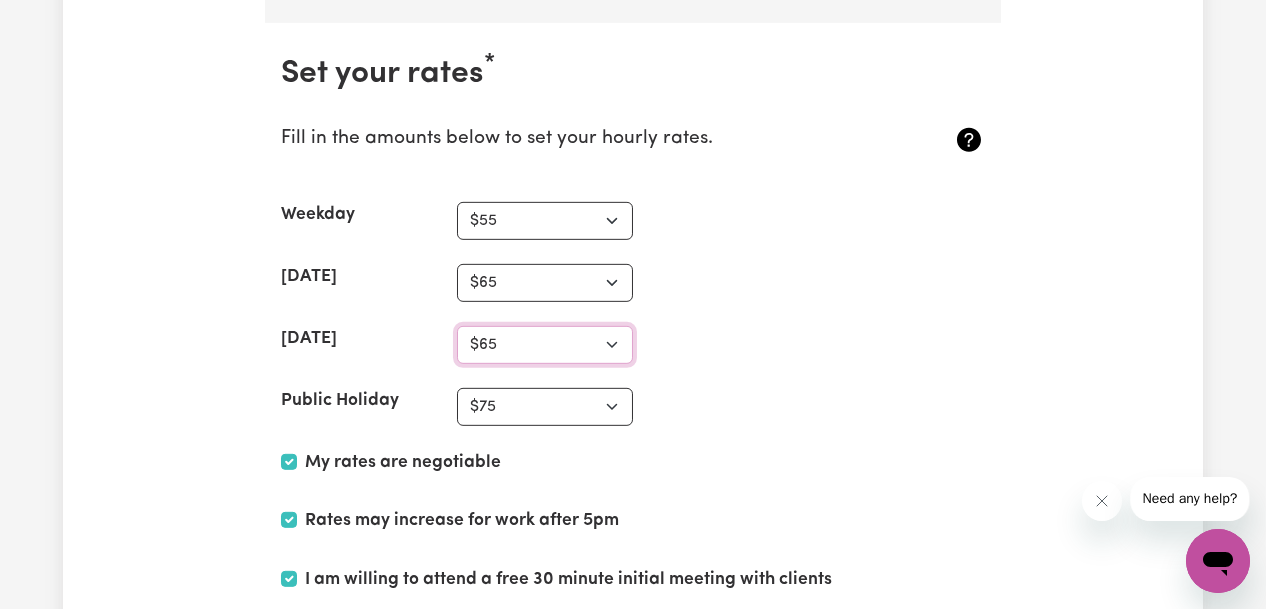 click on "N/A $37 $38 $39 $40 $41 $42 $43 $44 $45 $46 $47 $48 $49 $50 $51 $52 $53 $54 $55 $56 $57 $58 $59 $60 $61 $62 $63 $64 $65 $66 $67 $68 $69 $70 $71 $72 $73 $74 $75 $76 $77 $78 $79 $80 $81 $82 $83 $84 $85 $86 $87 $88 $89 $90 $91 $92 $93 $94 $95 $96 $97 $98 $99 $100 $101 $102 $103 $104 $105 $106 $107 $108 $109 $110 $111 $112 $113 $114 $115 $116 $117 $118 $119 $120 $121 $122 $123 $124 $125 $126 $127 $128 $129 $130 $131 $132 $133 $134 $135 $136 $137 $138 $139 $140 $141 $142 $143 $144 $145 $146 $147 $148 $149 $150 $151 $152 $153 $154 $155 $156 $157 $158 $159 $160 $161 $162" at bounding box center [545, 345] 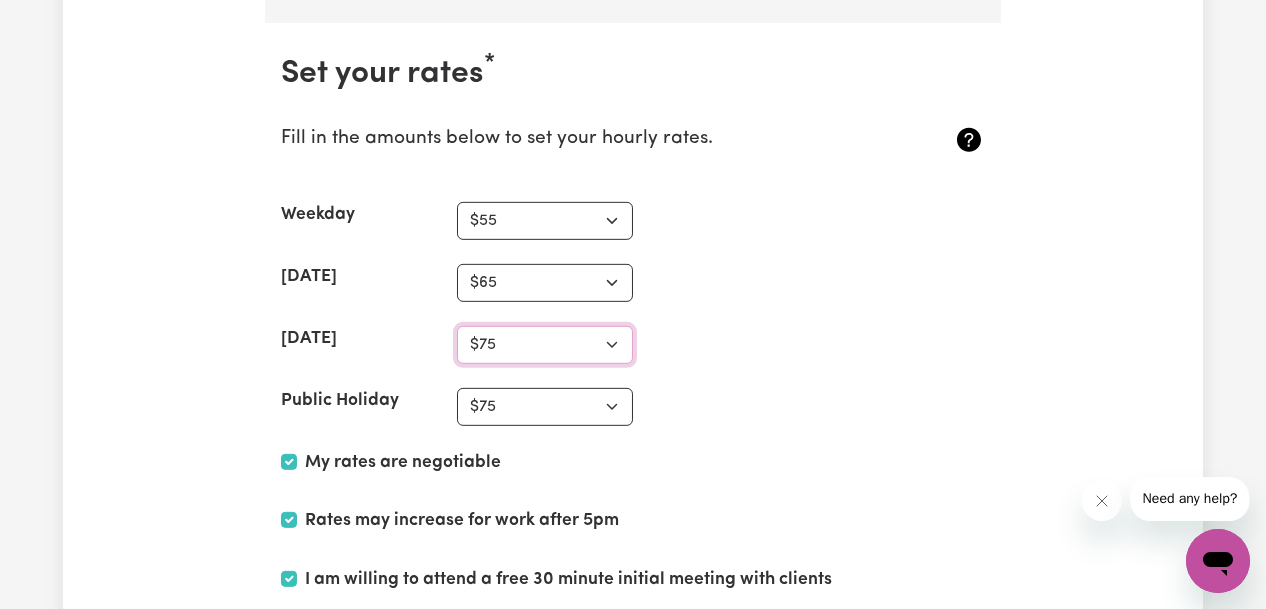 click on "N/A $37 $38 $39 $40 $41 $42 $43 $44 $45 $46 $47 $48 $49 $50 $51 $52 $53 $54 $55 $56 $57 $58 $59 $60 $61 $62 $63 $64 $65 $66 $67 $68 $69 $70 $71 $72 $73 $74 $75 $76 $77 $78 $79 $80 $81 $82 $83 $84 $85 $86 $87 $88 $89 $90 $91 $92 $93 $94 $95 $96 $97 $98 $99 $100 $101 $102 $103 $104 $105 $106 $107 $108 $109 $110 $111 $112 $113 $114 $115 $116 $117 $118 $119 $120 $121 $122 $123 $124 $125 $126 $127 $128 $129 $130 $131 $132 $133 $134 $135 $136 $137 $138 $139 $140 $141 $142 $143 $144 $145 $146 $147 $148 $149 $150 $151 $152 $153 $154 $155 $156 $157 $158 $159 $160 $161 $162" at bounding box center [545, 345] 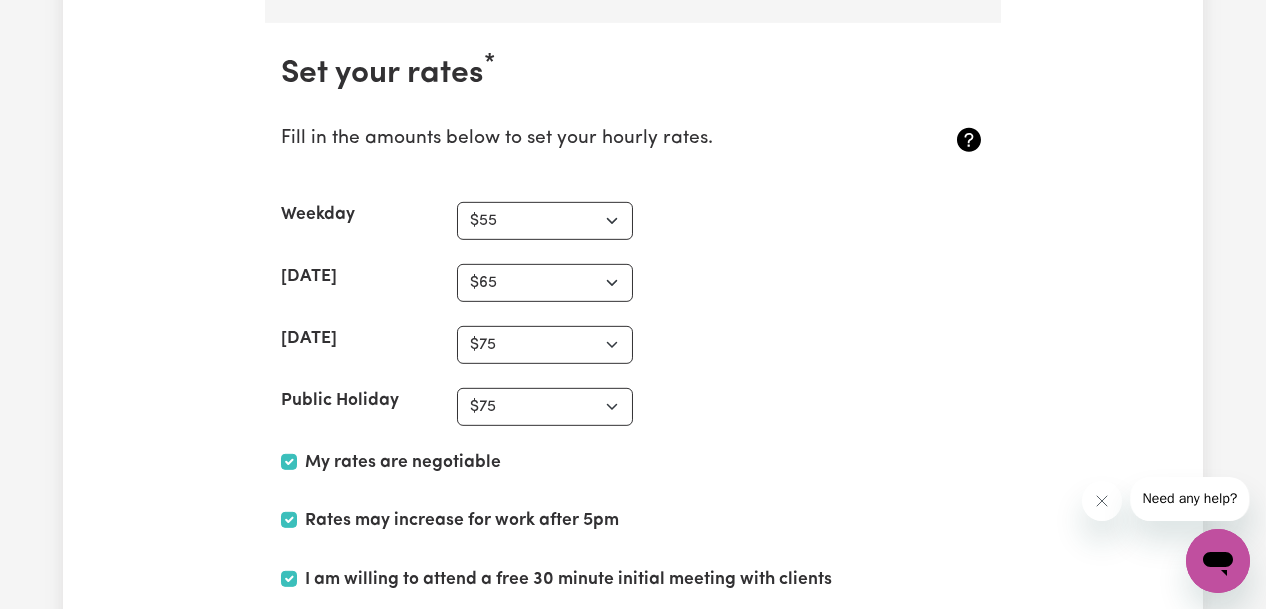 click on "[DATE] N/A $37 $38 $39 $40 $41 $42 $43 $44 $45 $46 $47 $48 $49 $50 $51 $52 $53 $54 $55 $56 $57 $58 $59 $60 $61 $62 $63 $64 $65 $66 $67 $68 $69 $70 $71 $72 $73 $74 $75 $76 $77 $78 $79 $80 $81 $82 $83 $84 $85 $86 $87 $88 $89 $90 $91 $92 $93 $94 $95 $96 $97 $98 $99 $100 $101 $102 $103 $104 $105 $106 $107 $108 $109 $110 $111 $112 $113 $114 $115 $116 $117 $118 $119 $120 $121 $122 $123 $124 $125 $126 $127 $128 $129 $130 $131 $132 $133 $134 $135 $136 $137 $138 $139 $140 $141 $142 $143 $144 $145 $146 $147 $148 $149 $150 $151 $152 $153 $154 $155 $156 $157 $158 $159 $160 $161 $162" at bounding box center (633, 283) 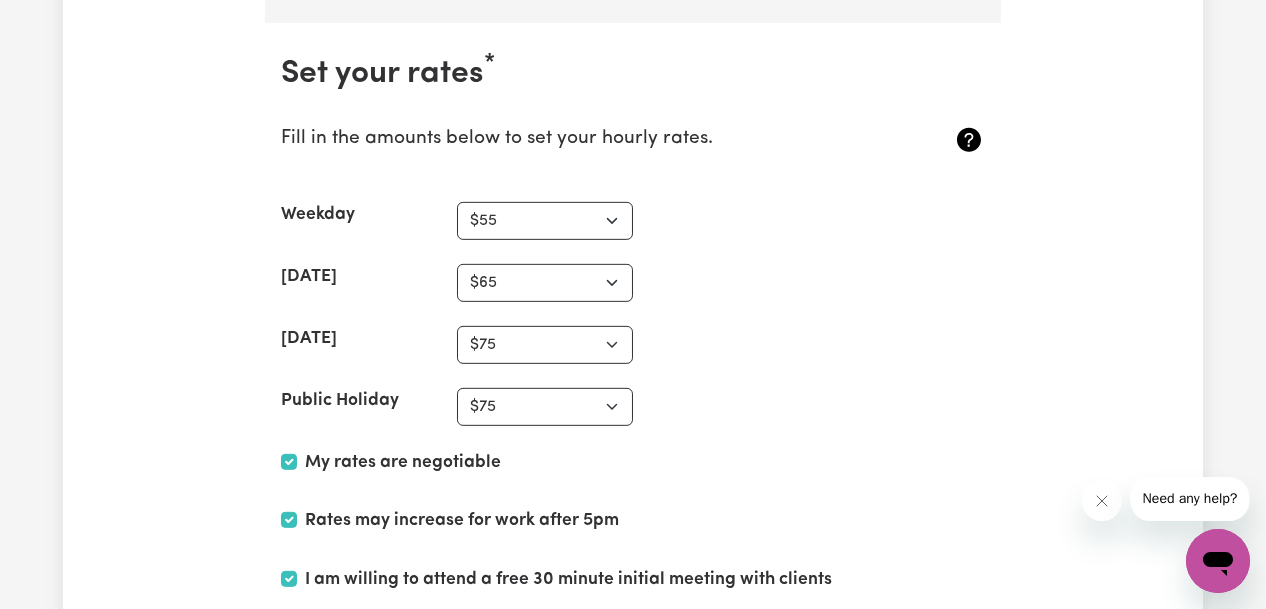 click on "Set your rates  * Fill in the amounts below to set your hourly rates. Weekday N/A $37 $38 $39 $40 $41 $42 $43 $44 $45 $46 $47 $48 $49 $50 $51 $52 $53 $54 $55 $56 $57 $58 $59 $60 $61 $62 $63 $64 $65 $66 $67 $68 $69 $70 $71 $72 $73 $74 $75 $76 $77 $78 $79 $80 $81 $82 $83 $84 $85 $86 $87 $88 $89 $90 $91 $92 $93 $94 $95 $96 $97 $98 $99 $100 $101 $102 $103 $104 $105 $106 $107 $108 $109 $110 $111 $112 $113 $114 $115 $116 $117 $118 $119 $120 $121 $122 $123 $124 $125 $126 $127 $128 $129 $130 $131 $132 $133 $134 $135 $136 $137 $138 $139 $140 $141 $142 $143 $144 $145 $146 $147 $148 $149 $150 $151 $152 $153 $154 $155 $156 $157 $158 $159 $160 $161 $162 [DATE] N/A $37 $38 $39 $40 $41 $42 $43 $44 $45 $46 $47 $48 $49 $50 $51 $52 $53 $54 $55 $56 $57 $58 $59 $60 $61 $62 $63 $64 $65 $66 $67 $68 $69 $70 $71 $72 $73 $74 $75 $76 $77 $78 $79 $80 $81 $82 $83 $84 $85 $86 $87 $88 $89 $90 $91 $92 $93 $94 $95 $96 $97 $98 $99 $100 $101 $102 $103 $104 $105 $106 $107 $108 $109 $110 $111 $112 $113 $114 $115 $116 $117 $118 $119 $120 $121" at bounding box center (633, 374) 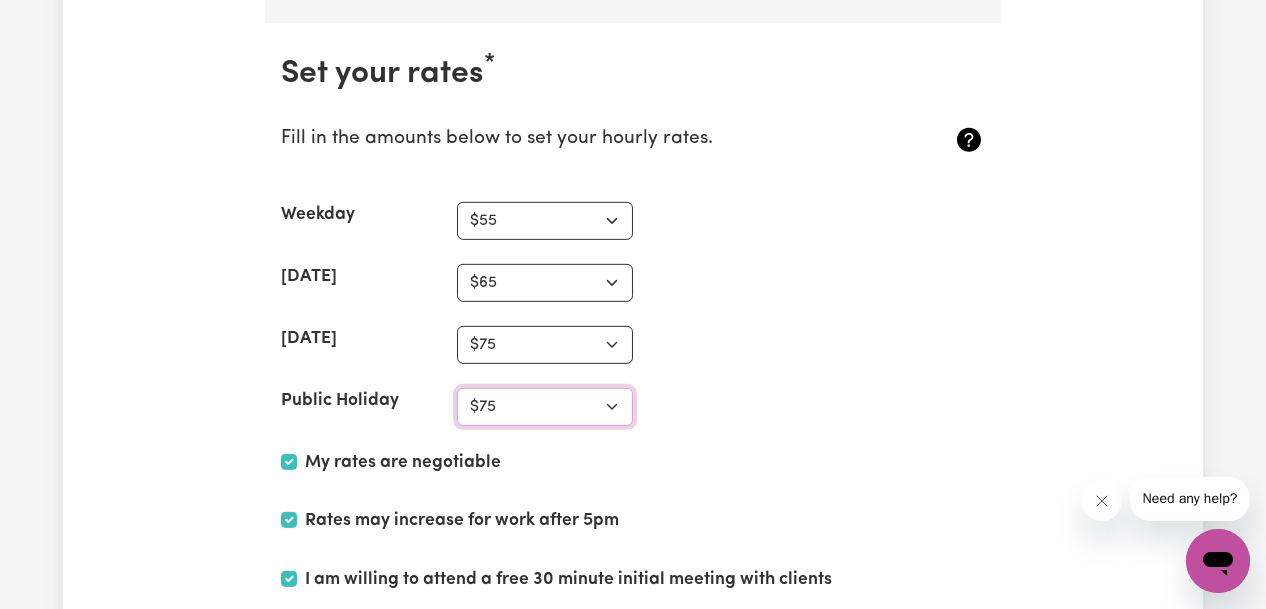click on "N/A $37 $38 $39 $40 $41 $42 $43 $44 $45 $46 $47 $48 $49 $50 $51 $52 $53 $54 $55 $56 $57 $58 $59 $60 $61 $62 $63 $64 $65 $66 $67 $68 $69 $70 $71 $72 $73 $74 $75 $76 $77 $78 $79 $80 $81 $82 $83 $84 $85 $86 $87 $88 $89 $90 $91 $92 $93 $94 $95 $96 $97 $98 $99 $100 $101 $102 $103 $104 $105 $106 $107 $108 $109 $110 $111 $112 $113 $114 $115 $116 $117 $118 $119 $120 $121 $122 $123 $124 $125 $126 $127 $128 $129 $130 $131 $132 $133 $134 $135 $136 $137 $138 $139 $140 $141 $142 $143 $144 $145 $146 $147 $148 $149 $150 $151 $152 $153 $154 $155 $156 $157 $158 $159 $160 $161 $162" at bounding box center [545, 407] 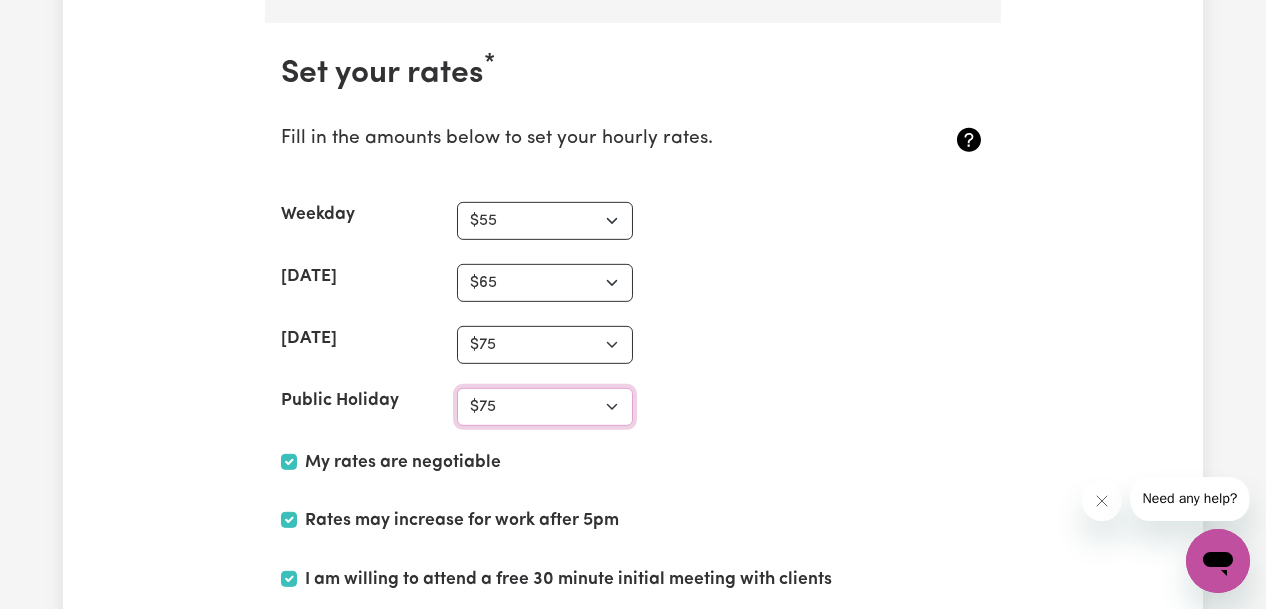 click on "N/A $37 $38 $39 $40 $41 $42 $43 $44 $45 $46 $47 $48 $49 $50 $51 $52 $53 $54 $55 $56 $57 $58 $59 $60 $61 $62 $63 $64 $65 $66 $67 $68 $69 $70 $71 $72 $73 $74 $75 $76 $77 $78 $79 $80 $81 $82 $83 $84 $85 $86 $87 $88 $89 $90 $91 $92 $93 $94 $95 $96 $97 $98 $99 $100 $101 $102 $103 $104 $105 $106 $107 $108 $109 $110 $111 $112 $113 $114 $115 $116 $117 $118 $119 $120 $121 $122 $123 $124 $125 $126 $127 $128 $129 $130 $131 $132 $133 $134 $135 $136 $137 $138 $139 $140 $141 $142 $143 $144 $145 $146 $147 $148 $149 $150 $151 $152 $153 $154 $155 $156 $157 $158 $159 $160 $161 $162" at bounding box center (545, 407) 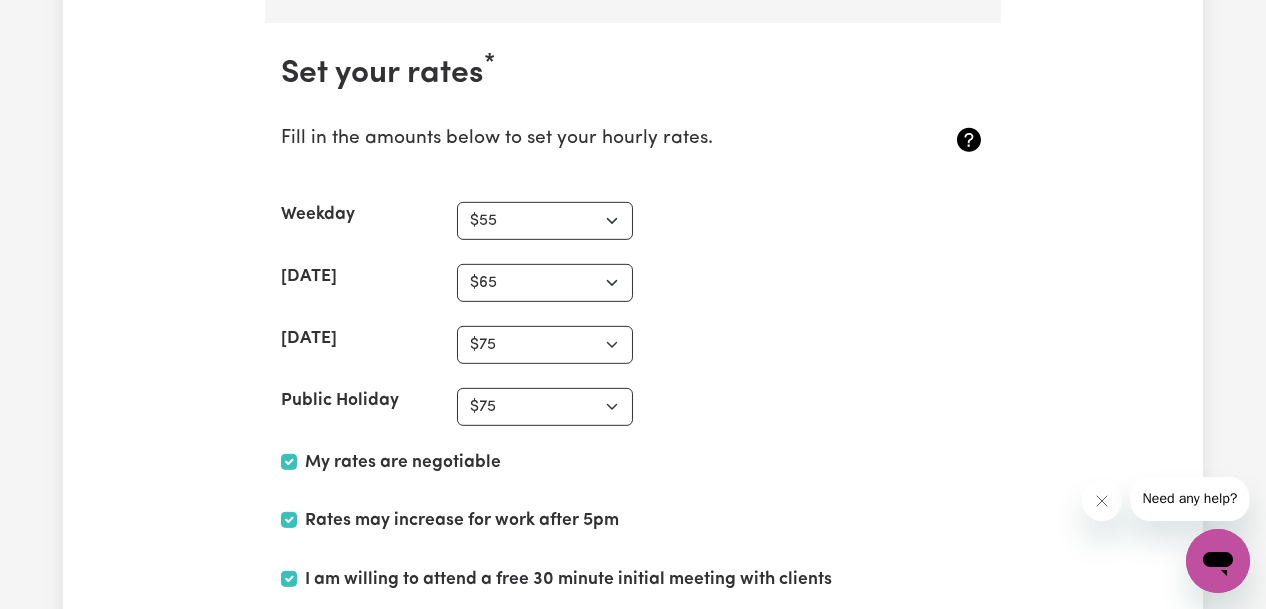 click on "[DATE] N/A $37 $38 $39 $40 $41 $42 $43 $44 $45 $46 $47 $48 $49 $50 $51 $52 $53 $54 $55 $56 $57 $58 $59 $60 $61 $62 $63 $64 $65 $66 $67 $68 $69 $70 $71 $72 $73 $74 $75 $76 $77 $78 $79 $80 $81 $82 $83 $84 $85 $86 $87 $88 $89 $90 $91 $92 $93 $94 $95 $96 $97 $98 $99 $100 $101 $102 $103 $104 $105 $106 $107 $108 $109 $110 $111 $112 $113 $114 $115 $116 $117 $118 $119 $120 $121 $122 $123 $124 $125 $126 $127 $128 $129 $130 $131 $132 $133 $134 $135 $136 $137 $138 $139 $140 $141 $142 $143 $144 $145 $146 $147 $148 $149 $150 $151 $152 $153 $154 $155 $156 $157 $158 $159 $160 $161 $162" at bounding box center (633, 283) 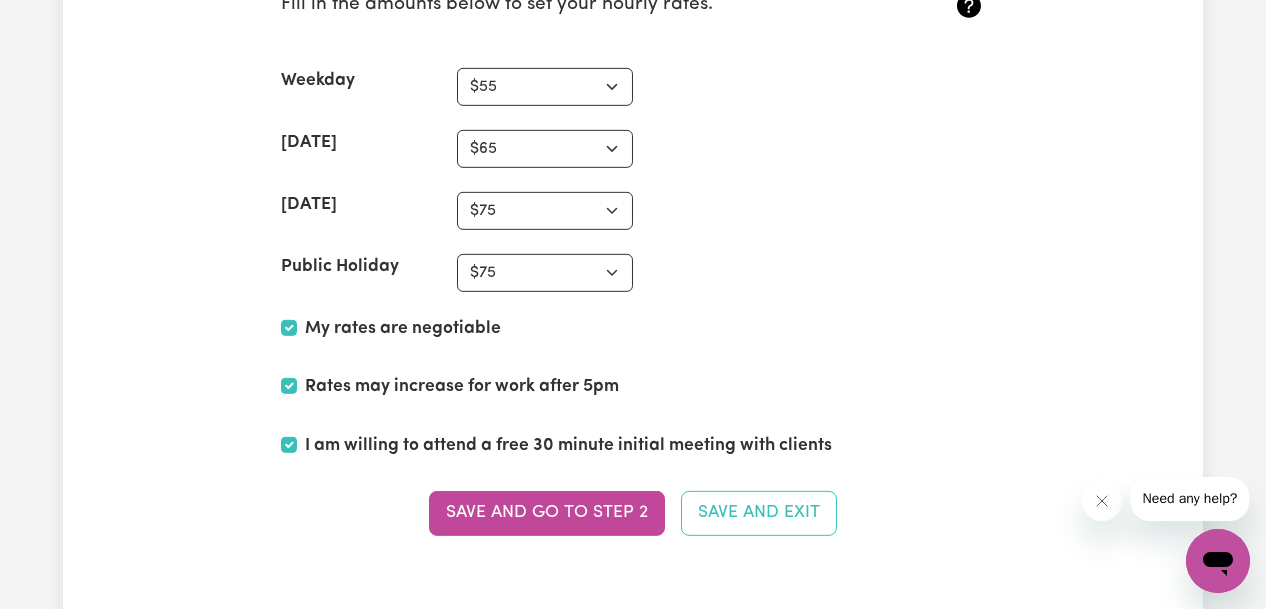 scroll, scrollTop: 5000, scrollLeft: 0, axis: vertical 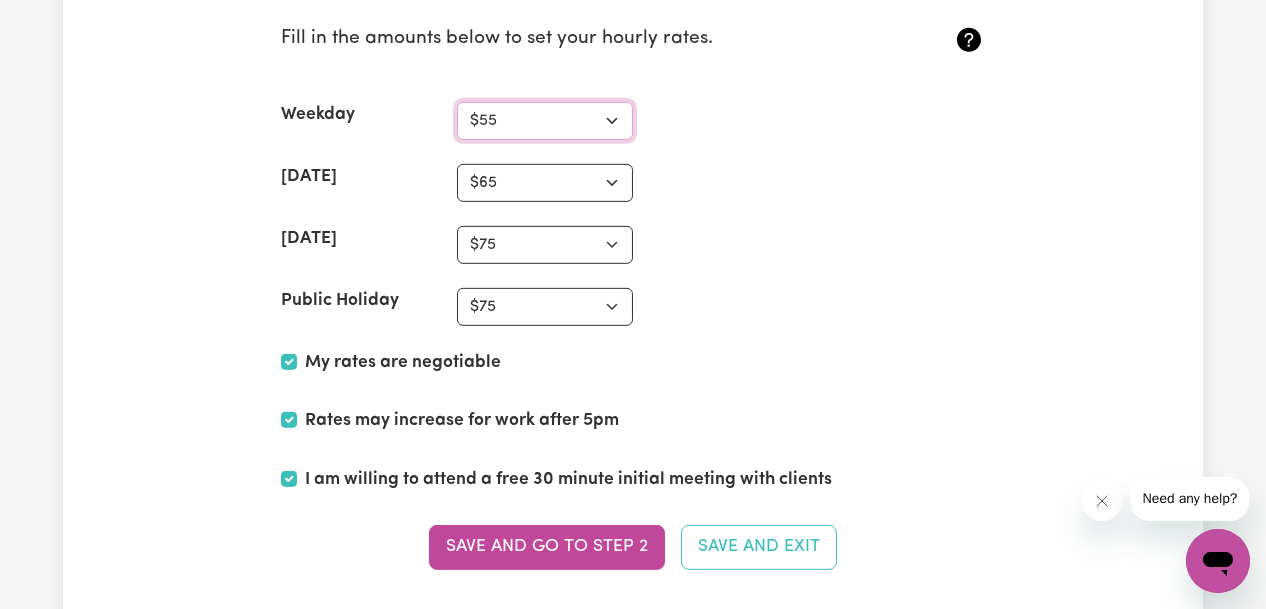 click on "N/A $37 $38 $39 $40 $41 $42 $43 $44 $45 $46 $47 $48 $49 $50 $51 $52 $53 $54 $55 $56 $57 $58 $59 $60 $61 $62 $63 $64 $65 $66 $67 $68 $69 $70 $71 $72 $73 $74 $75 $76 $77 $78 $79 $80 $81 $82 $83 $84 $85 $86 $87 $88 $89 $90 $91 $92 $93 $94 $95 $96 $97 $98 $99 $100 $101 $102 $103 $104 $105 $106 $107 $108 $109 $110 $111 $112 $113 $114 $115 $116 $117 $118 $119 $120 $121 $122 $123 $124 $125 $126 $127 $128 $129 $130 $131 $132 $133 $134 $135 $136 $137 $138 $139 $140 $141 $142 $143 $144 $145 $146 $147 $148 $149 $150 $151 $152 $153 $154 $155 $156 $157 $158 $159 $160 $161 $162" at bounding box center (545, 121) 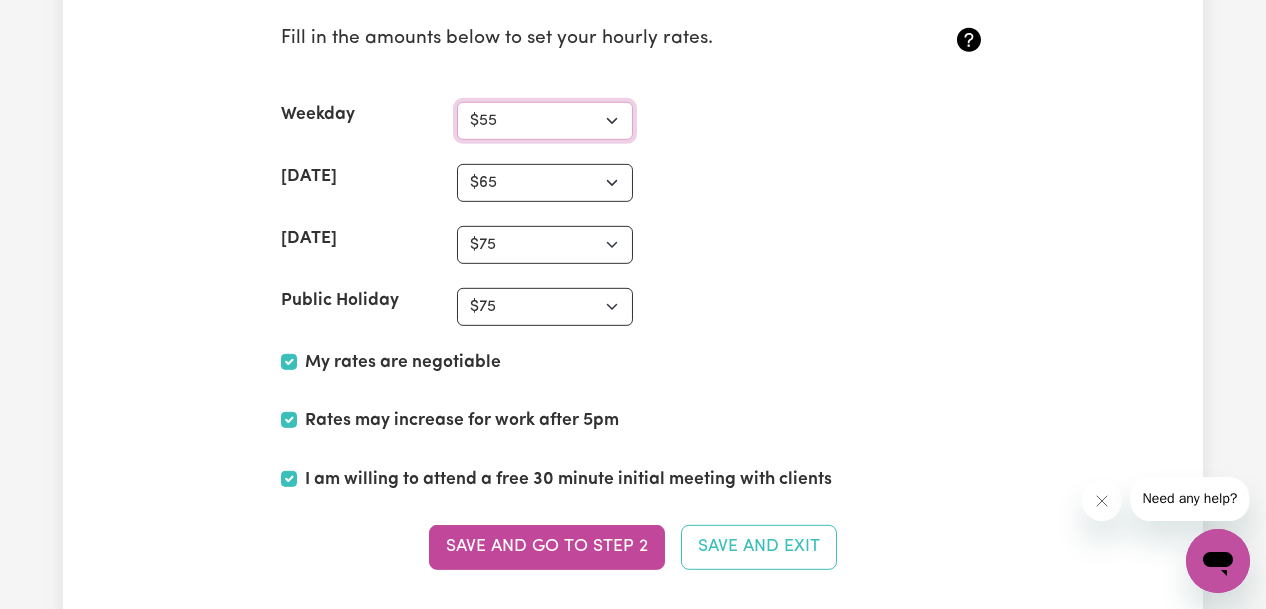 select on "50" 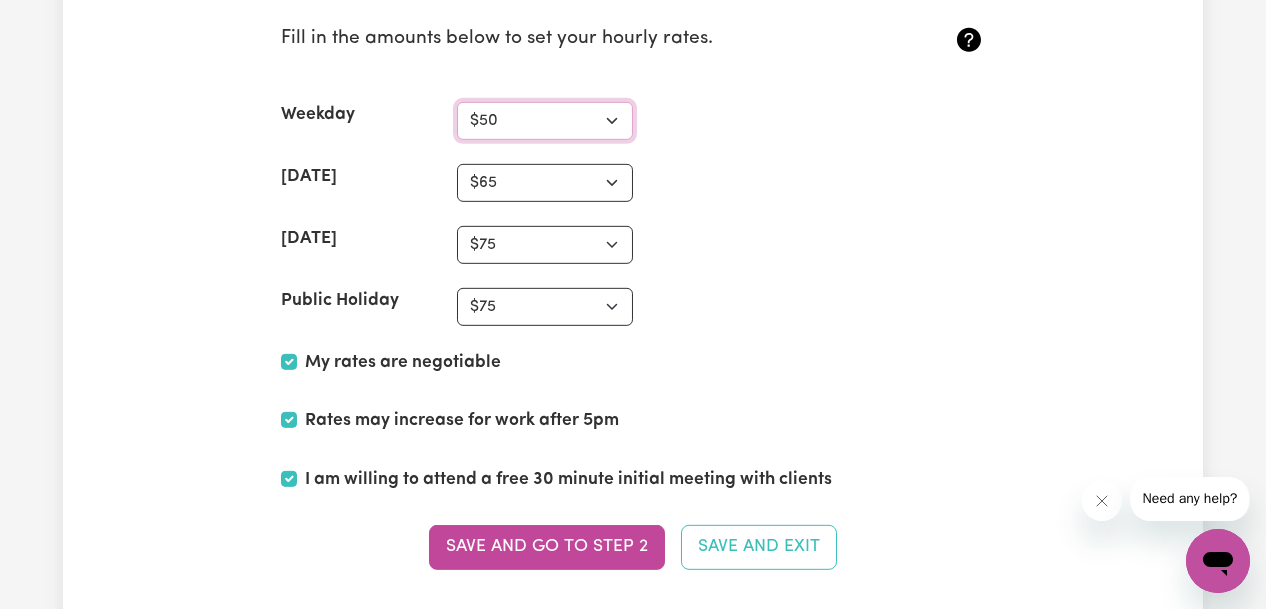 click on "N/A $37 $38 $39 $40 $41 $42 $43 $44 $45 $46 $47 $48 $49 $50 $51 $52 $53 $54 $55 $56 $57 $58 $59 $60 $61 $62 $63 $64 $65 $66 $67 $68 $69 $70 $71 $72 $73 $74 $75 $76 $77 $78 $79 $80 $81 $82 $83 $84 $85 $86 $87 $88 $89 $90 $91 $92 $93 $94 $95 $96 $97 $98 $99 $100 $101 $102 $103 $104 $105 $106 $107 $108 $109 $110 $111 $112 $113 $114 $115 $116 $117 $118 $119 $120 $121 $122 $123 $124 $125 $126 $127 $128 $129 $130 $131 $132 $133 $134 $135 $136 $137 $138 $139 $140 $141 $142 $143 $144 $145 $146 $147 $148 $149 $150 $151 $152 $153 $154 $155 $156 $157 $158 $159 $160 $161 $162" at bounding box center (545, 121) 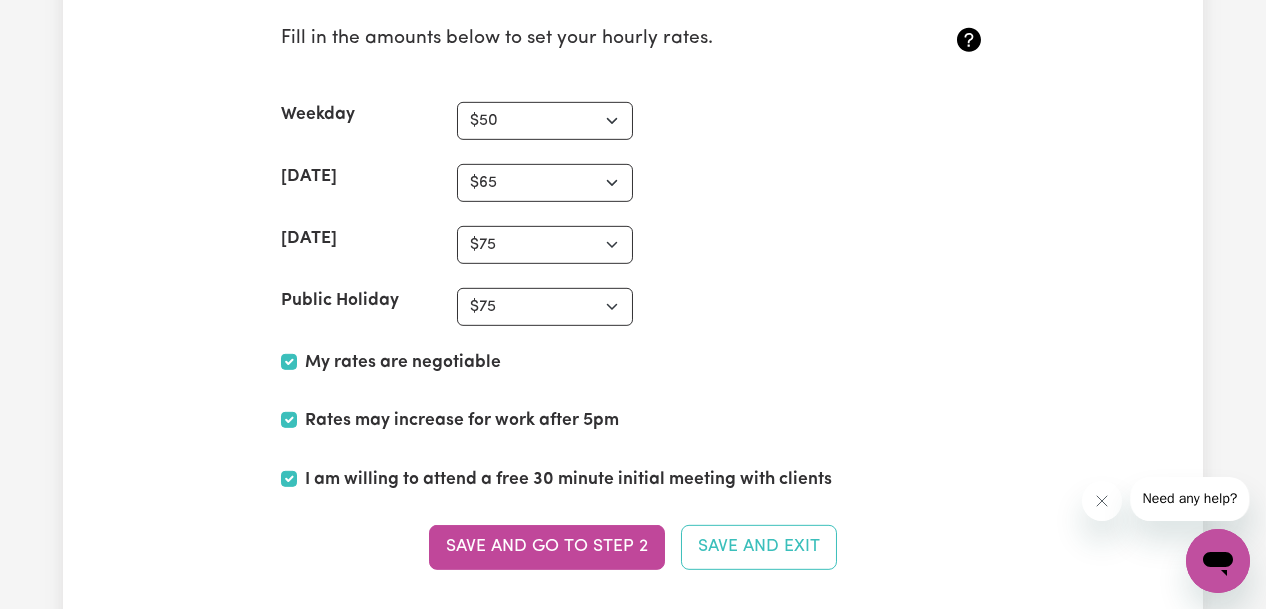 click on "Set your rates  * Fill in the amounts below to set your hourly rates. Weekday N/A $37 $38 $39 $40 $41 $42 $43 $44 $45 $46 $47 $48 $49 $50 $51 $52 $53 $54 $55 $56 $57 $58 $59 $60 $61 $62 $63 $64 $65 $66 $67 $68 $69 $70 $71 $72 $73 $74 $75 $76 $77 $78 $79 $80 $81 $82 $83 $84 $85 $86 $87 $88 $89 $90 $91 $92 $93 $94 $95 $96 $97 $98 $99 $100 $101 $102 $103 $104 $105 $106 $107 $108 $109 $110 $111 $112 $113 $114 $115 $116 $117 $118 $119 $120 $121 $122 $123 $124 $125 $126 $127 $128 $129 $130 $131 $132 $133 $134 $135 $136 $137 $138 $139 $140 $141 $142 $143 $144 $145 $146 $147 $148 $149 $150 $151 $152 $153 $154 $155 $156 $157 $158 $159 $160 $161 $162 [DATE] N/A $37 $38 $39 $40 $41 $42 $43 $44 $45 $46 $47 $48 $49 $50 $51 $52 $53 $54 $55 $56 $57 $58 $59 $60 $61 $62 $63 $64 $65 $66 $67 $68 $69 $70 $71 $72 $73 $74 $75 $76 $77 $78 $79 $80 $81 $82 $83 $84 $85 $86 $87 $88 $89 $90 $91 $92 $93 $94 $95 $96 $97 $98 $99 $100 $101 $102 $103 $104 $105 $106 $107 $108 $109 $110 $111 $112 $113 $114 $115 $116 $117 $118 $119 $120 $121" at bounding box center (633, 274) 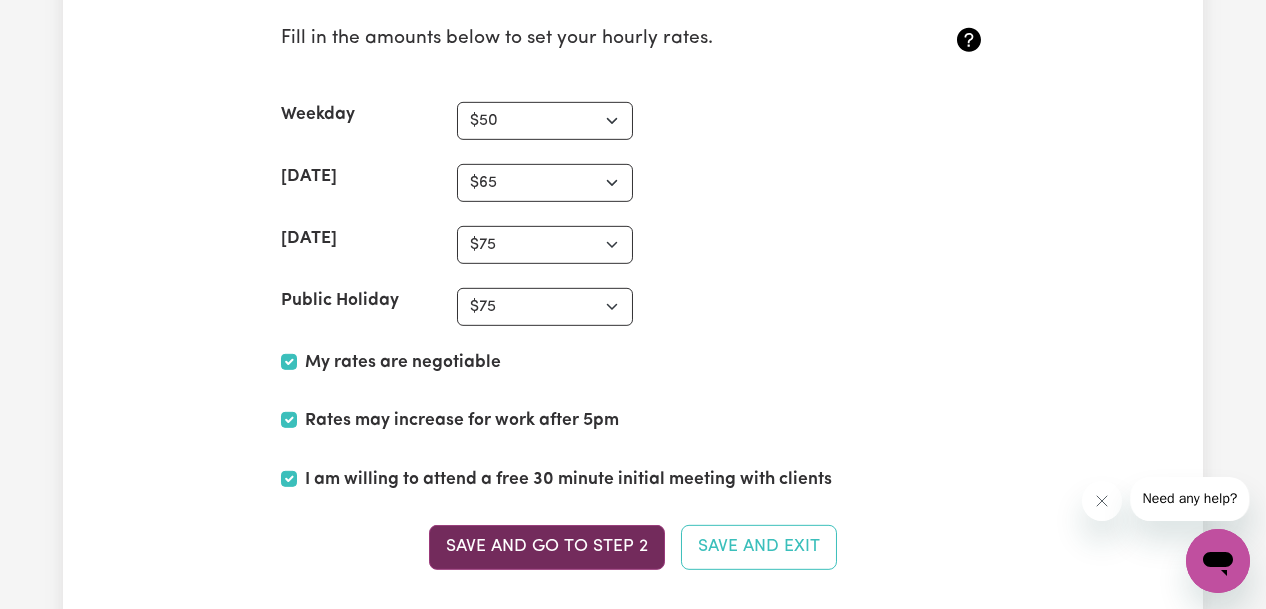 click on "Save and go to Step 2" at bounding box center (547, 547) 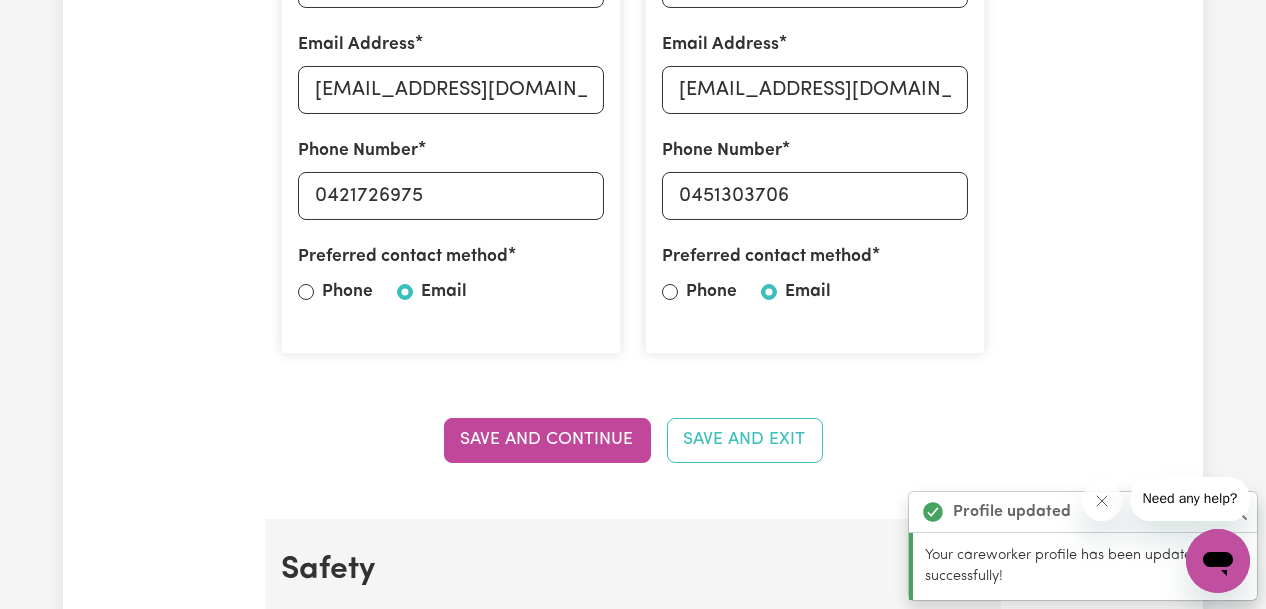 scroll, scrollTop: 800, scrollLeft: 0, axis: vertical 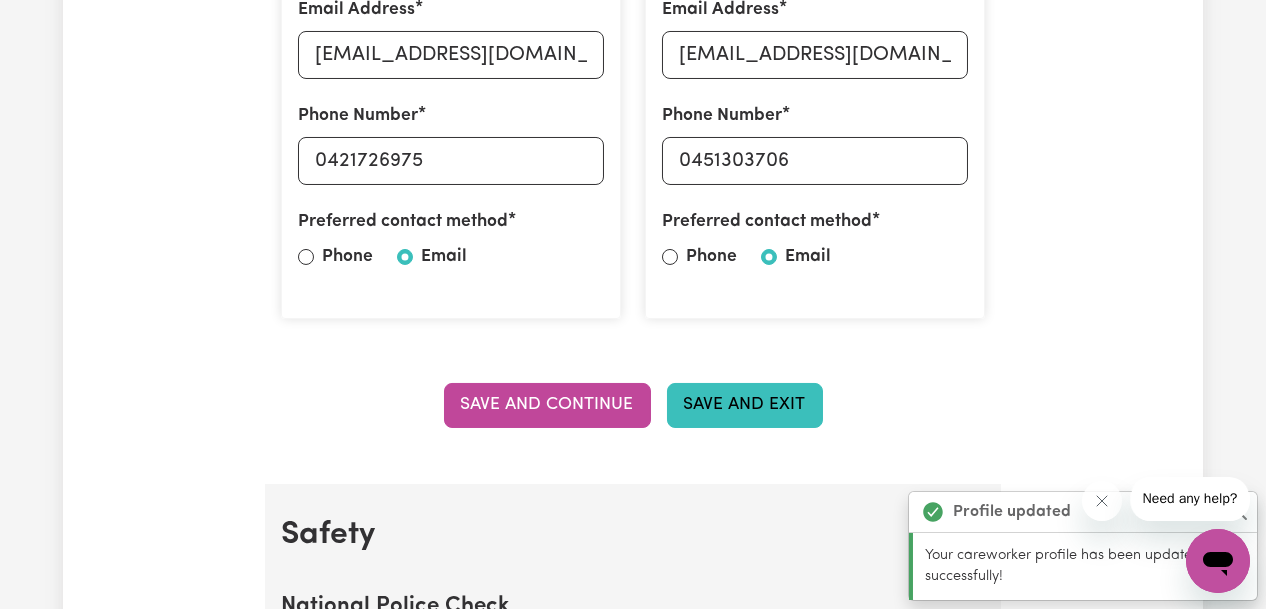 click on "Save and Exit" at bounding box center (745, 405) 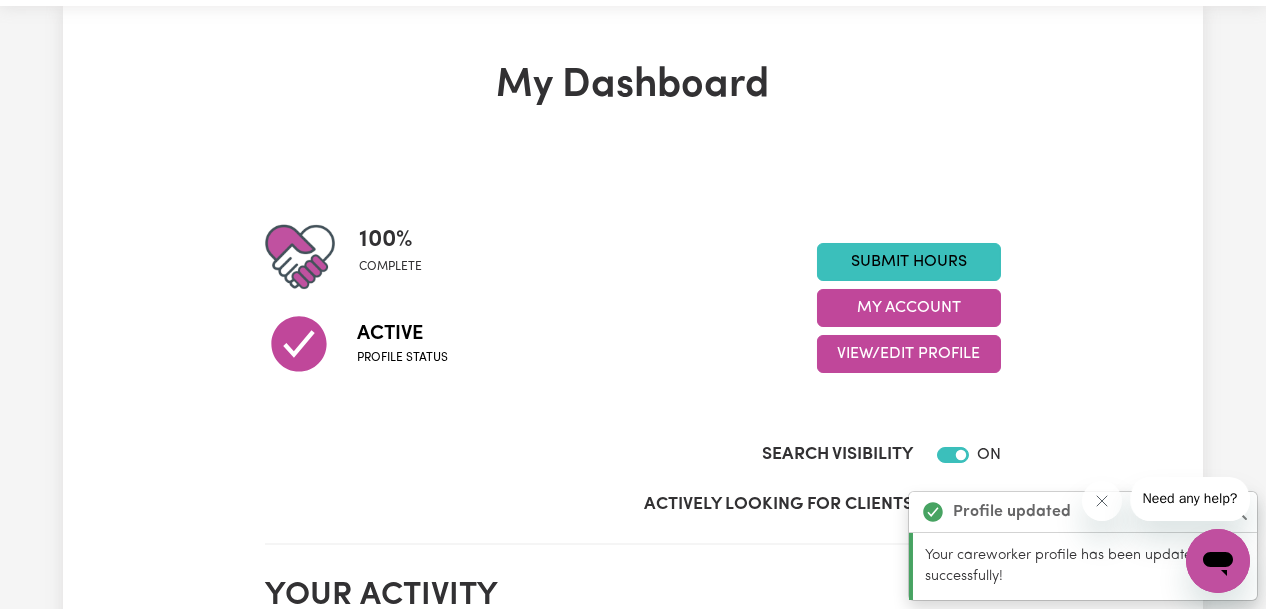 scroll, scrollTop: 0, scrollLeft: 0, axis: both 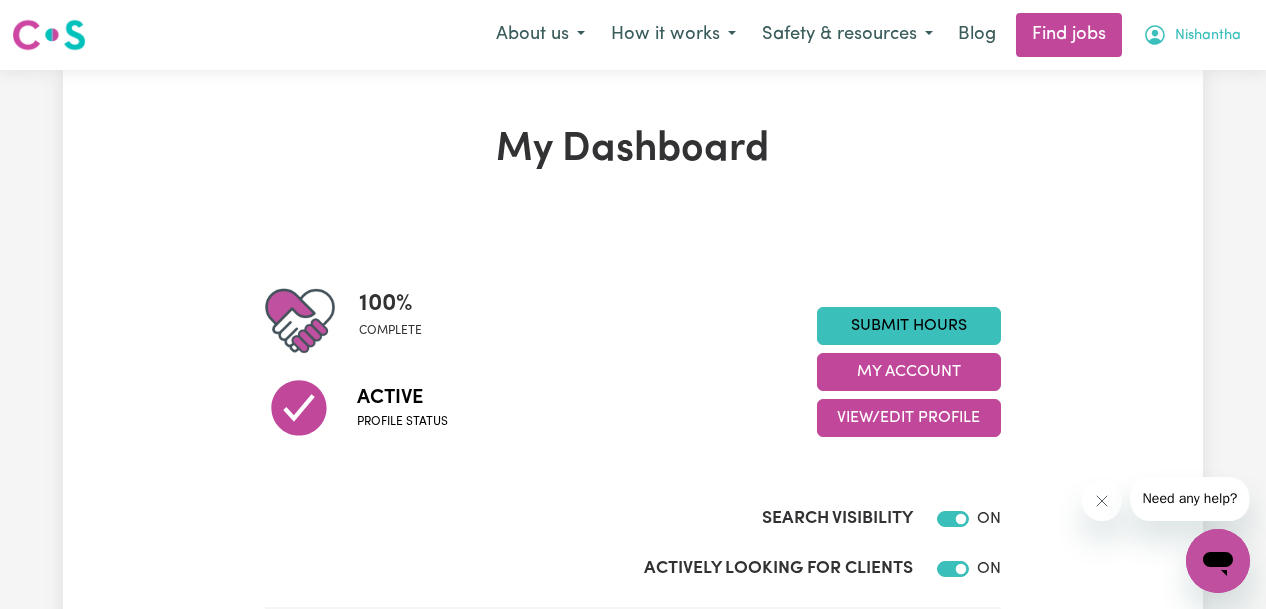 click on "Nishantha" at bounding box center [1208, 36] 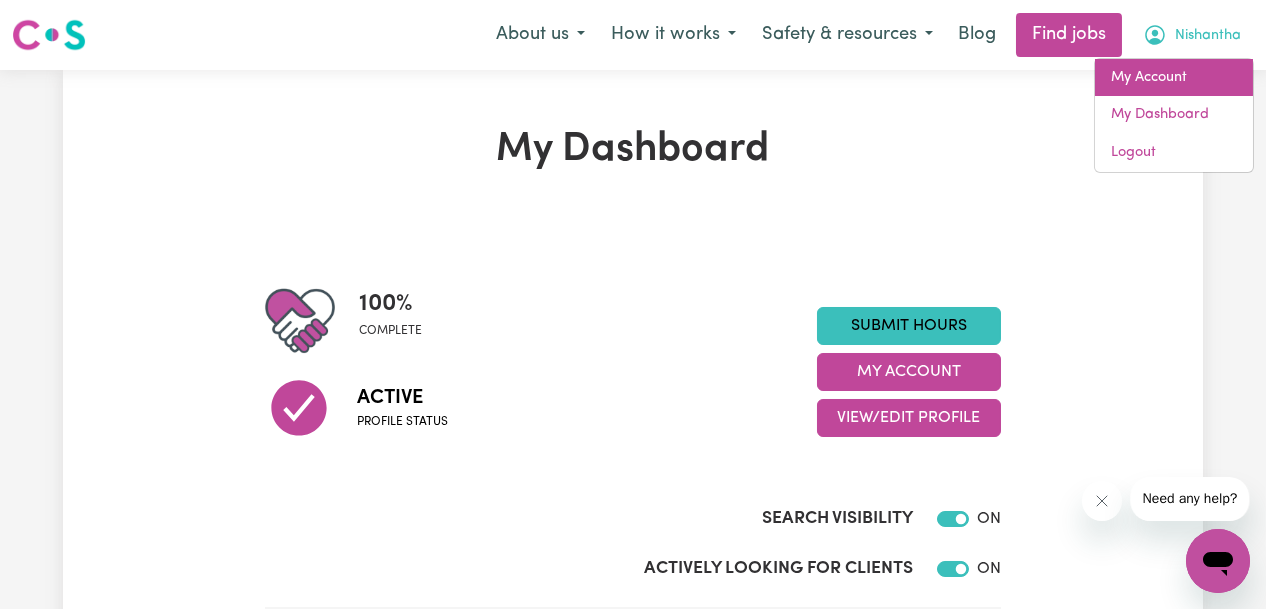 click on "My Account" at bounding box center (1174, 78) 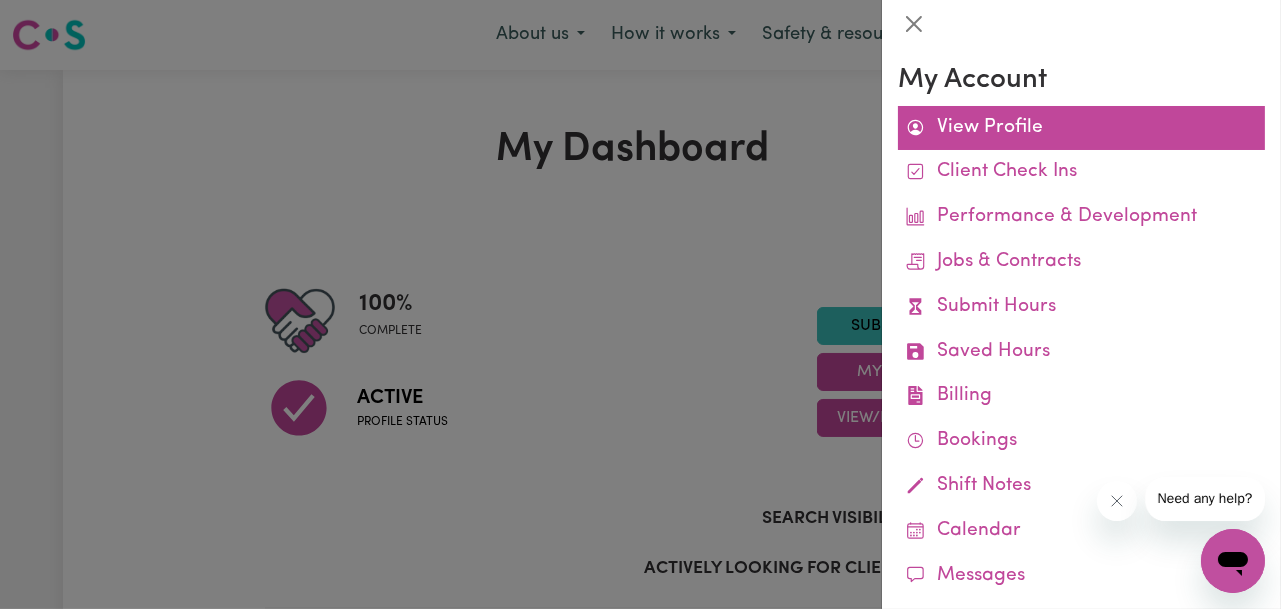 click on "View Profile" at bounding box center [1081, 128] 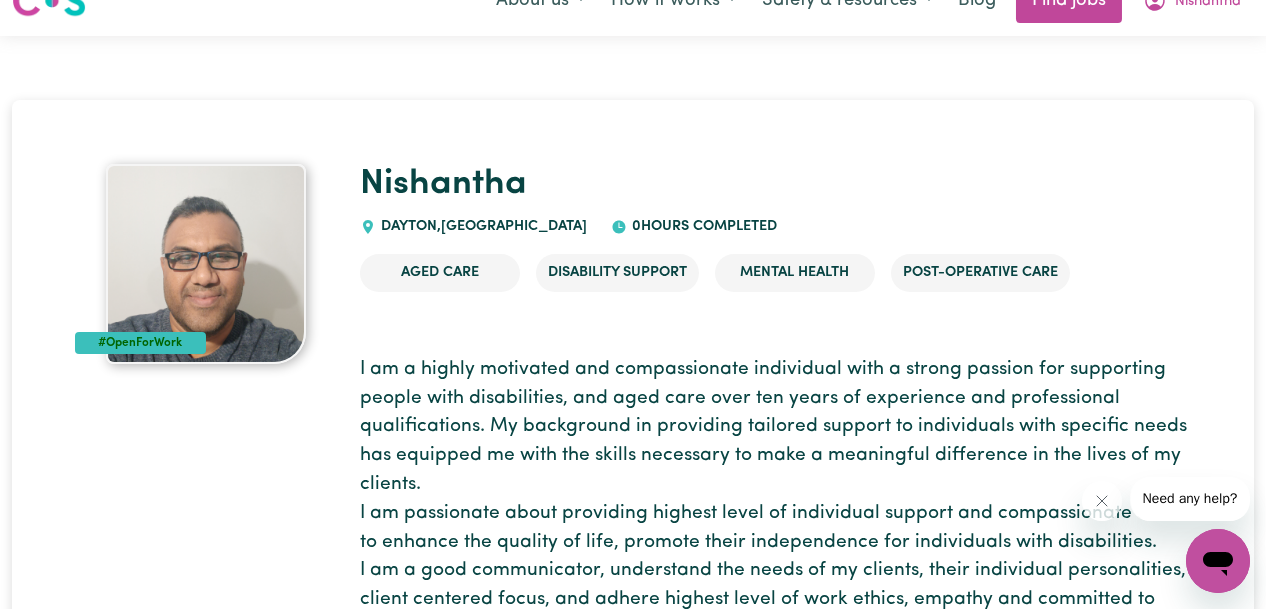 scroll, scrollTop: 0, scrollLeft: 0, axis: both 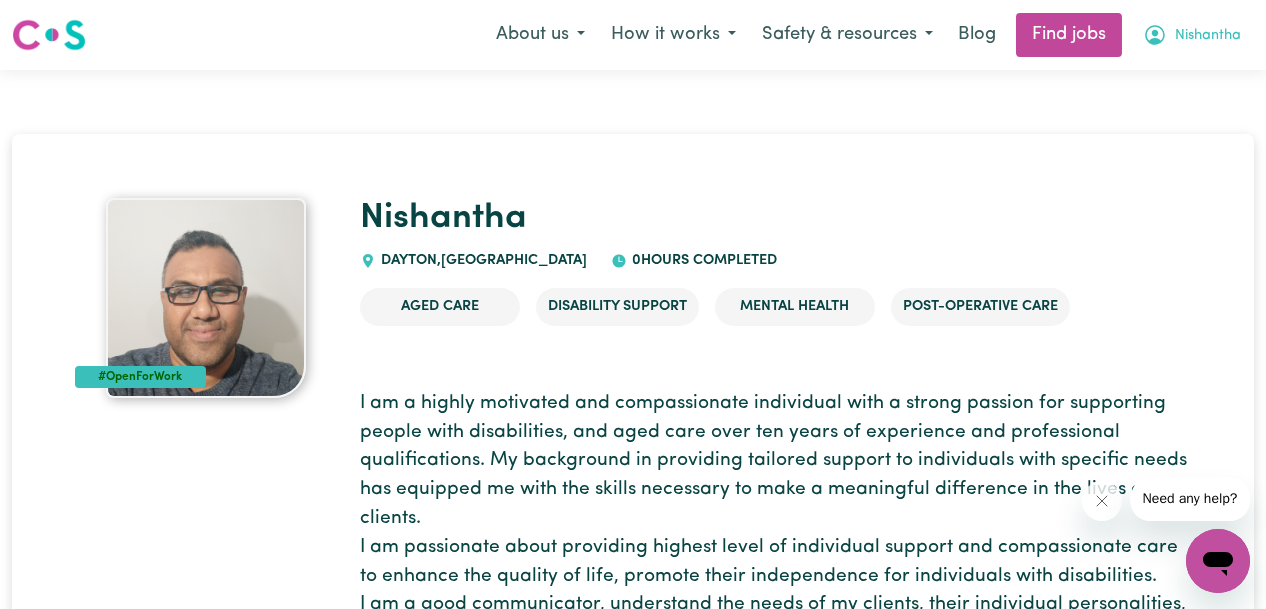 click on "Nishantha" at bounding box center [1192, 35] 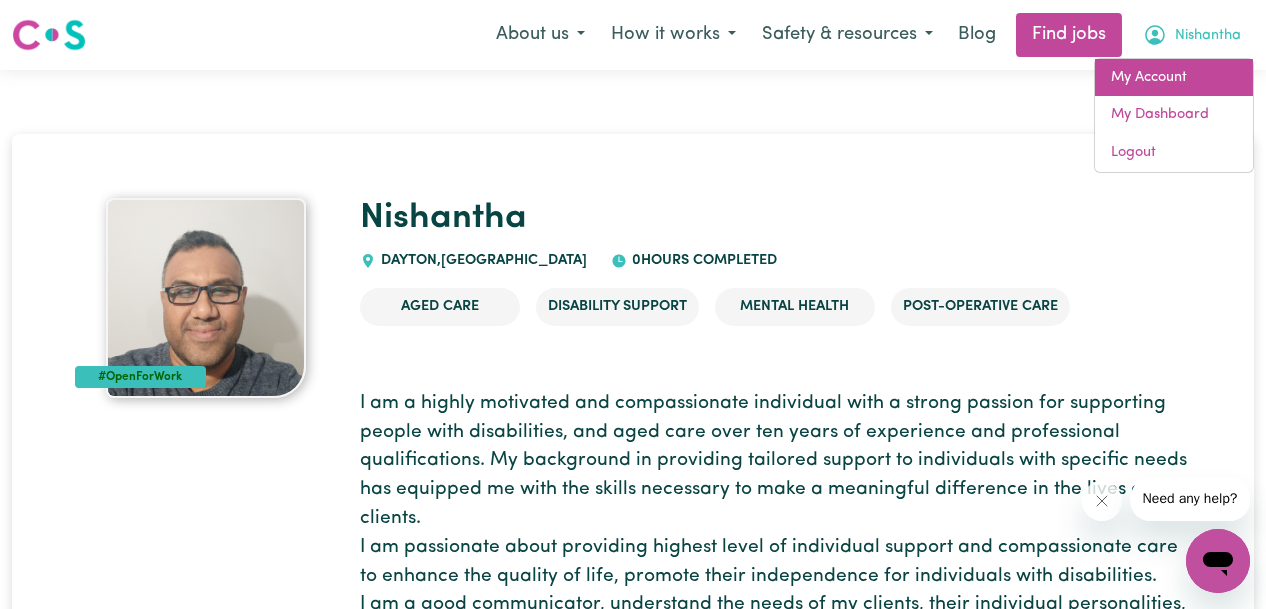 click on "My Account" at bounding box center (1174, 78) 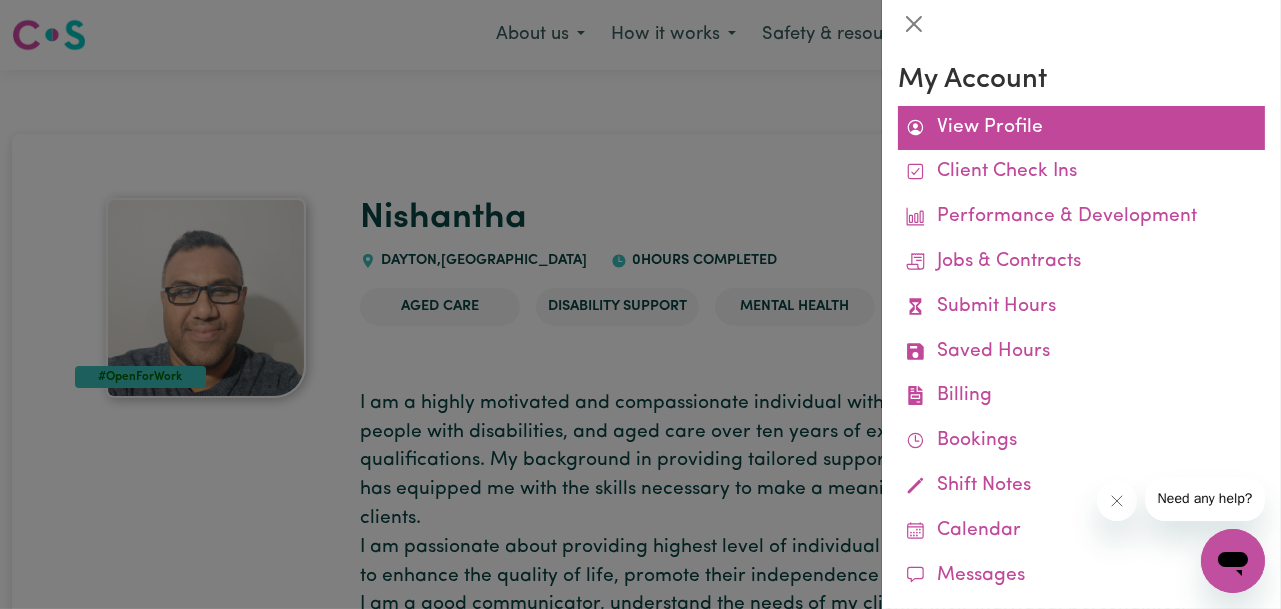 click on "View Profile" at bounding box center [1081, 128] 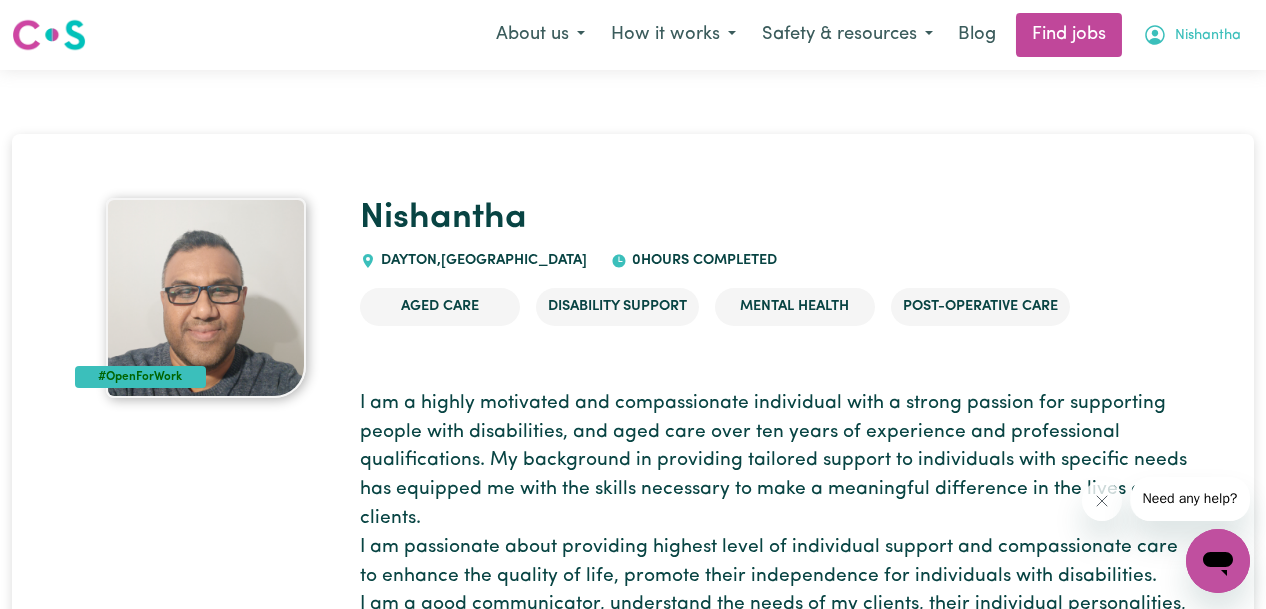 click on "Nishantha" at bounding box center (1208, 36) 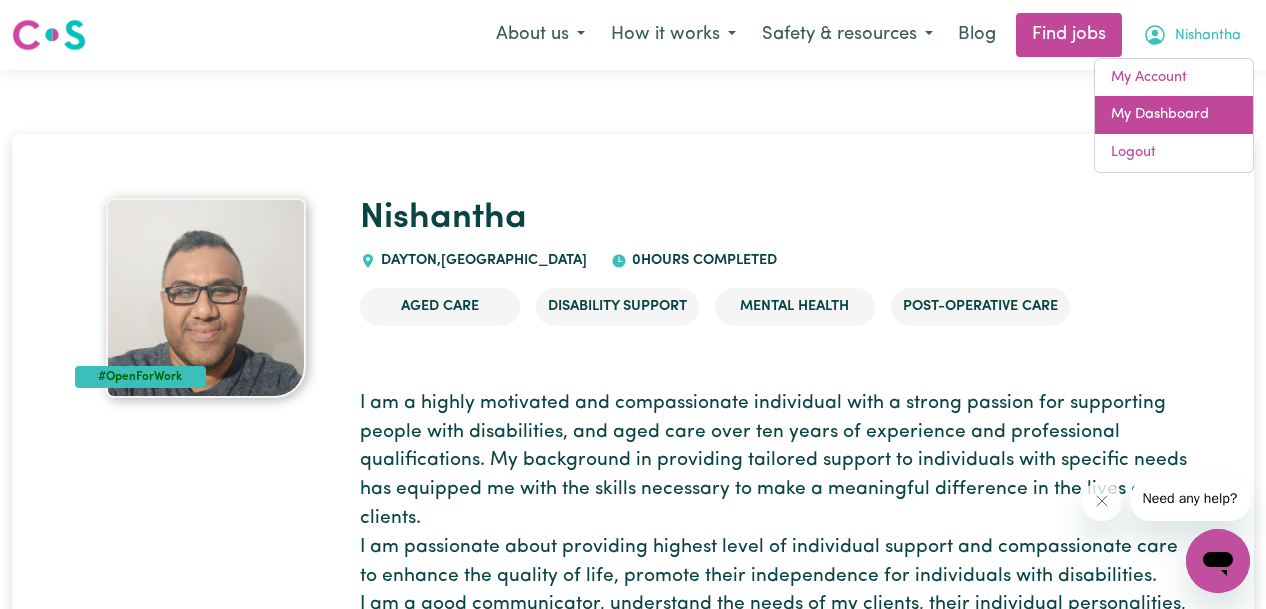click on "My Dashboard" at bounding box center (1174, 115) 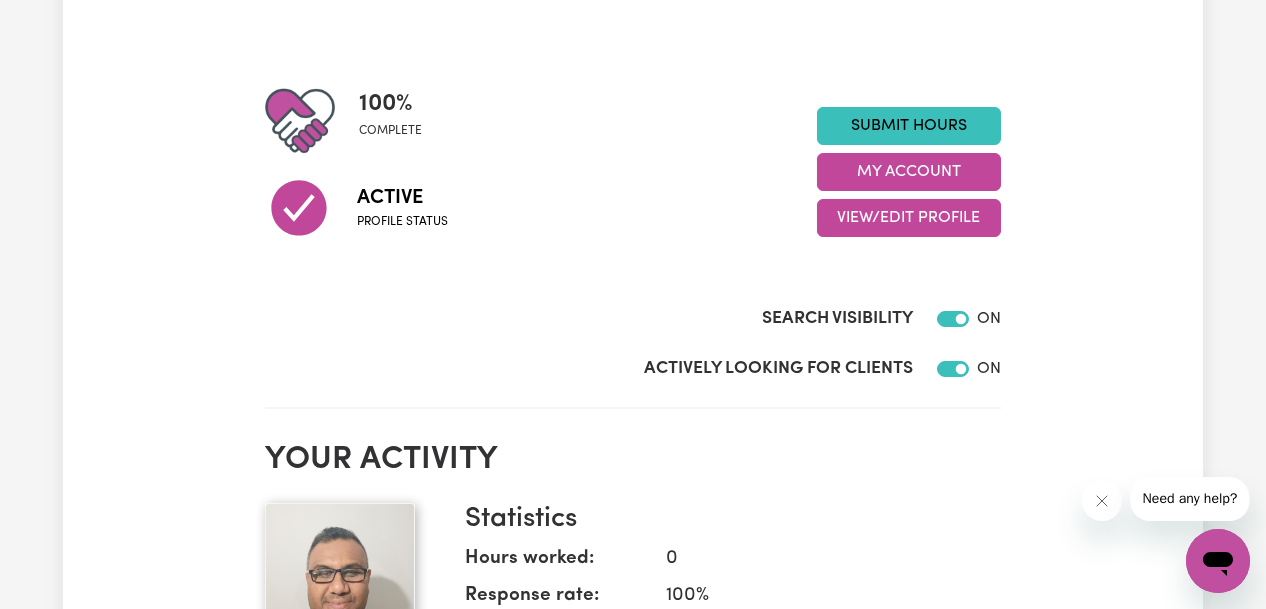 scroll, scrollTop: 71, scrollLeft: 0, axis: vertical 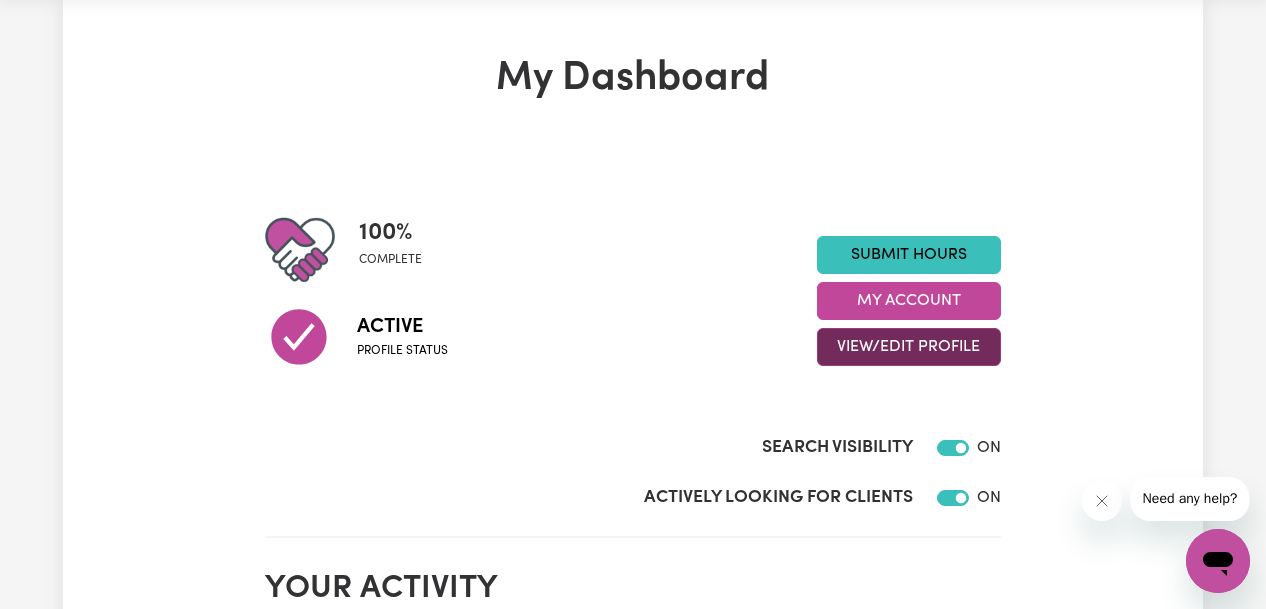 click on "View/Edit Profile" at bounding box center (909, 347) 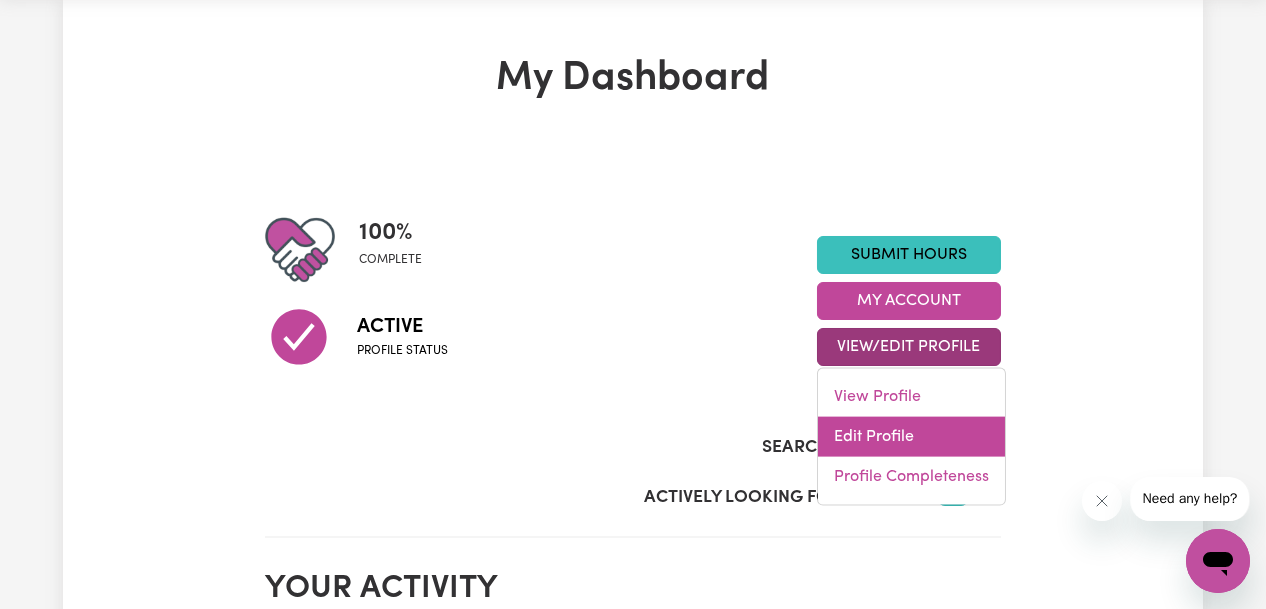 click on "Edit Profile" at bounding box center (911, 437) 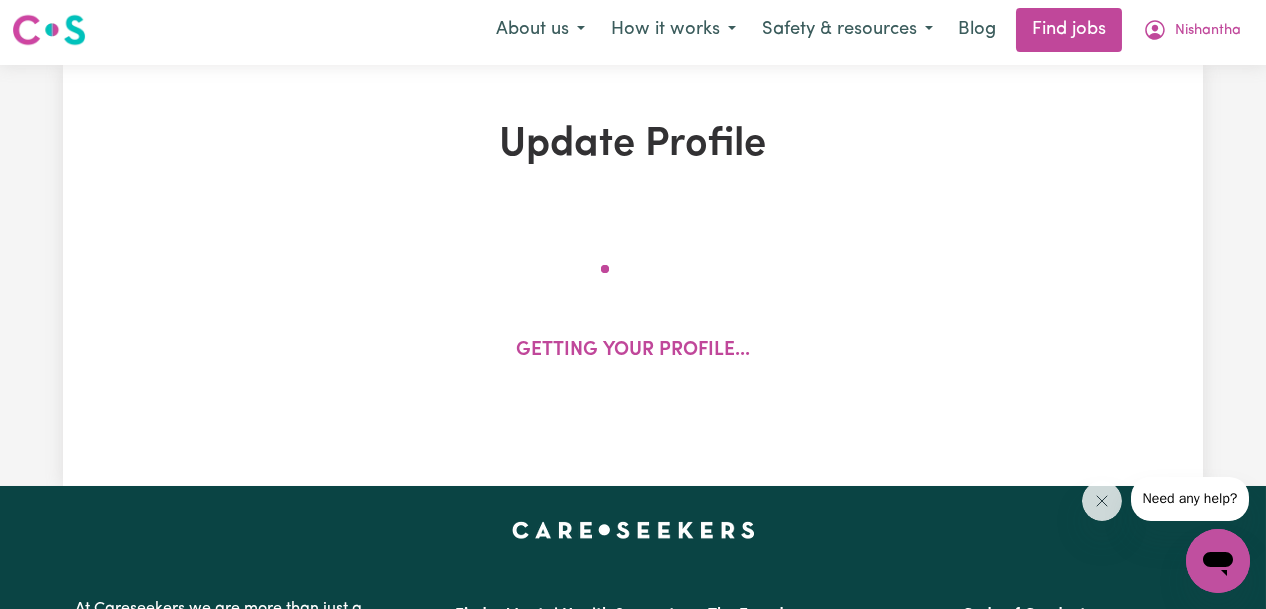 scroll, scrollTop: 0, scrollLeft: 0, axis: both 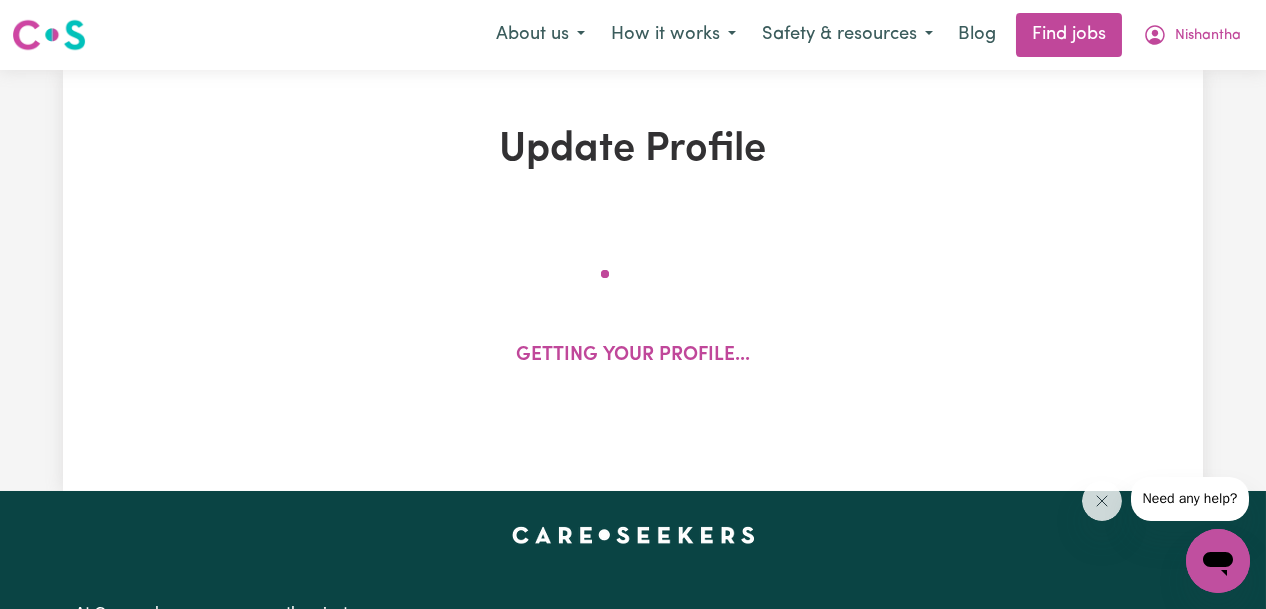 select on "[DEMOGRAPHIC_DATA]" 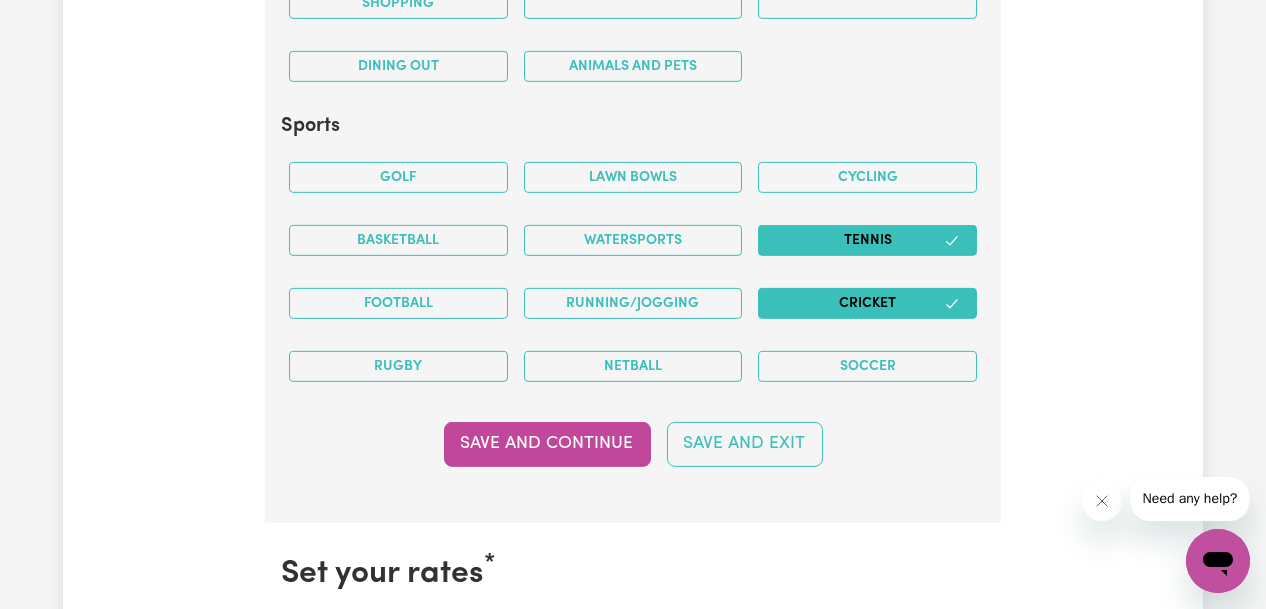 scroll, scrollTop: 5000, scrollLeft: 0, axis: vertical 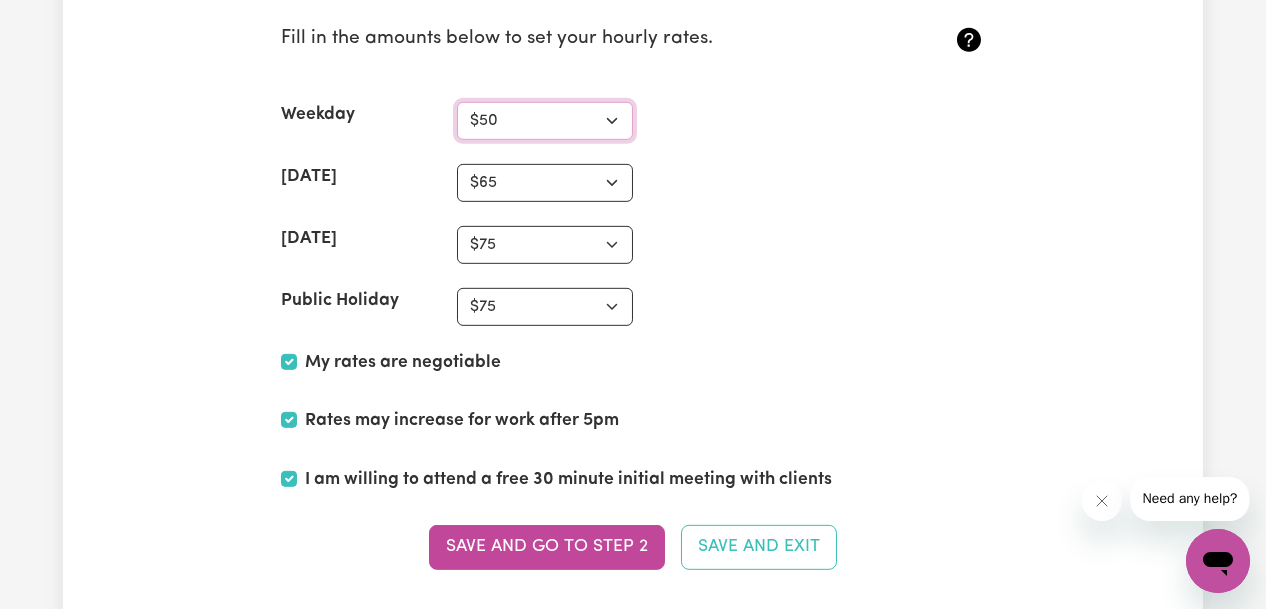 click on "N/A $37 $38 $39 $40 $41 $42 $43 $44 $45 $46 $47 $48 $49 $50 $51 $52 $53 $54 $55 $56 $57 $58 $59 $60 $61 $62 $63 $64 $65 $66 $67 $68 $69 $70 $71 $72 $73 $74 $75 $76 $77 $78 $79 $80 $81 $82 $83 $84 $85 $86 $87 $88 $89 $90 $91 $92 $93 $94 $95 $96 $97 $98 $99 $100 $101 $102 $103 $104 $105 $106 $107 $108 $109 $110 $111 $112 $113 $114 $115 $116 $117 $118 $119 $120 $121 $122 $123 $124 $125 $126 $127 $128 $129 $130 $131 $132 $133 $134 $135 $136 $137 $138 $139 $140 $141 $142 $143 $144 $145 $146 $147 $148 $149 $150 $151 $152 $153 $154 $155 $156 $157 $158 $159 $160 $161 $162" at bounding box center (545, 121) 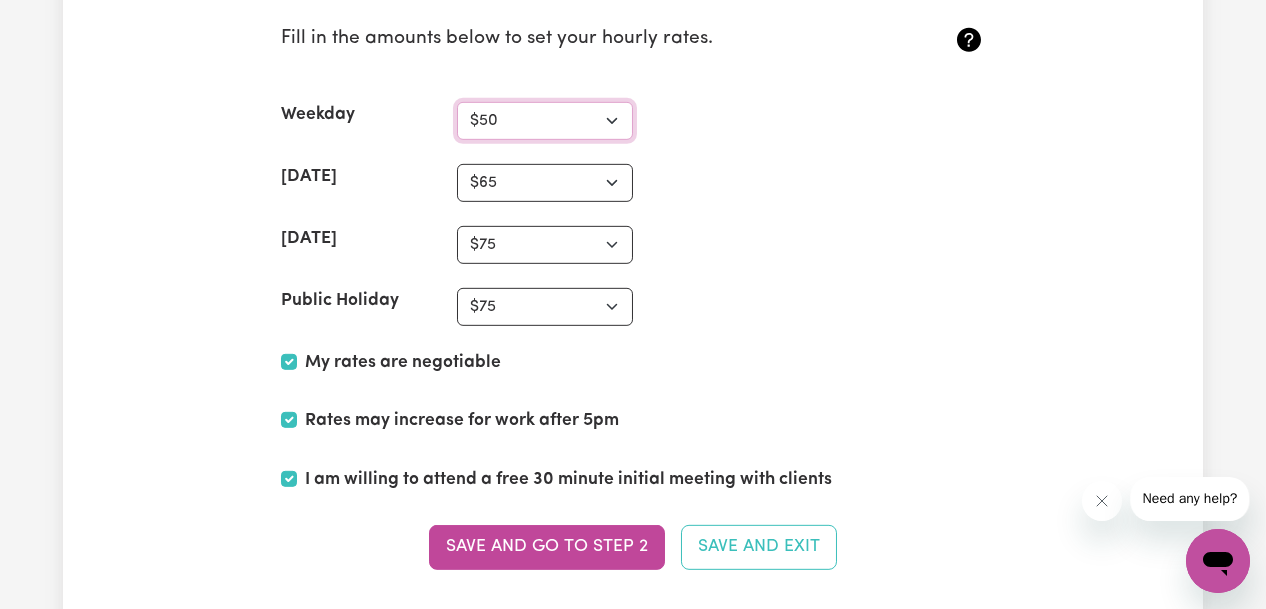 select on "55" 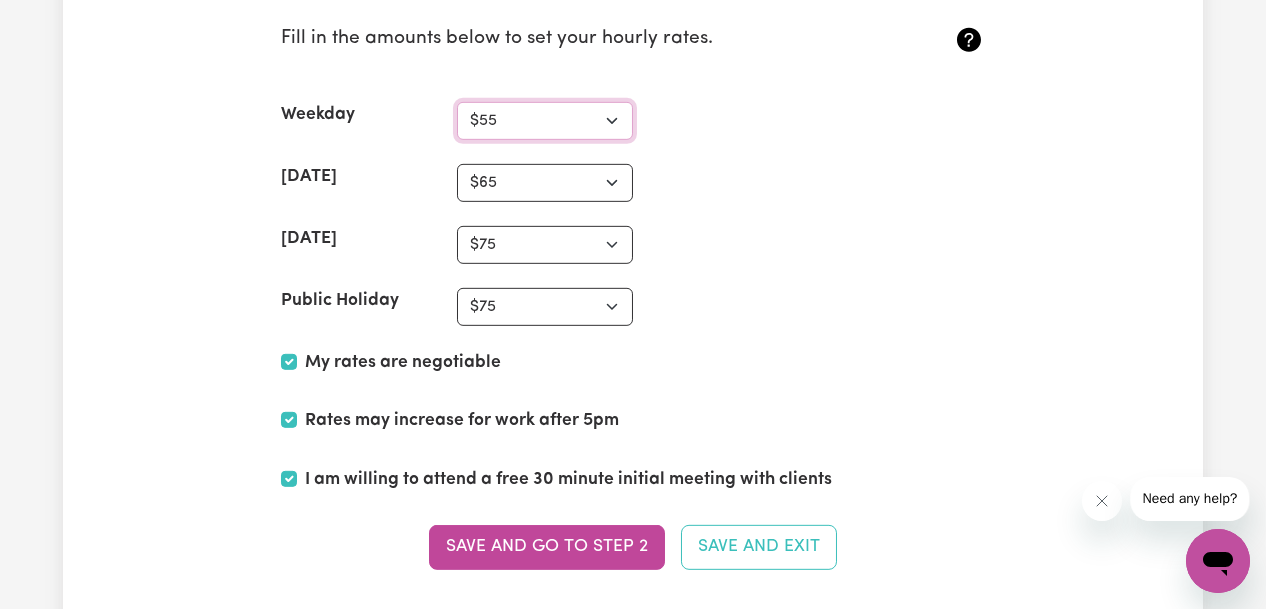 click on "N/A $37 $38 $39 $40 $41 $42 $43 $44 $45 $46 $47 $48 $49 $50 $51 $52 $53 $54 $55 $56 $57 $58 $59 $60 $61 $62 $63 $64 $65 $66 $67 $68 $69 $70 $71 $72 $73 $74 $75 $76 $77 $78 $79 $80 $81 $82 $83 $84 $85 $86 $87 $88 $89 $90 $91 $92 $93 $94 $95 $96 $97 $98 $99 $100 $101 $102 $103 $104 $105 $106 $107 $108 $109 $110 $111 $112 $113 $114 $115 $116 $117 $118 $119 $120 $121 $122 $123 $124 $125 $126 $127 $128 $129 $130 $131 $132 $133 $134 $135 $136 $137 $138 $139 $140 $141 $142 $143 $144 $145 $146 $147 $148 $149 $150 $151 $152 $153 $154 $155 $156 $157 $158 $159 $160 $161 $162" at bounding box center [545, 121] 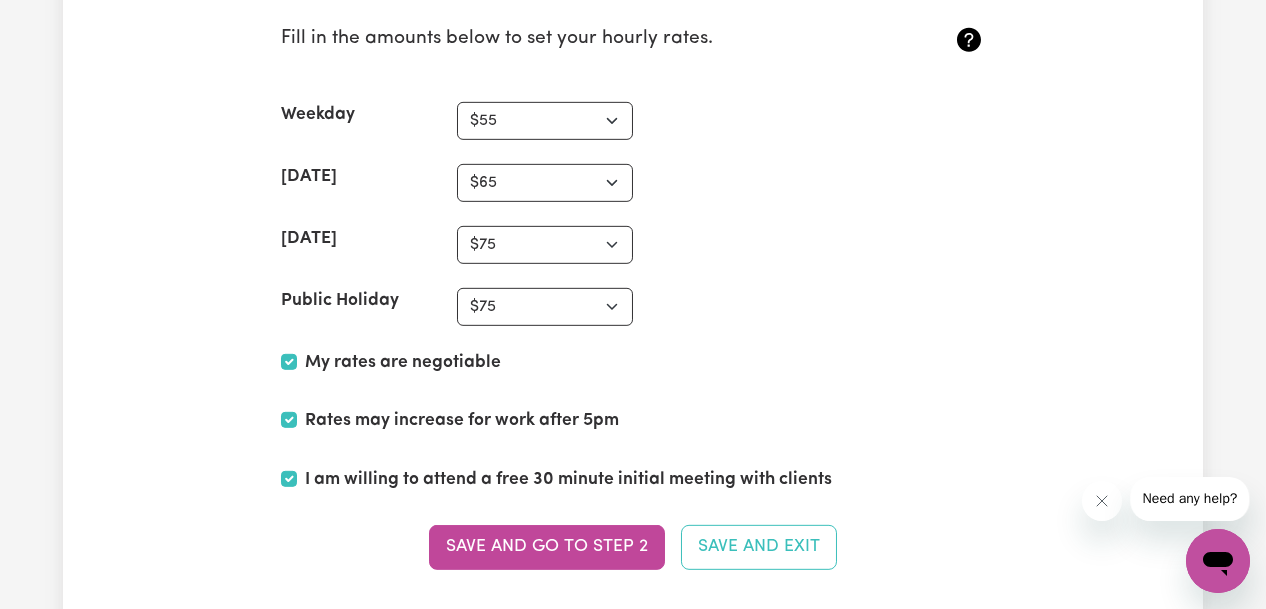 click on "Set your rates  * Fill in the amounts below to set your hourly rates. Weekday N/A $37 $38 $39 $40 $41 $42 $43 $44 $45 $46 $47 $48 $49 $50 $51 $52 $53 $54 $55 $56 $57 $58 $59 $60 $61 $62 $63 $64 $65 $66 $67 $68 $69 $70 $71 $72 $73 $74 $75 $76 $77 $78 $79 $80 $81 $82 $83 $84 $85 $86 $87 $88 $89 $90 $91 $92 $93 $94 $95 $96 $97 $98 $99 $100 $101 $102 $103 $104 $105 $106 $107 $108 $109 $110 $111 $112 $113 $114 $115 $116 $117 $118 $119 $120 $121 $122 $123 $124 $125 $126 $127 $128 $129 $130 $131 $132 $133 $134 $135 $136 $137 $138 $139 $140 $141 $142 $143 $144 $145 $146 $147 $148 $149 $150 $151 $152 $153 $154 $155 $156 $157 $158 $159 $160 $161 $162 [DATE] N/A $37 $38 $39 $40 $41 $42 $43 $44 $45 $46 $47 $48 $49 $50 $51 $52 $53 $54 $55 $56 $57 $58 $59 $60 $61 $62 $63 $64 $65 $66 $67 $68 $69 $70 $71 $72 $73 $74 $75 $76 $77 $78 $79 $80 $81 $82 $83 $84 $85 $86 $87 $88 $89 $90 $91 $92 $93 $94 $95 $96 $97 $98 $99 $100 $101 $102 $103 $104 $105 $106 $107 $108 $109 $110 $111 $112 $113 $114 $115 $116 $117 $118 $119 $120 $121" at bounding box center [633, 274] 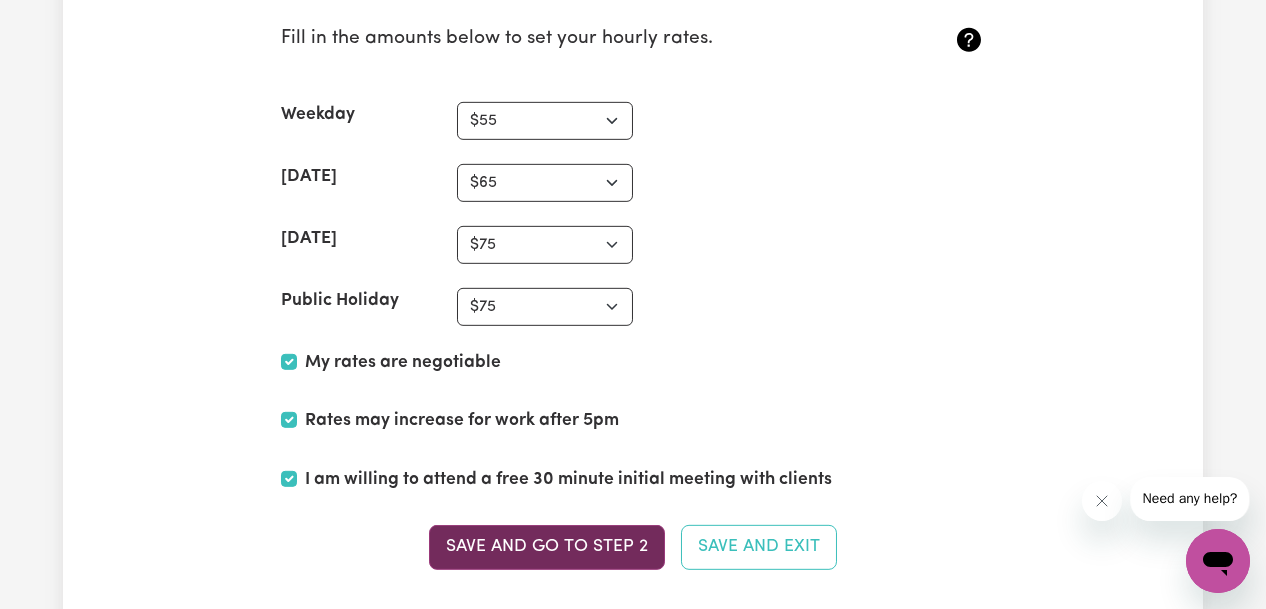 click on "Save and go to Step 2" at bounding box center [547, 547] 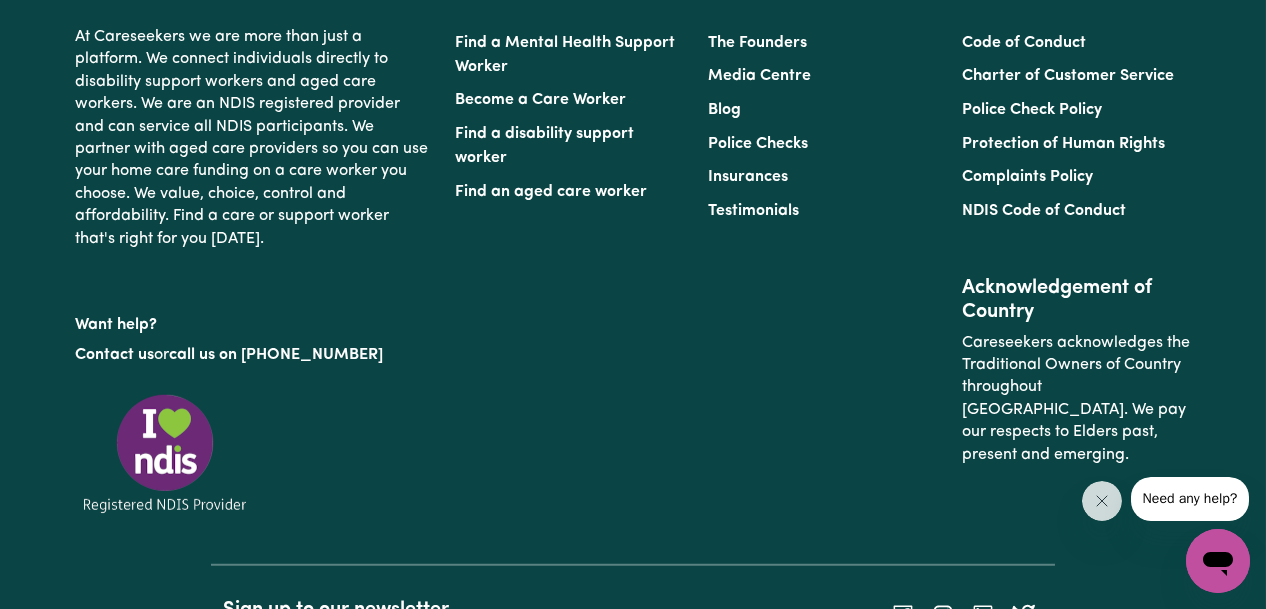 scroll, scrollTop: 4200, scrollLeft: 0, axis: vertical 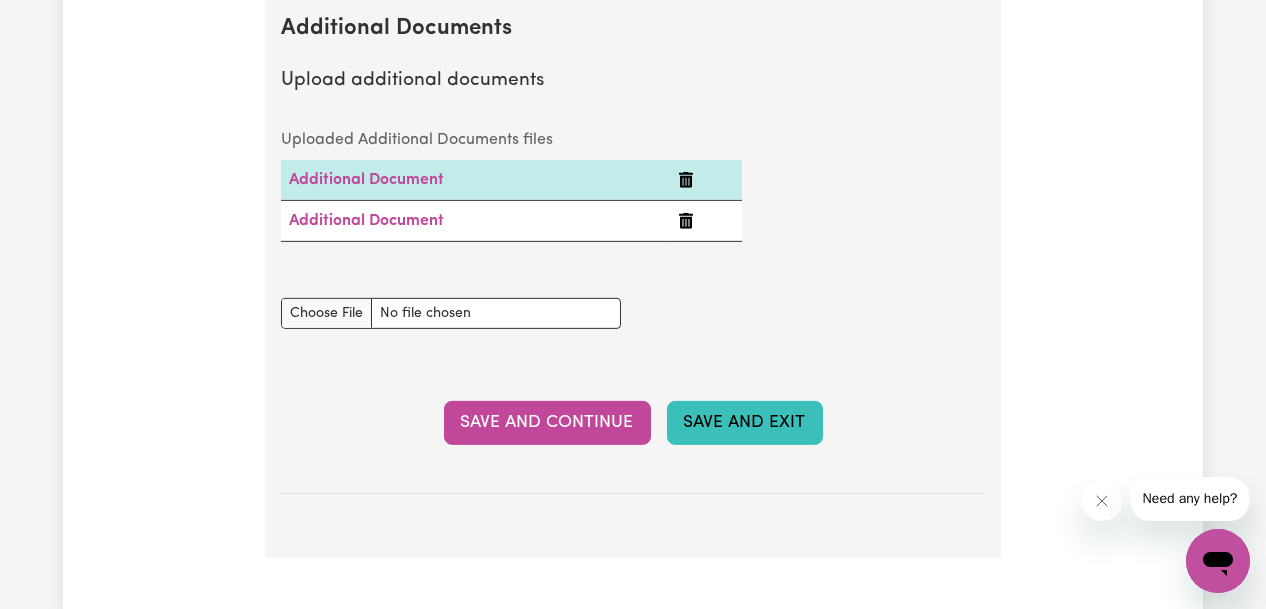 click on "Save and Exit" at bounding box center (745, 423) 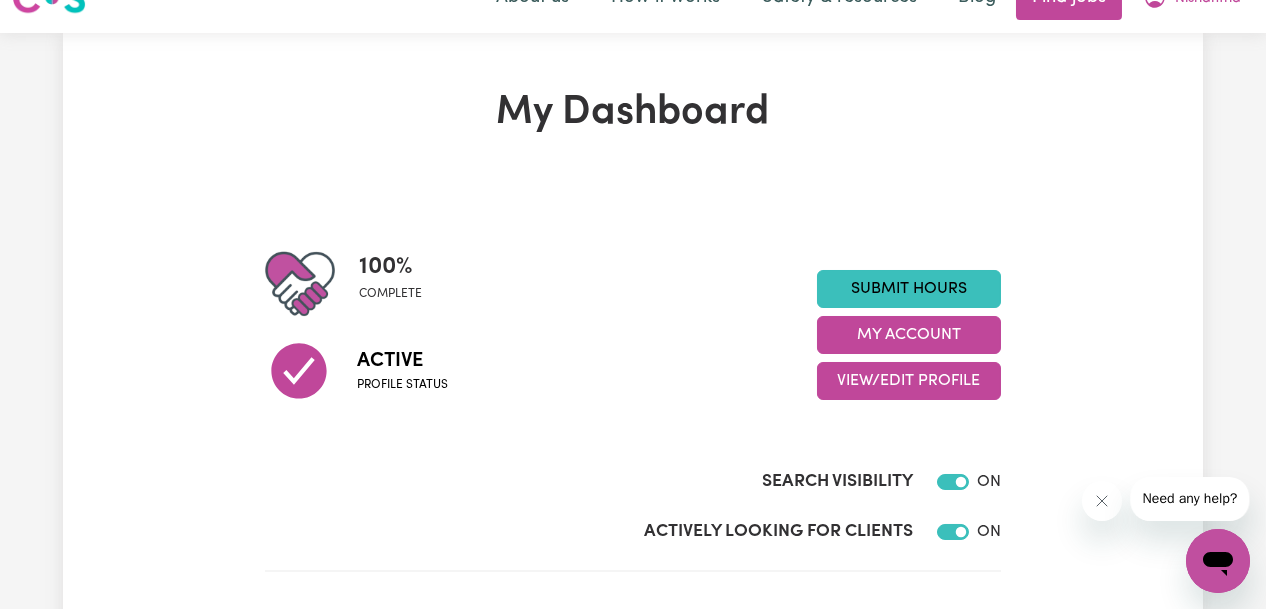 scroll, scrollTop: 0, scrollLeft: 0, axis: both 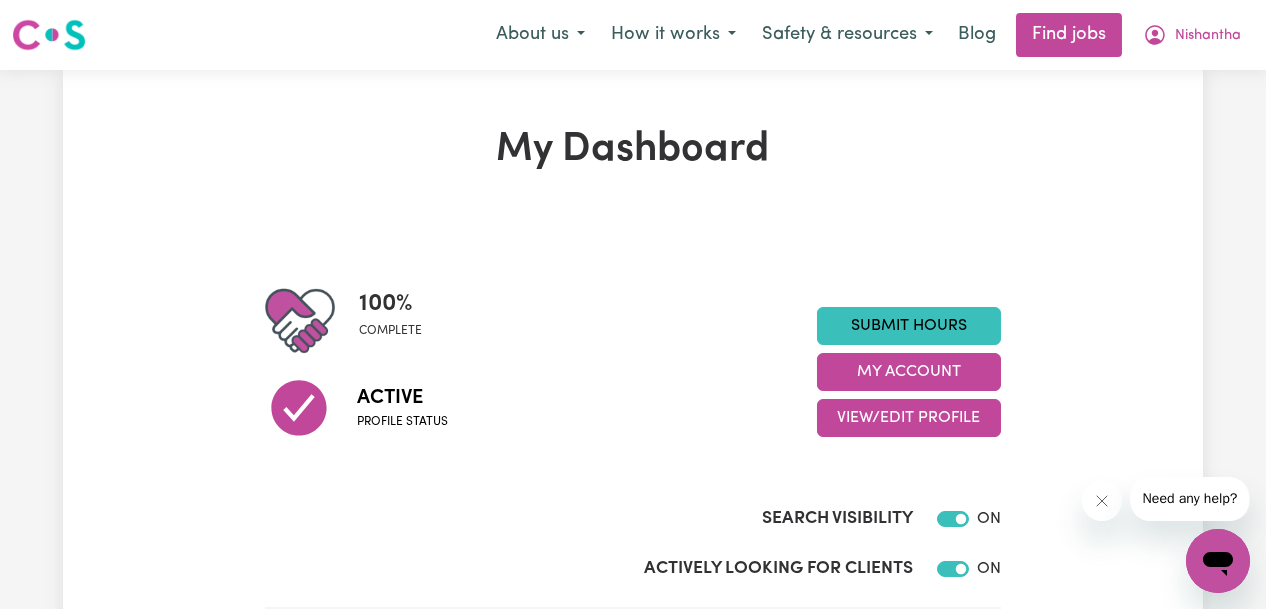 click at bounding box center [49, 35] 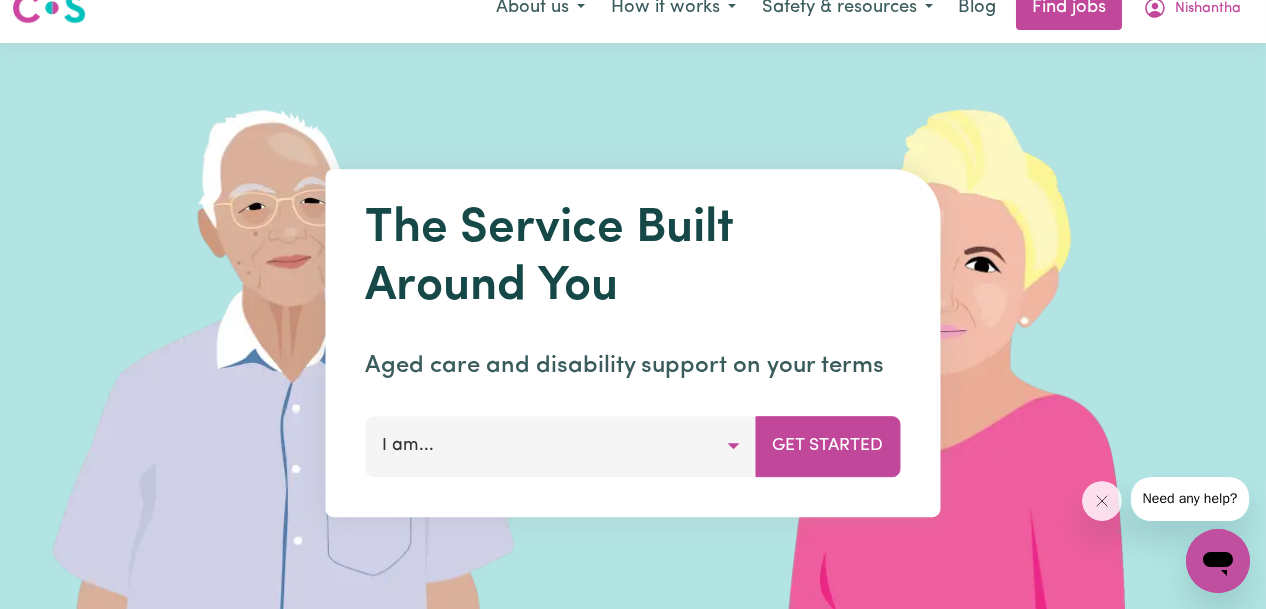 scroll, scrollTop: 0, scrollLeft: 0, axis: both 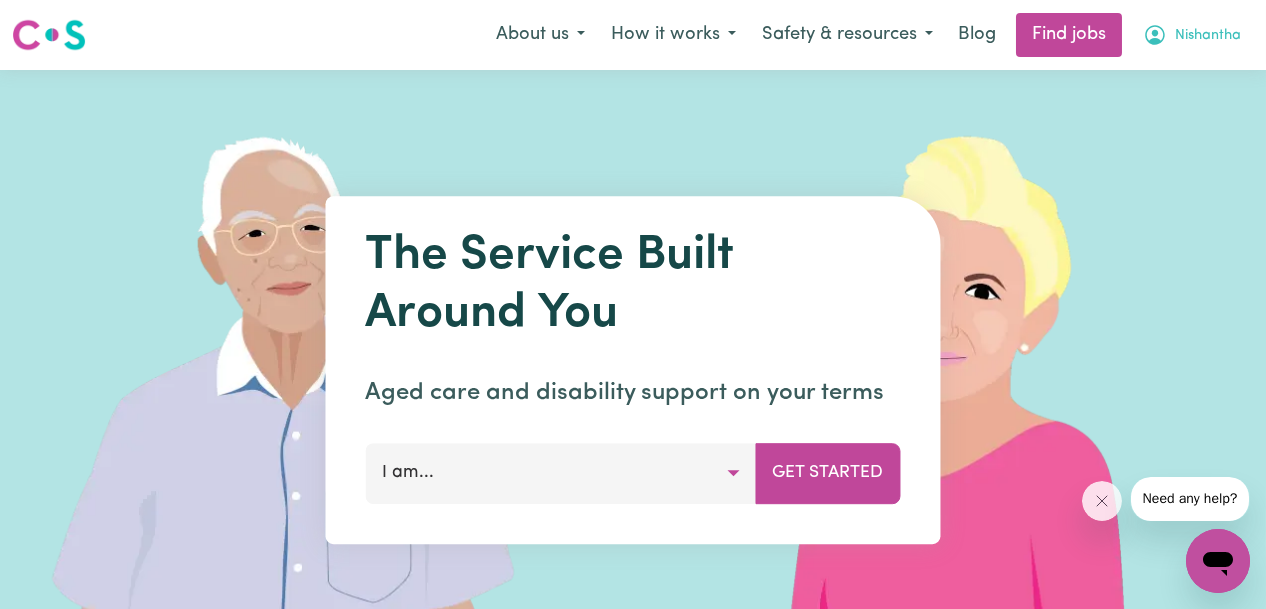 click on "Nishantha" at bounding box center (1208, 36) 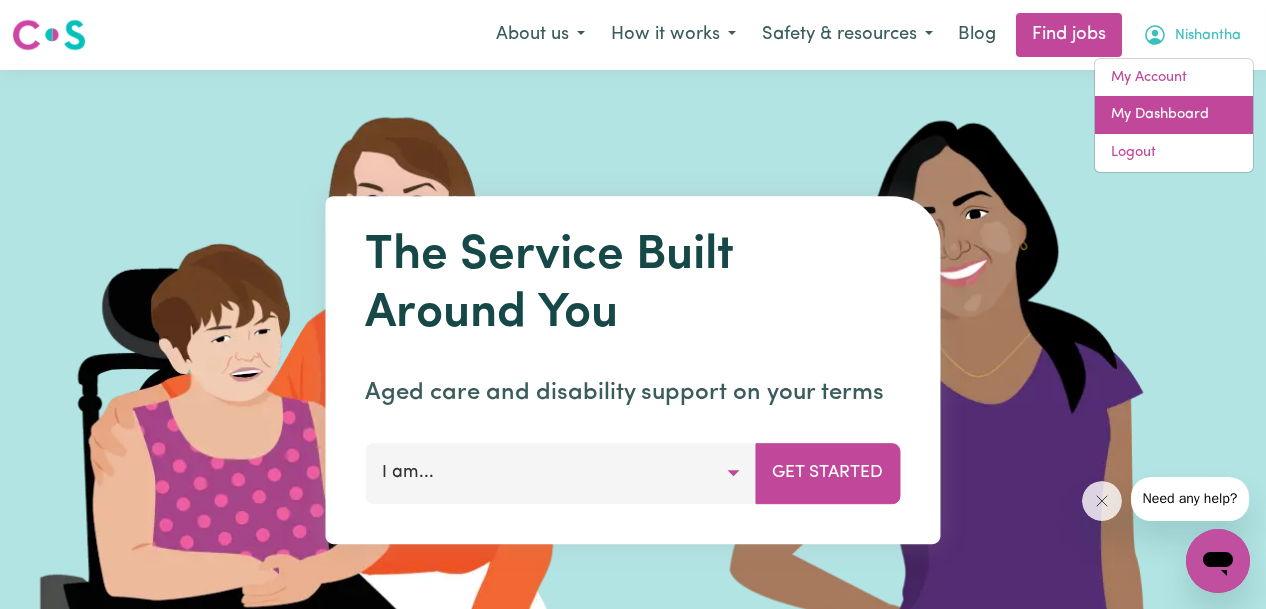 click on "My Dashboard" at bounding box center [1174, 115] 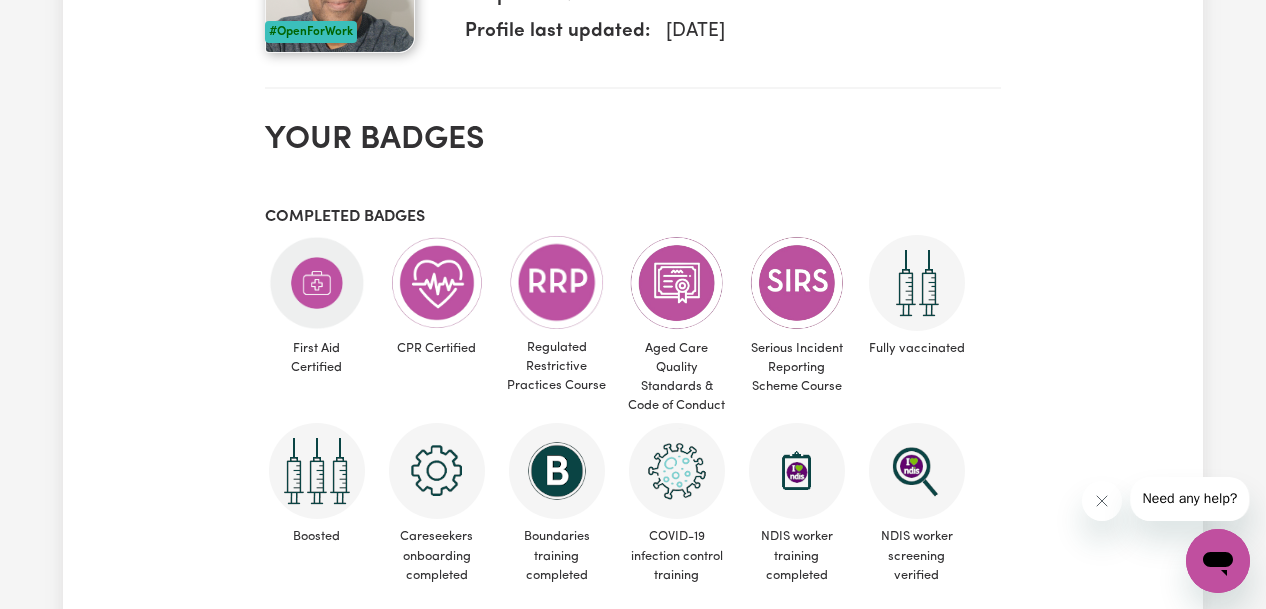 scroll, scrollTop: 0, scrollLeft: 0, axis: both 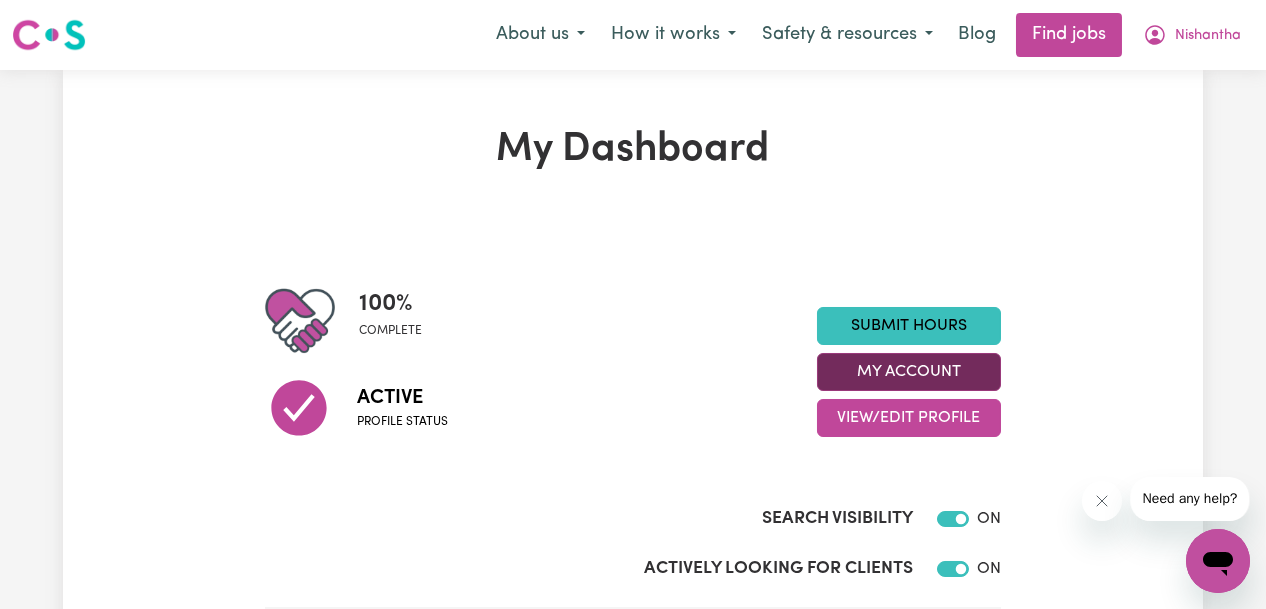 click on "My Account" at bounding box center [909, 372] 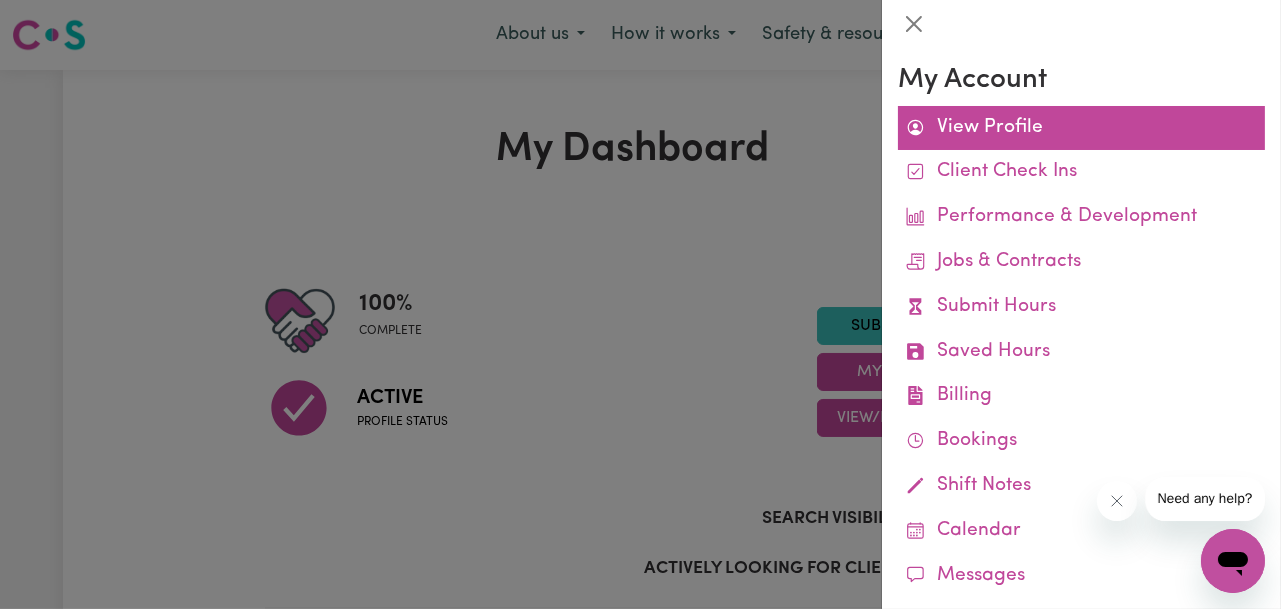 click on "View Profile" at bounding box center [1081, 128] 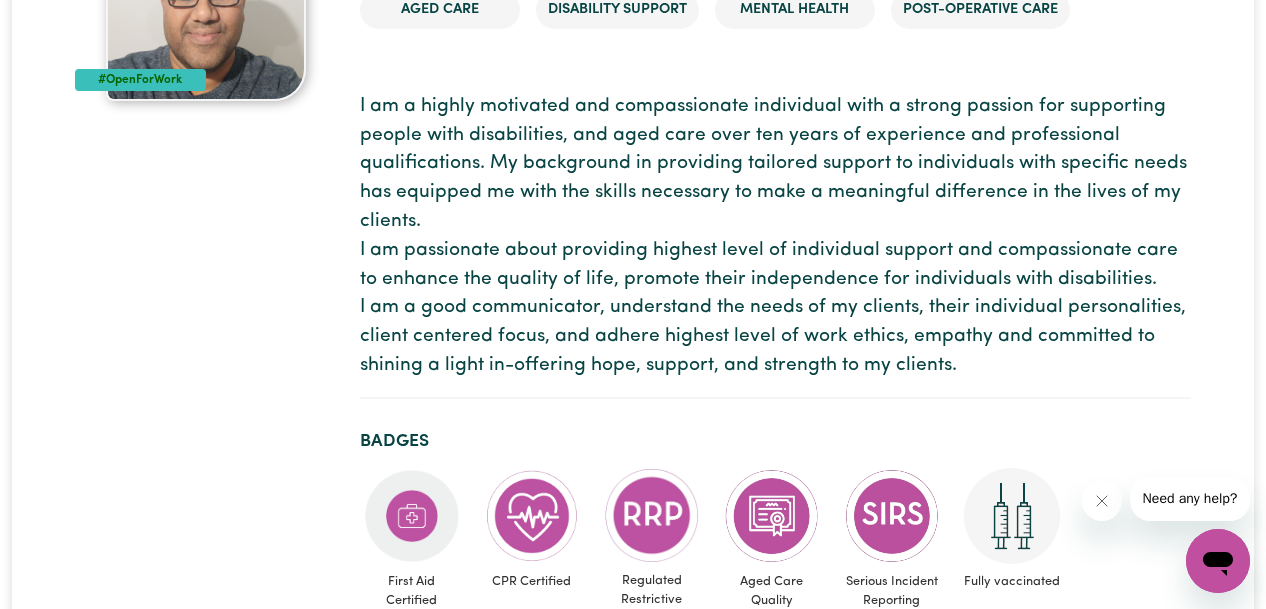 scroll, scrollTop: 0, scrollLeft: 0, axis: both 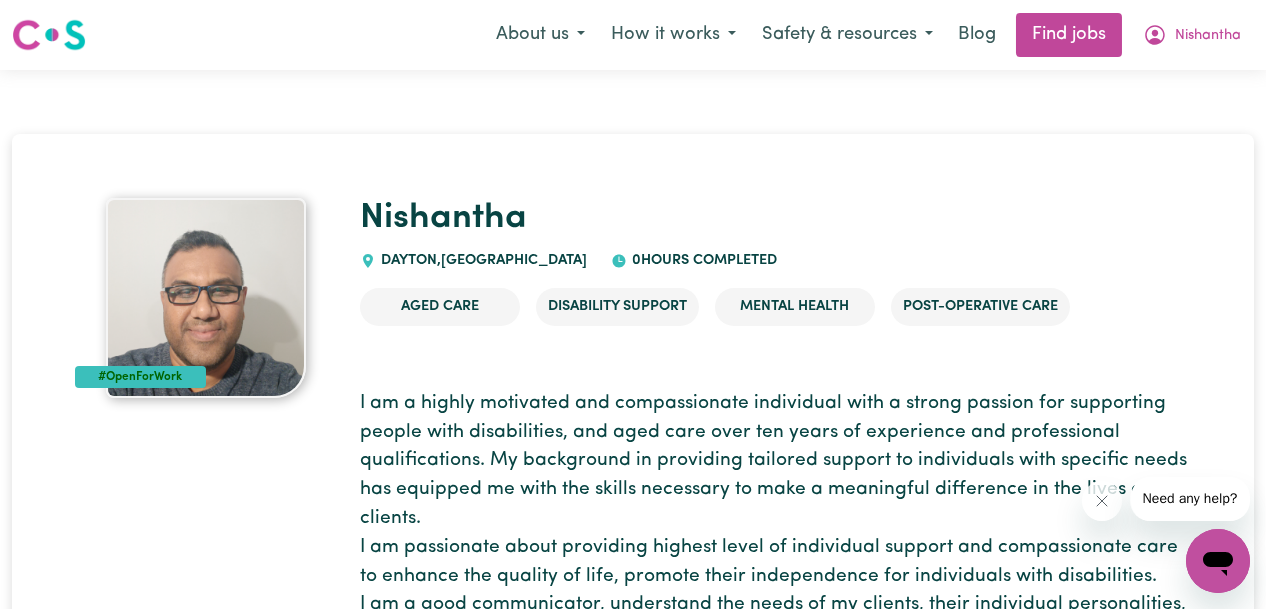 click at bounding box center [206, 298] 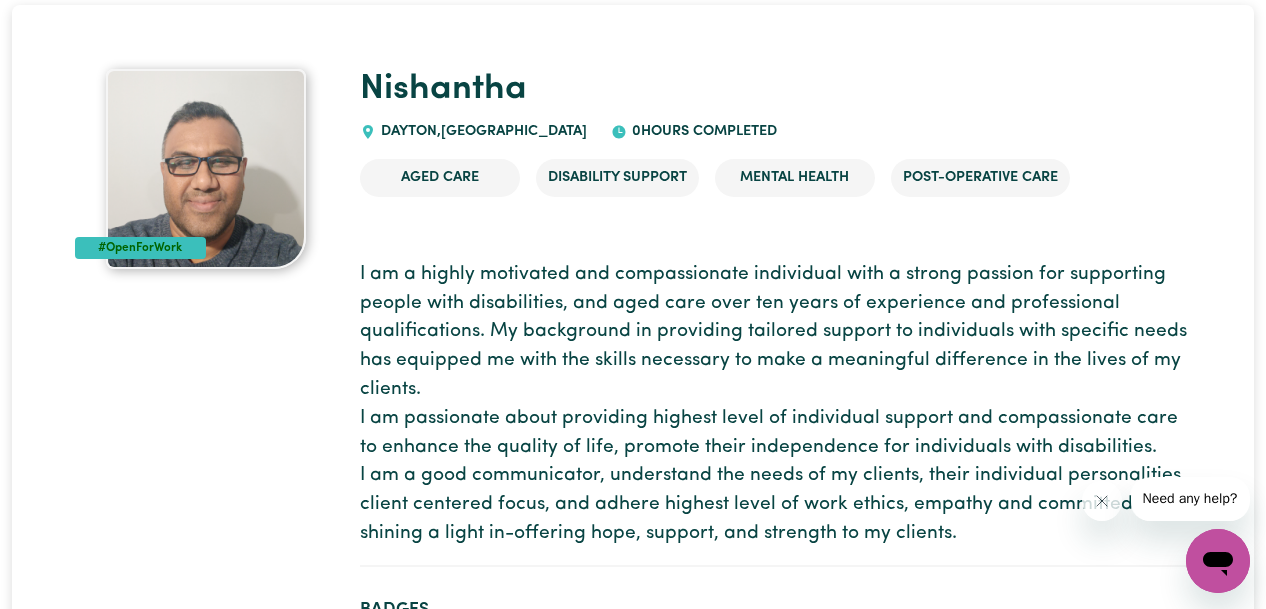 scroll, scrollTop: 0, scrollLeft: 0, axis: both 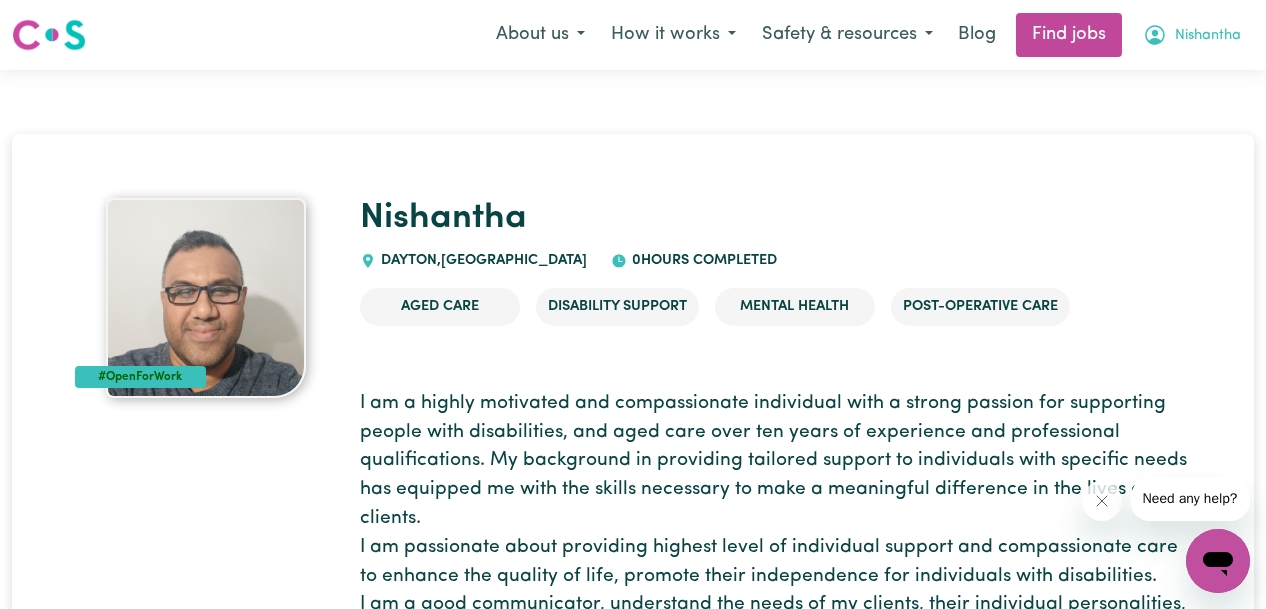 click on "Nishantha" at bounding box center (1208, 36) 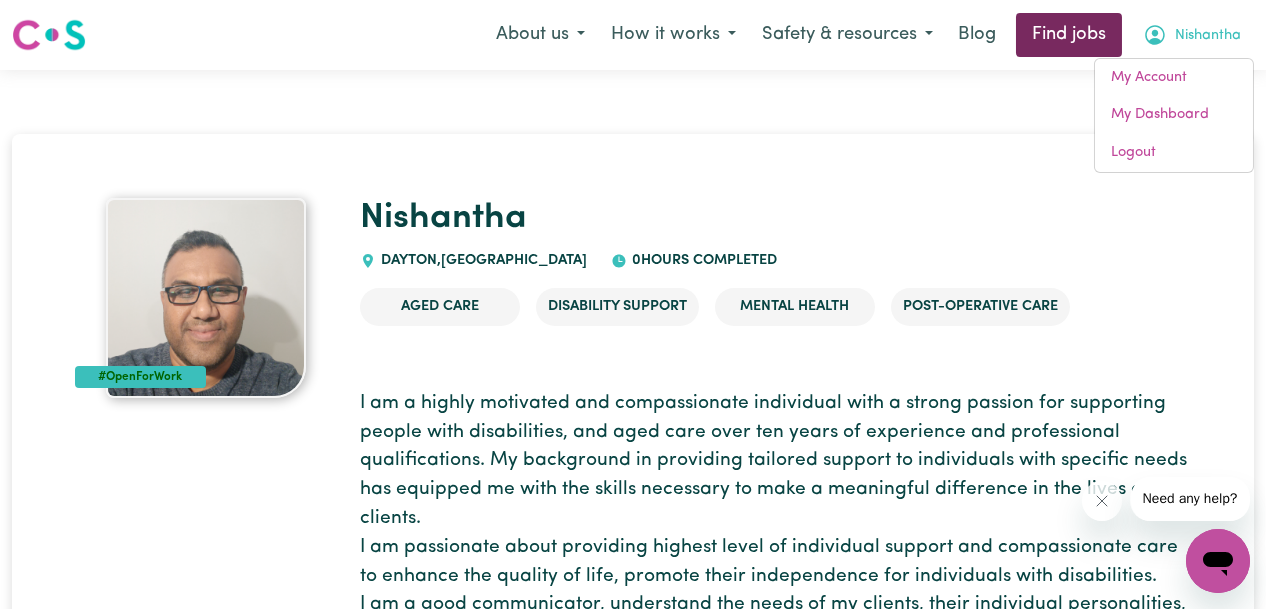click on "Find jobs" at bounding box center (1069, 35) 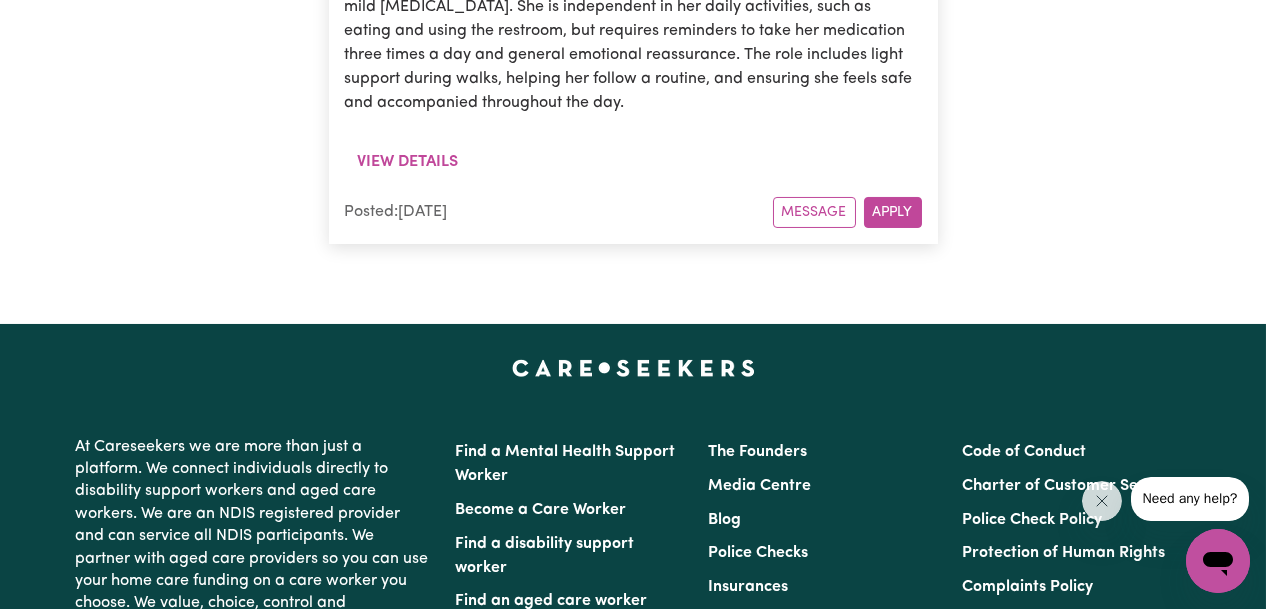 scroll, scrollTop: 1100, scrollLeft: 0, axis: vertical 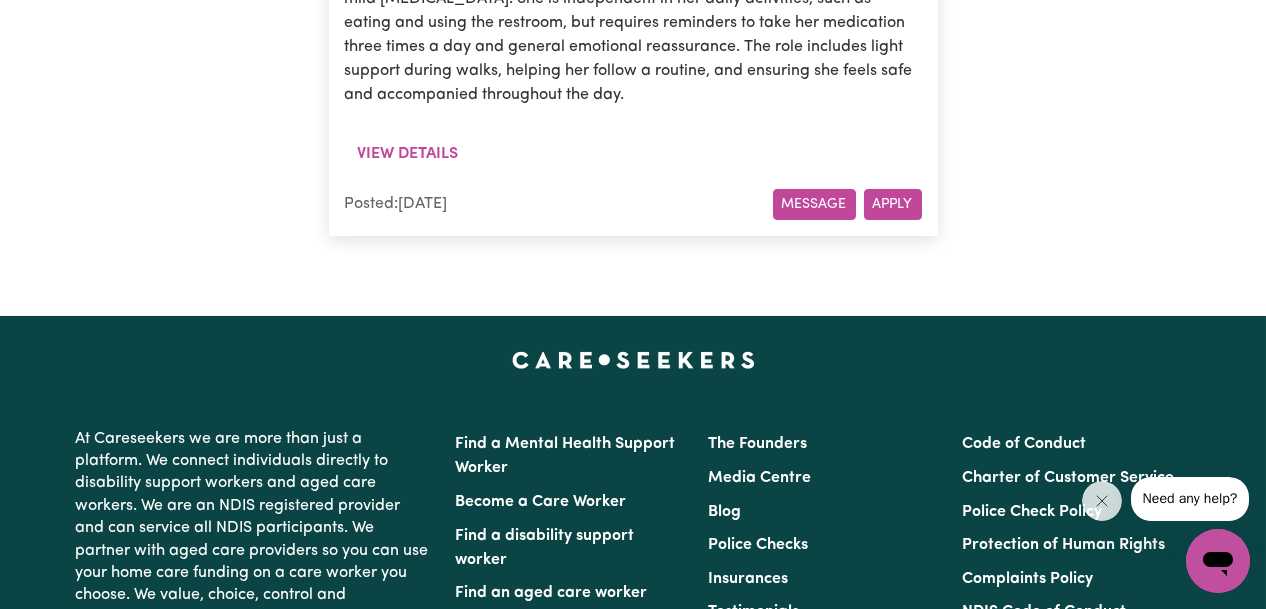 click on "Message" at bounding box center [814, 204] 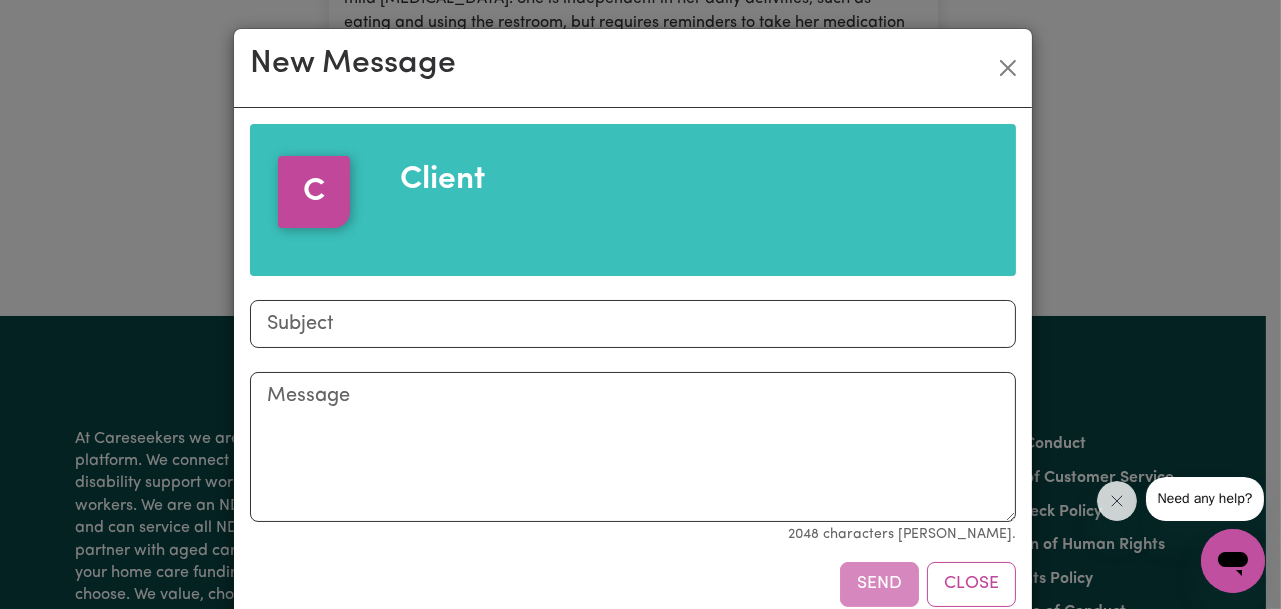 drag, startPoint x: 447, startPoint y: 176, endPoint x: 312, endPoint y: 191, distance: 135.83078 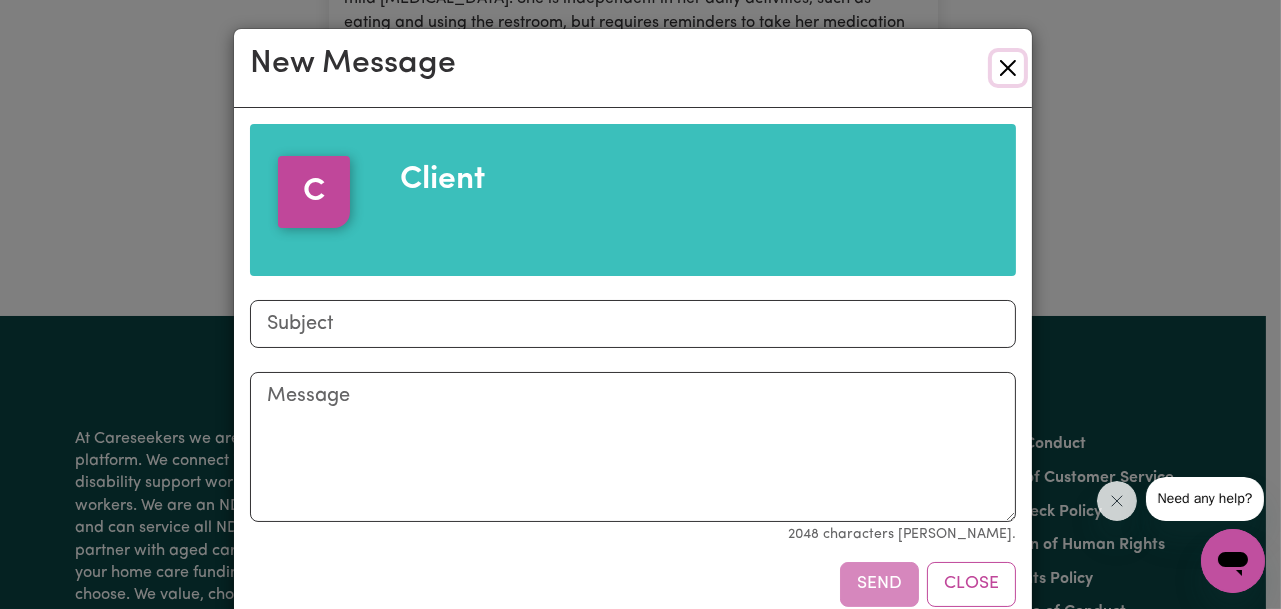 click at bounding box center (1008, 68) 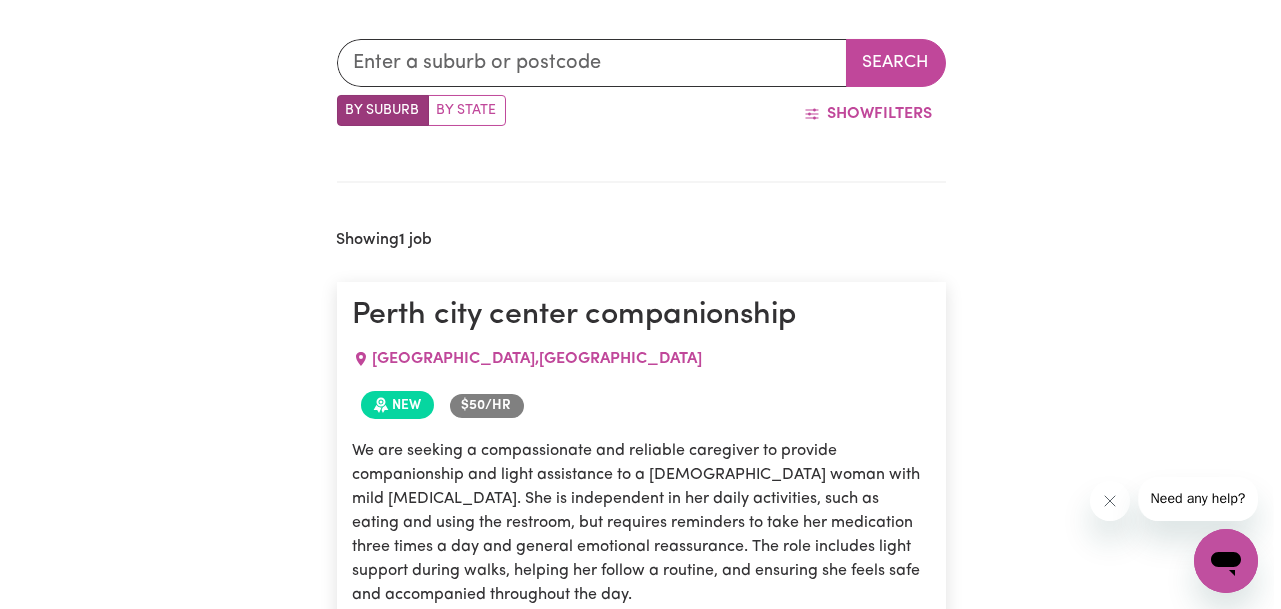 scroll, scrollTop: 1100, scrollLeft: 0, axis: vertical 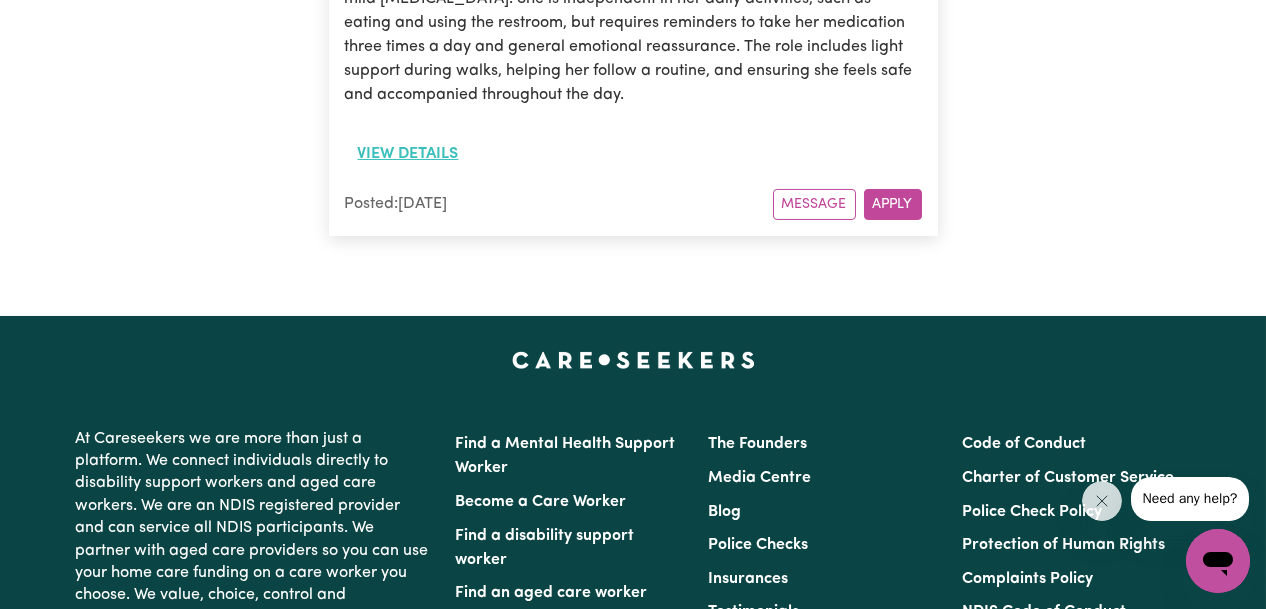 click on "View details" at bounding box center [408, 154] 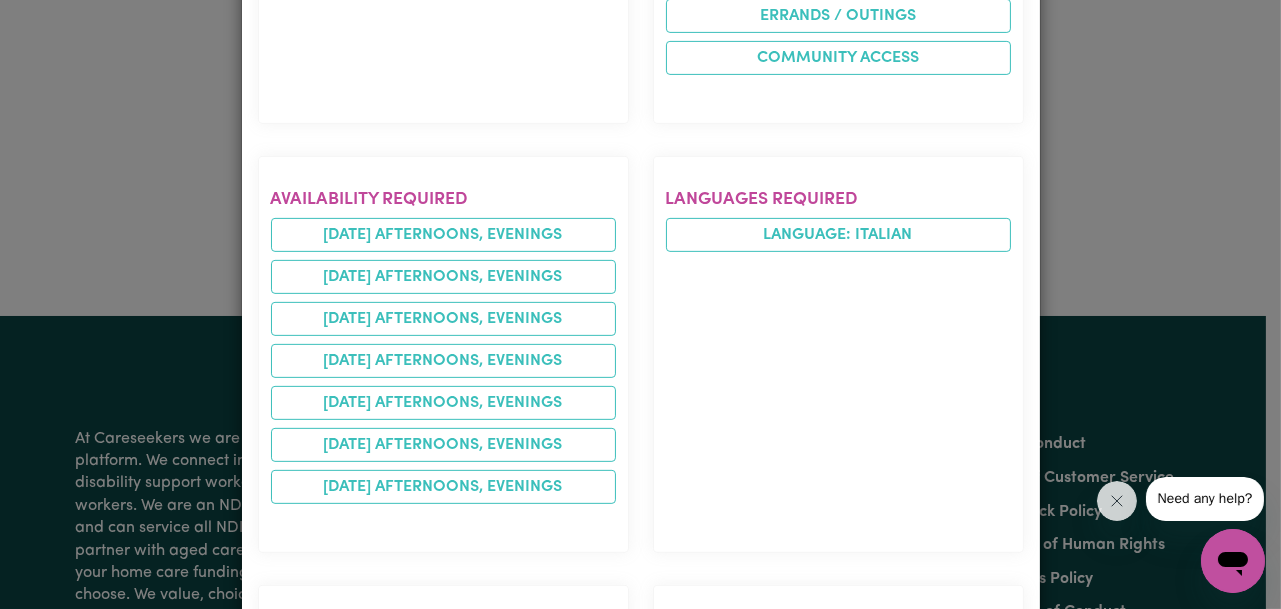 scroll, scrollTop: 1000, scrollLeft: 0, axis: vertical 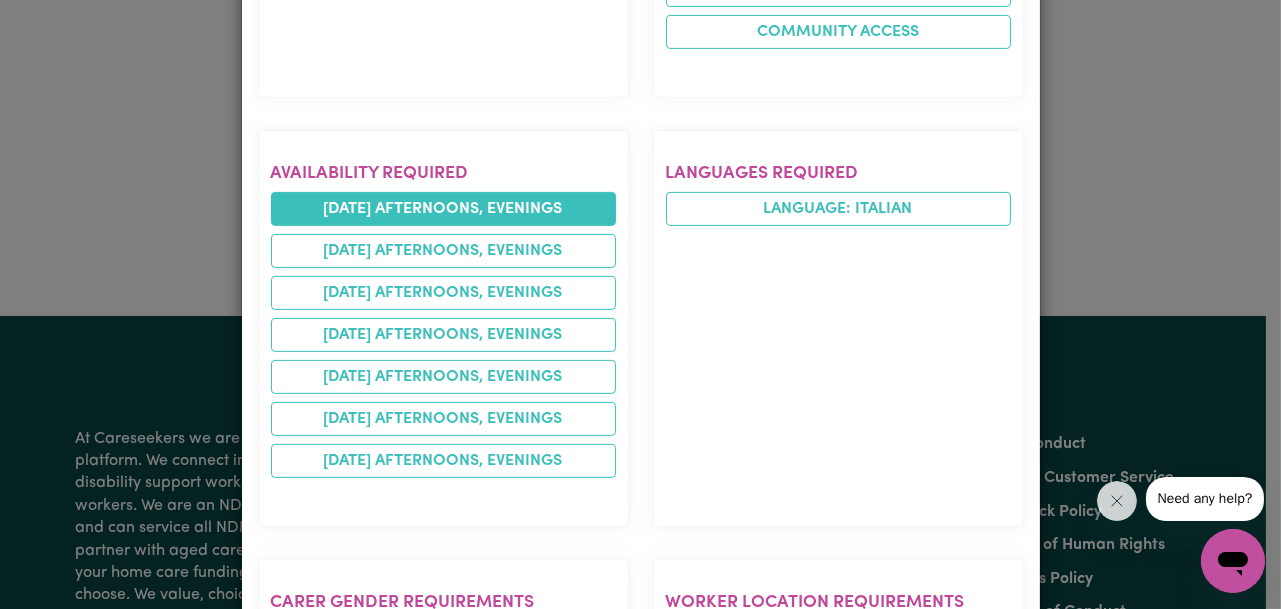 click on "[DATE] afternoons, evenings" at bounding box center (443, 209) 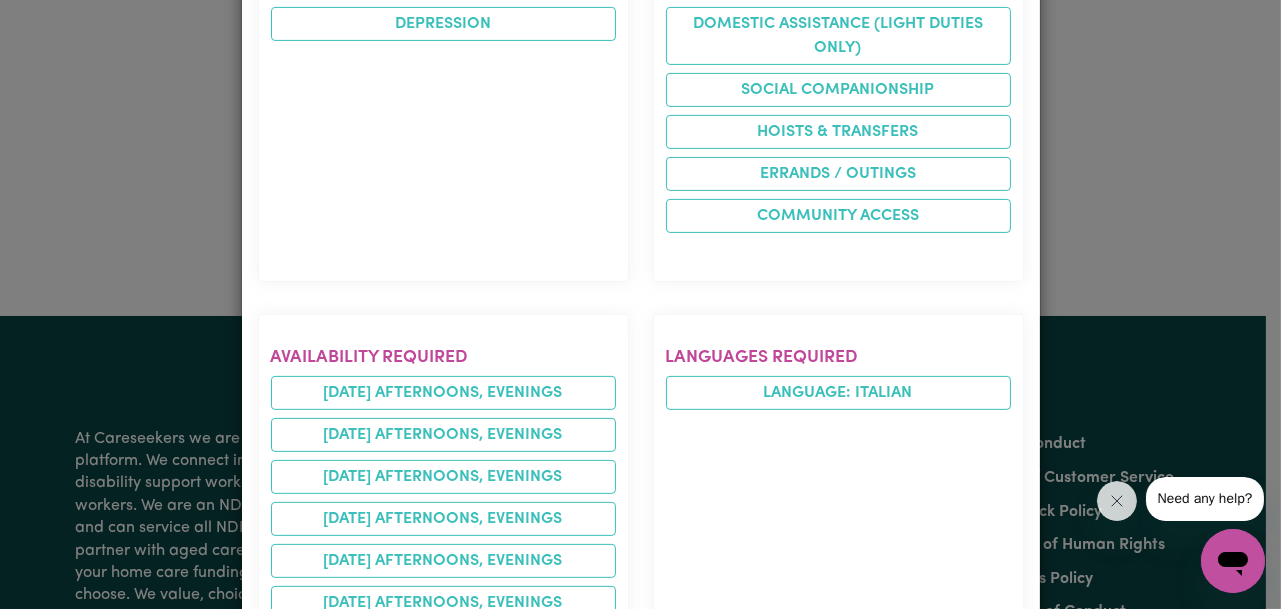 scroll, scrollTop: 521, scrollLeft: 0, axis: vertical 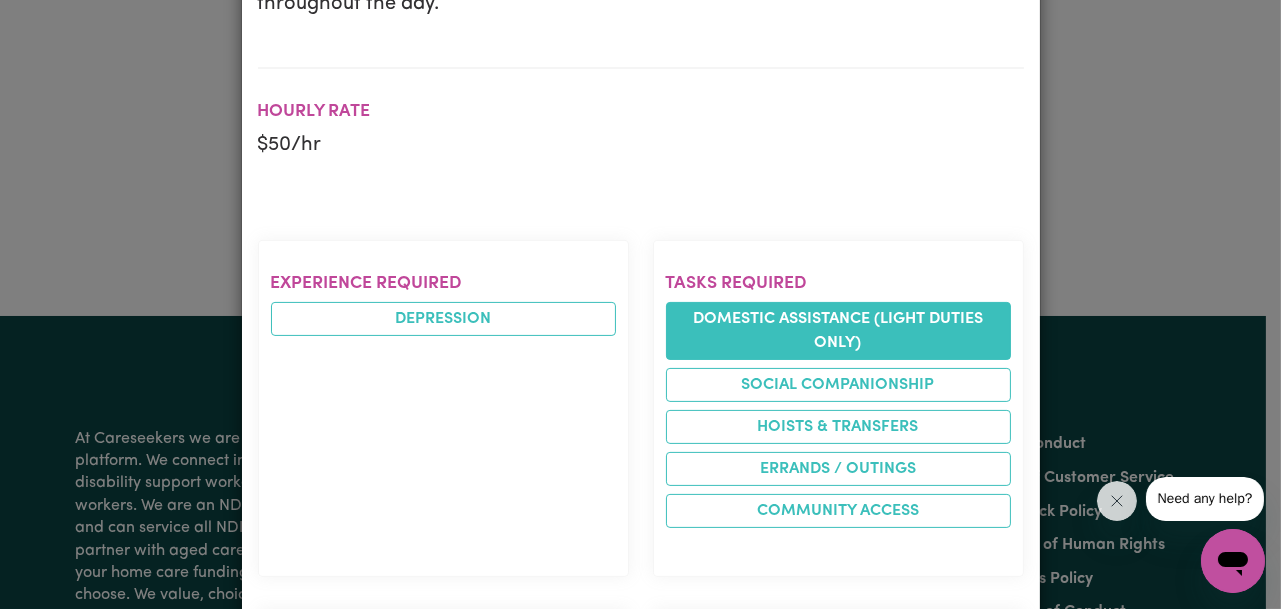 click on "Domestic assistance (light duties only)" at bounding box center [838, 331] 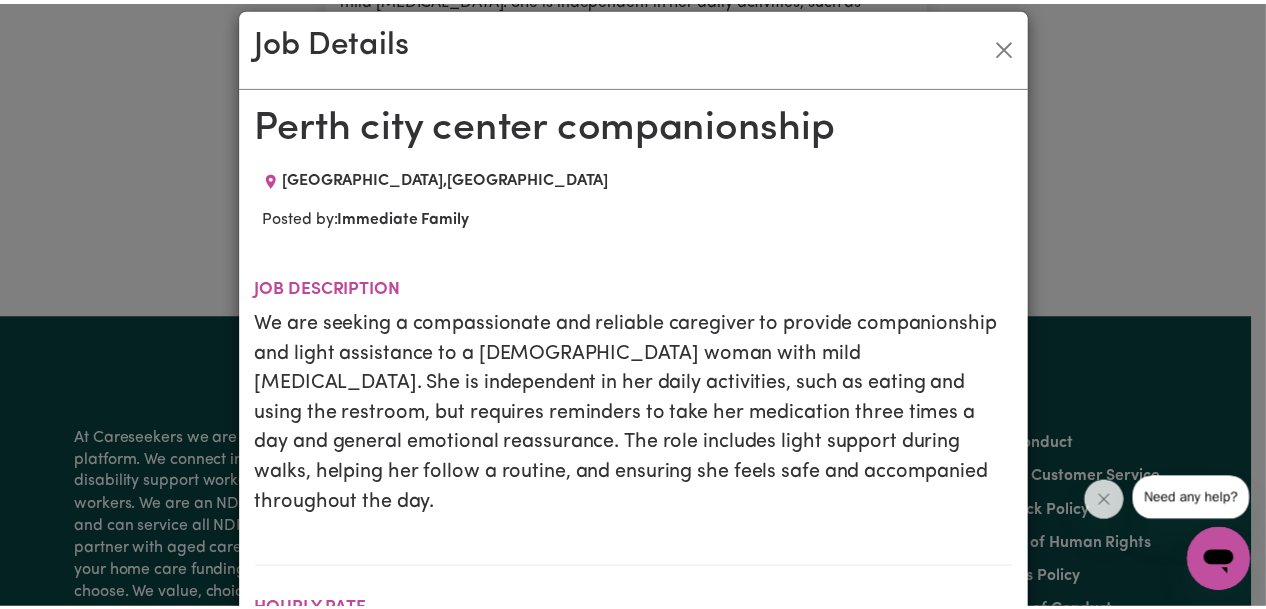 scroll, scrollTop: 0, scrollLeft: 0, axis: both 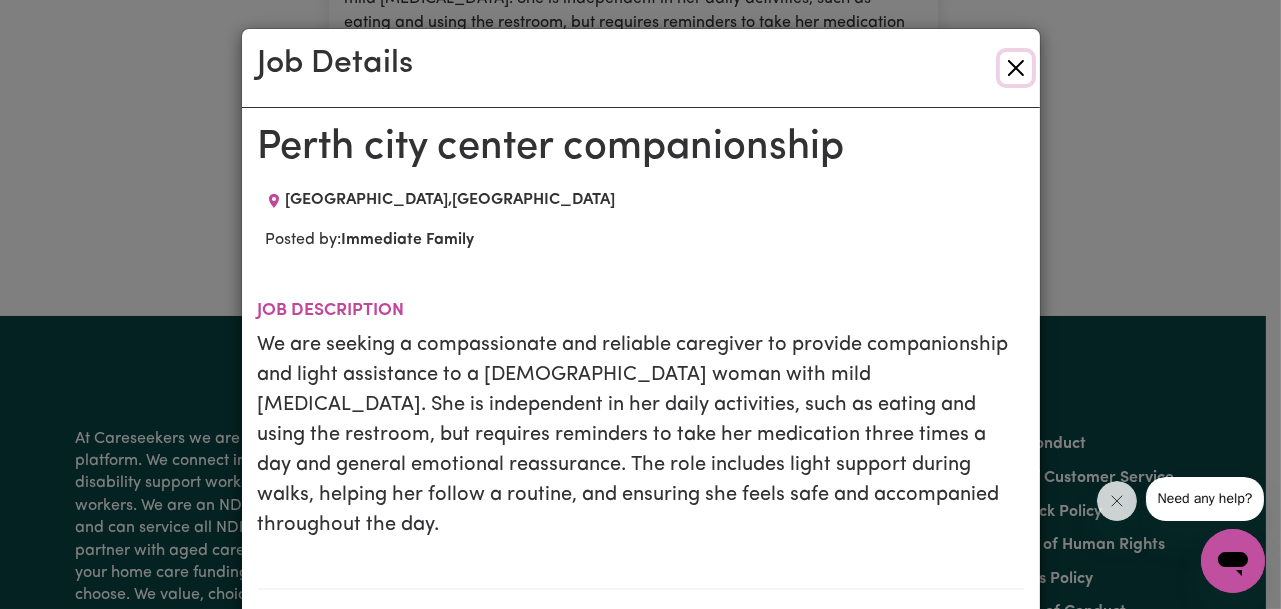 click at bounding box center [1016, 68] 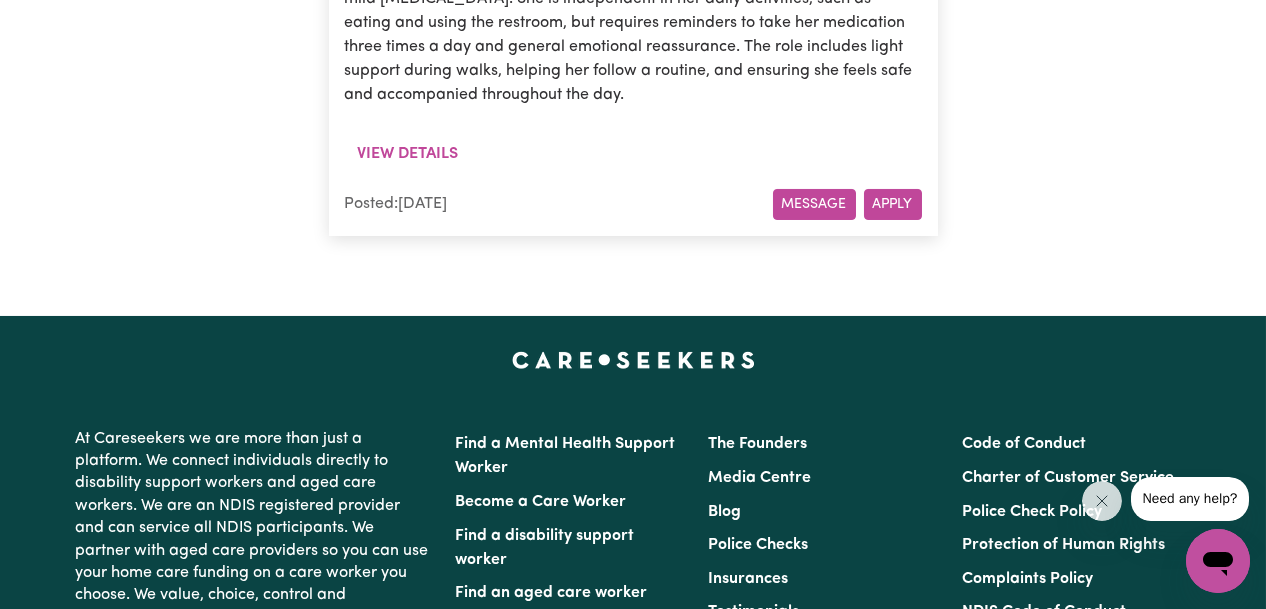 click on "Message" at bounding box center (814, 204) 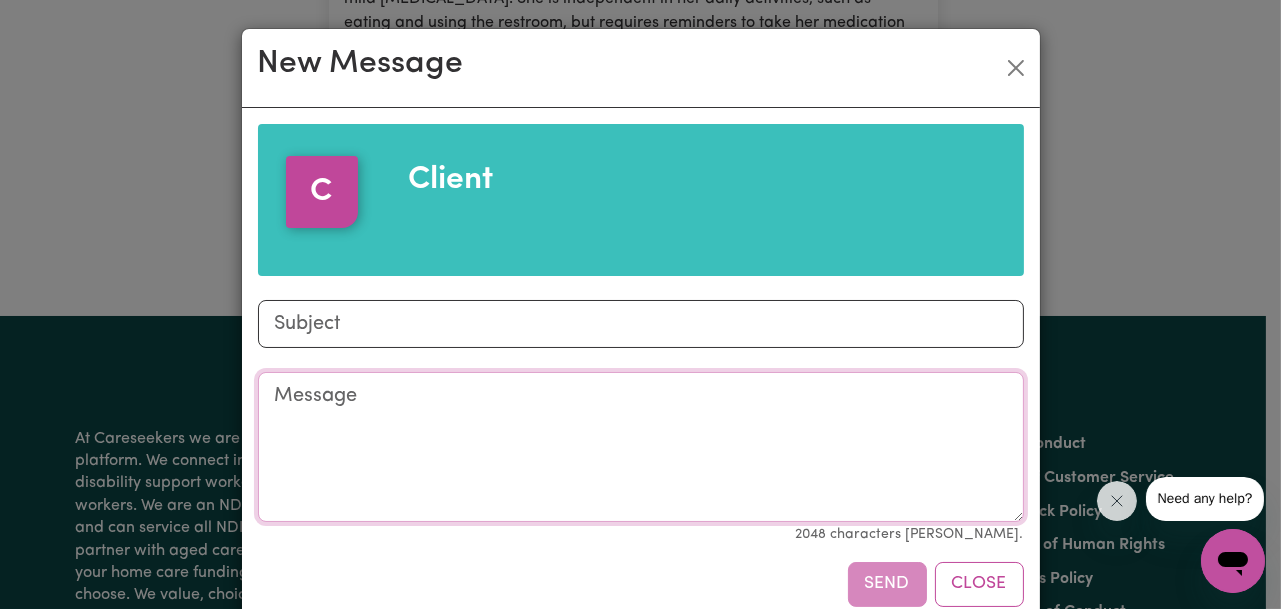 click on "Message" at bounding box center [641, 447] 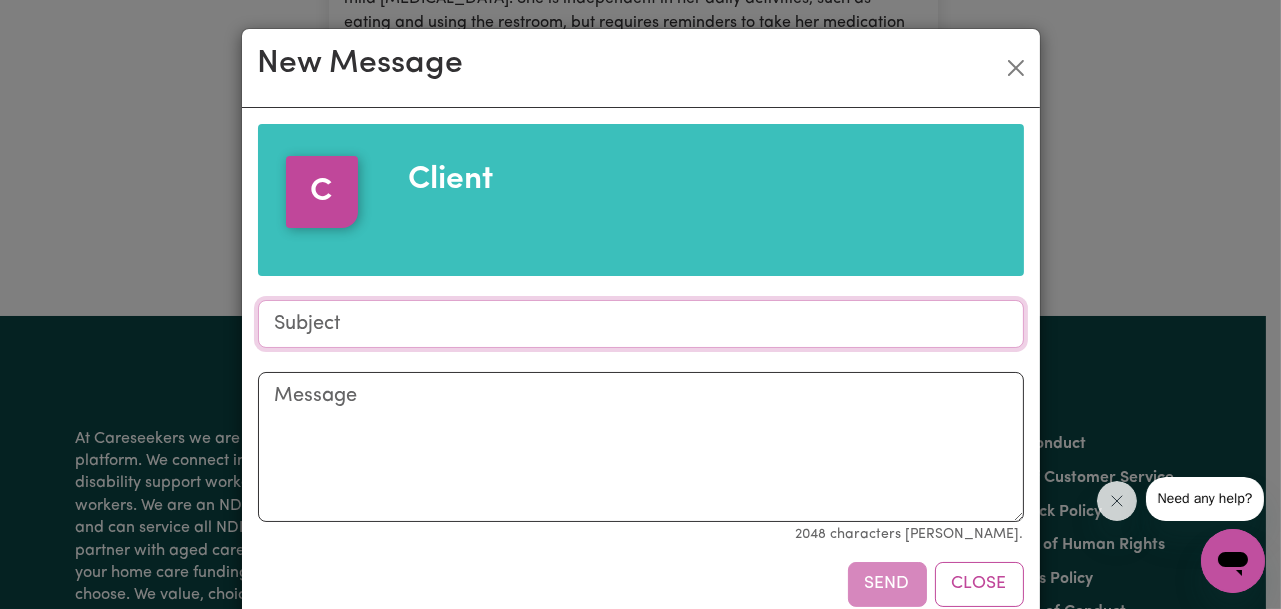 click on "Subject" at bounding box center (641, 324) 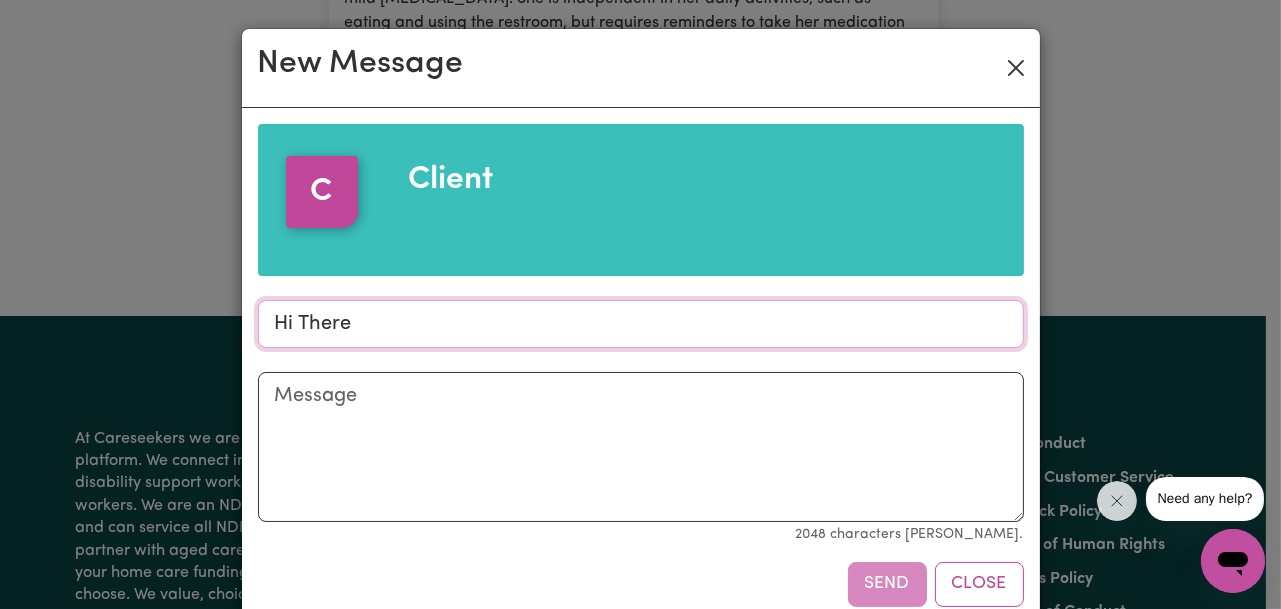 type on "Hi There" 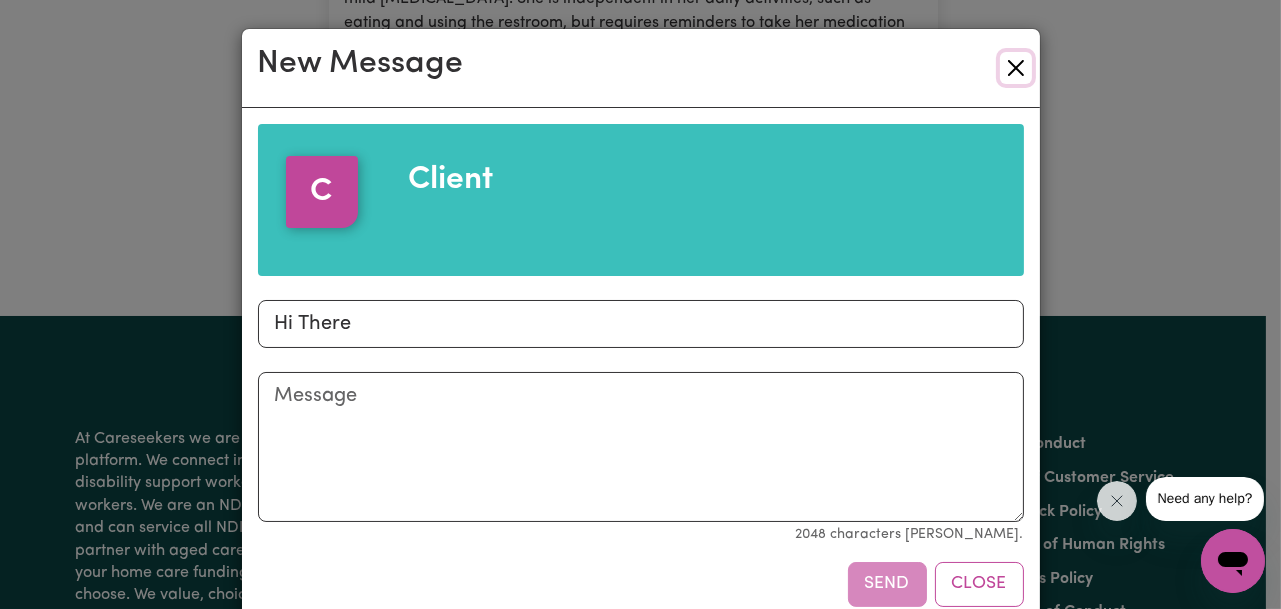 click at bounding box center [1016, 68] 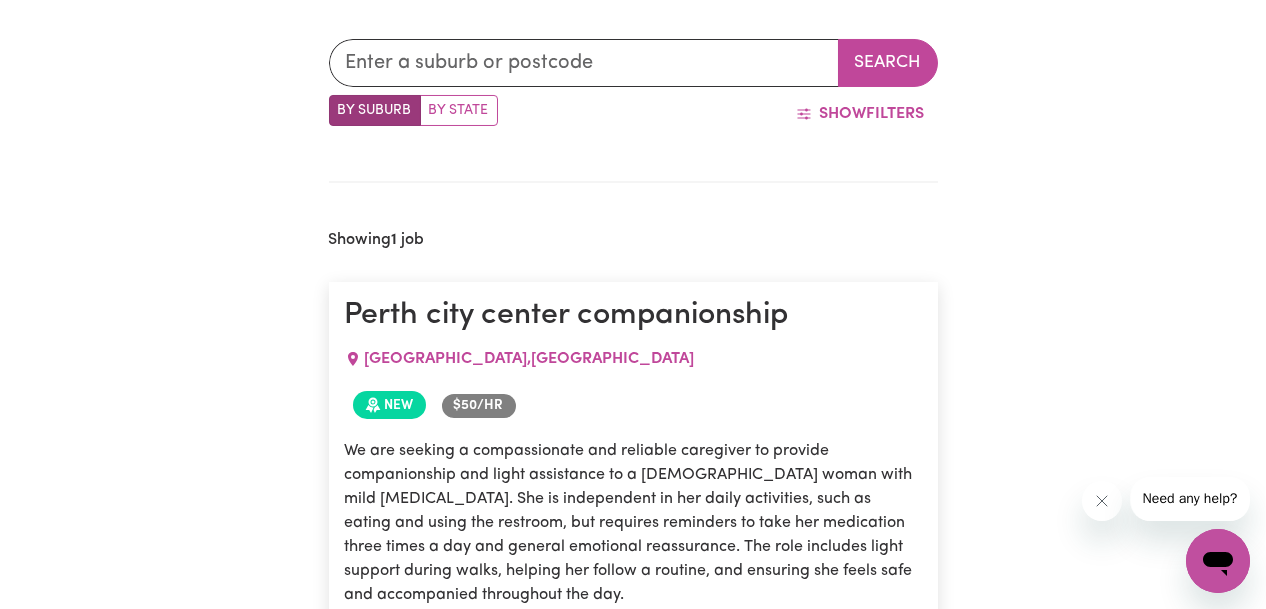 scroll, scrollTop: 700, scrollLeft: 0, axis: vertical 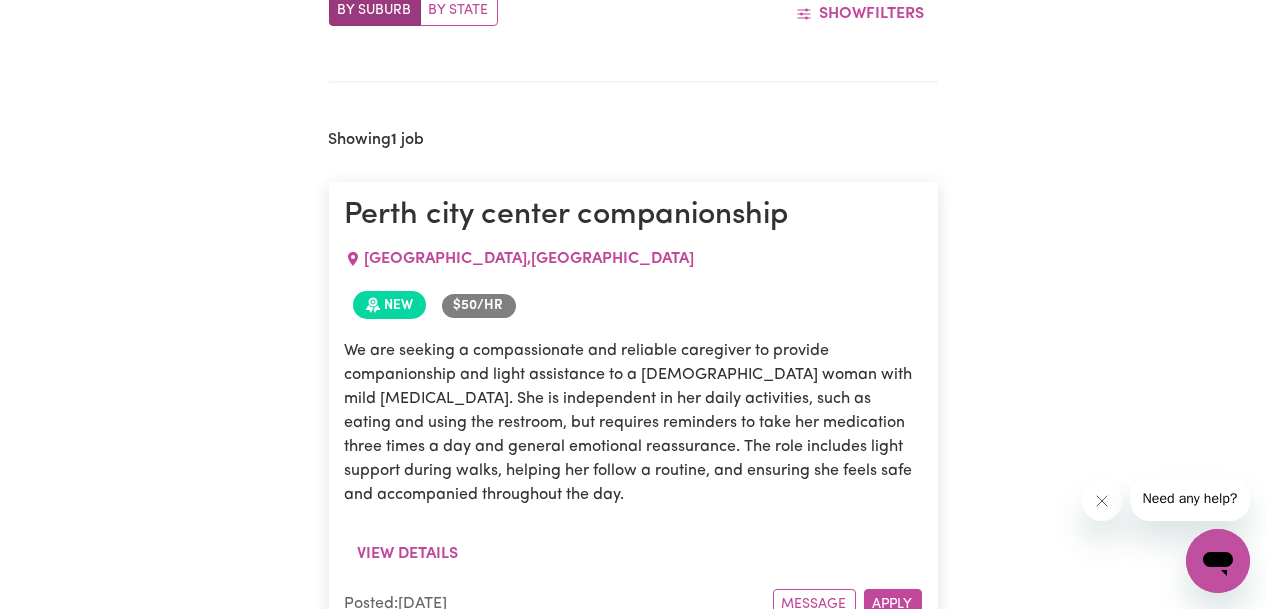 click on "New" at bounding box center [389, 305] 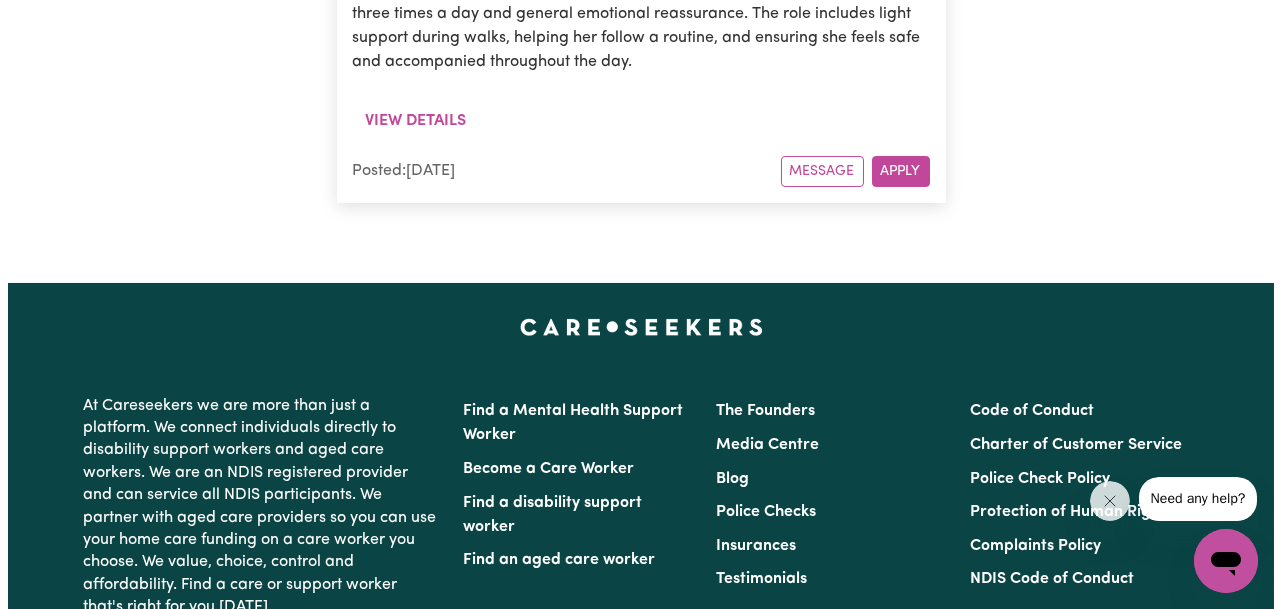 scroll, scrollTop: 1100, scrollLeft: 0, axis: vertical 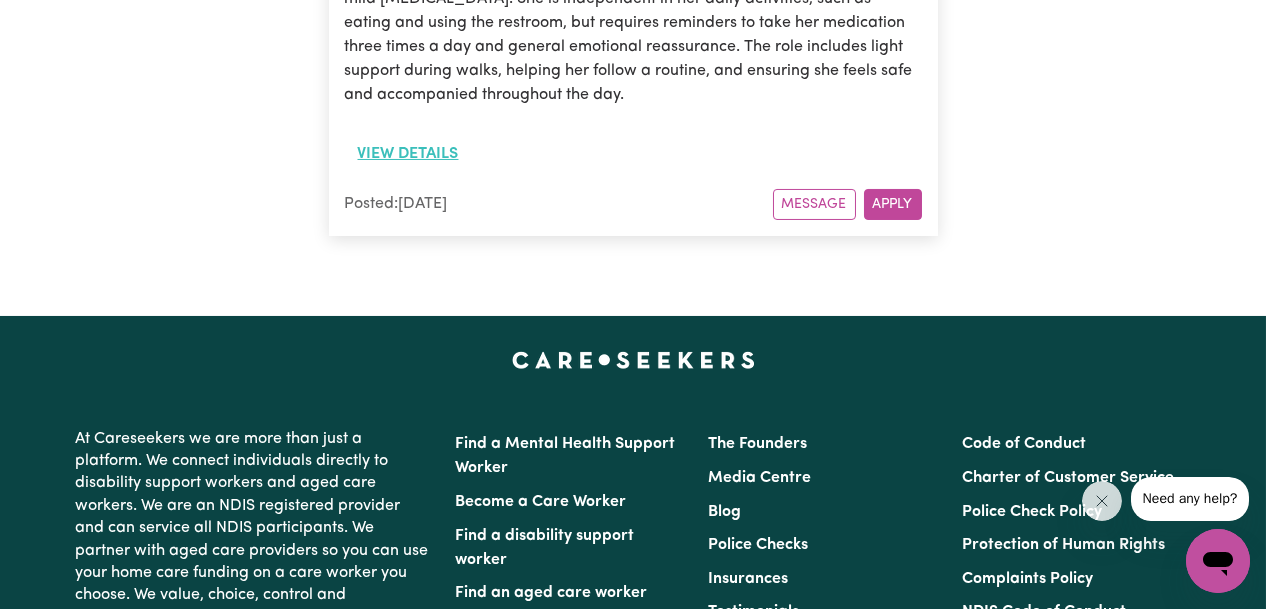 click on "View details" at bounding box center [408, 154] 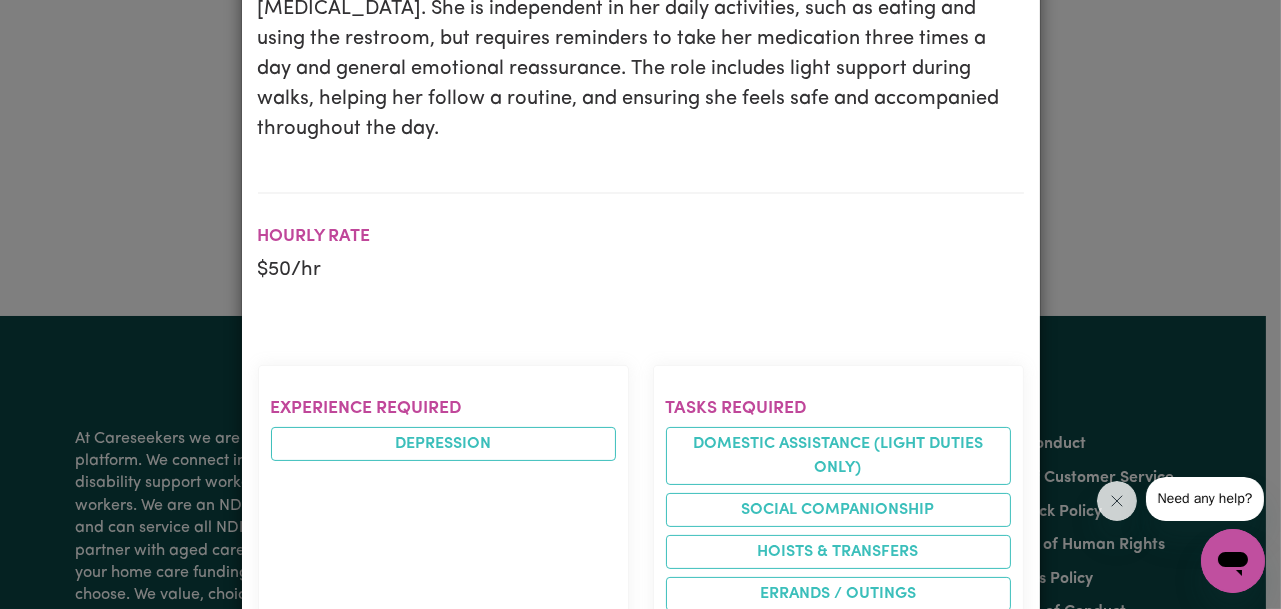 scroll, scrollTop: 21, scrollLeft: 0, axis: vertical 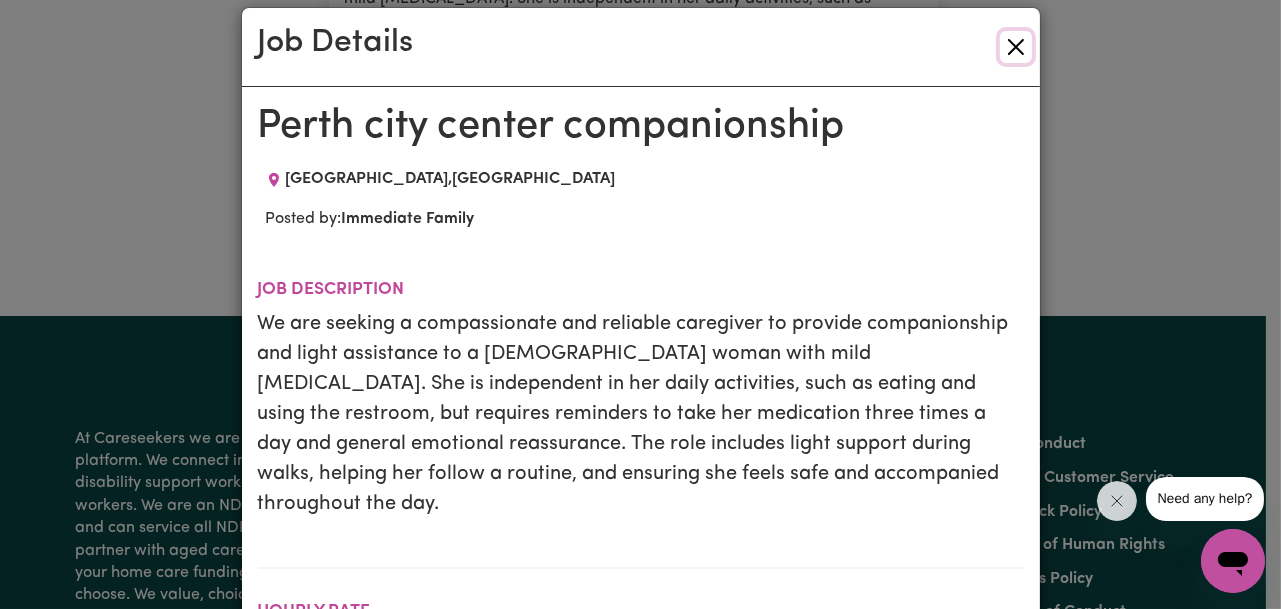 click at bounding box center [1016, 47] 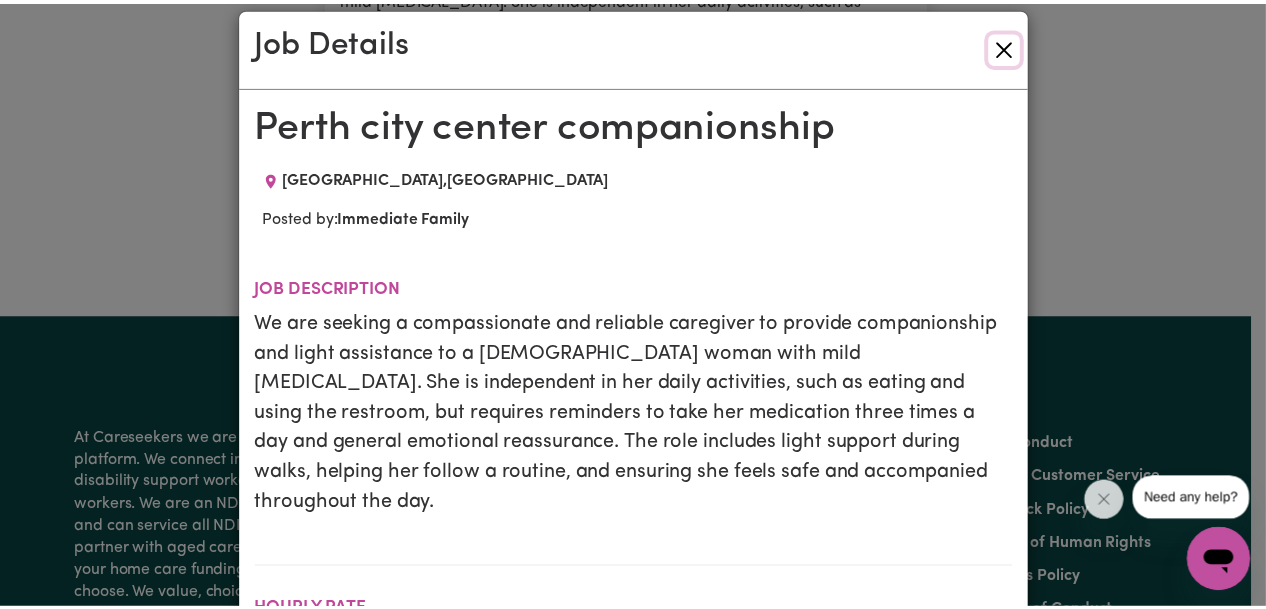 scroll, scrollTop: 0, scrollLeft: 0, axis: both 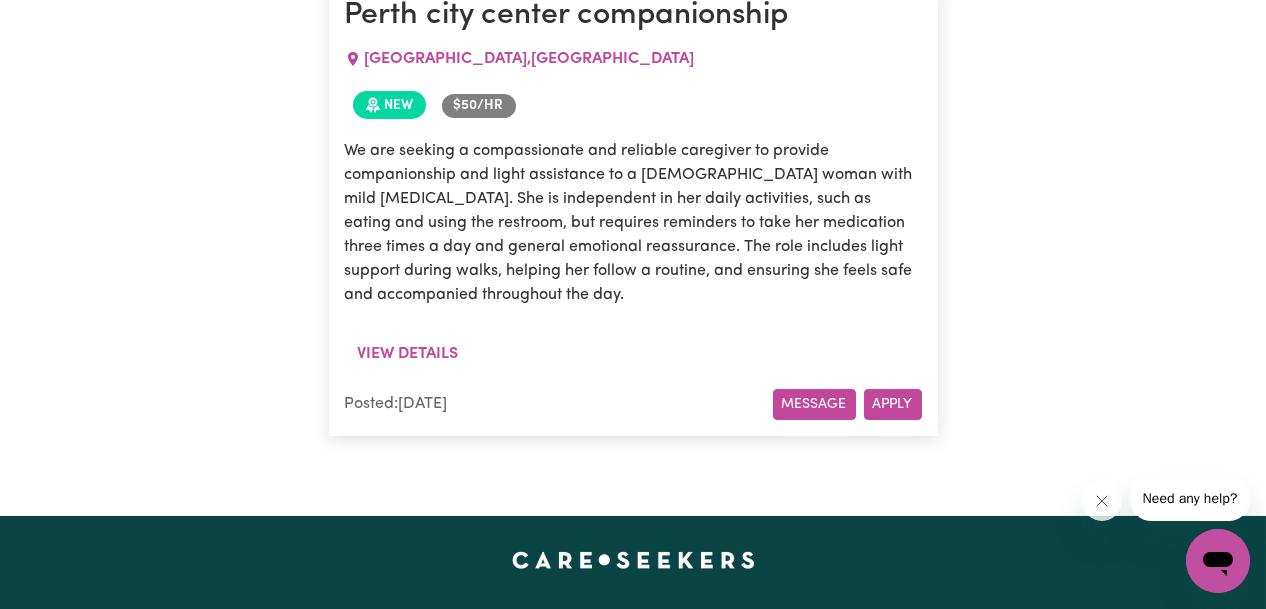 click on "Message" at bounding box center [814, 404] 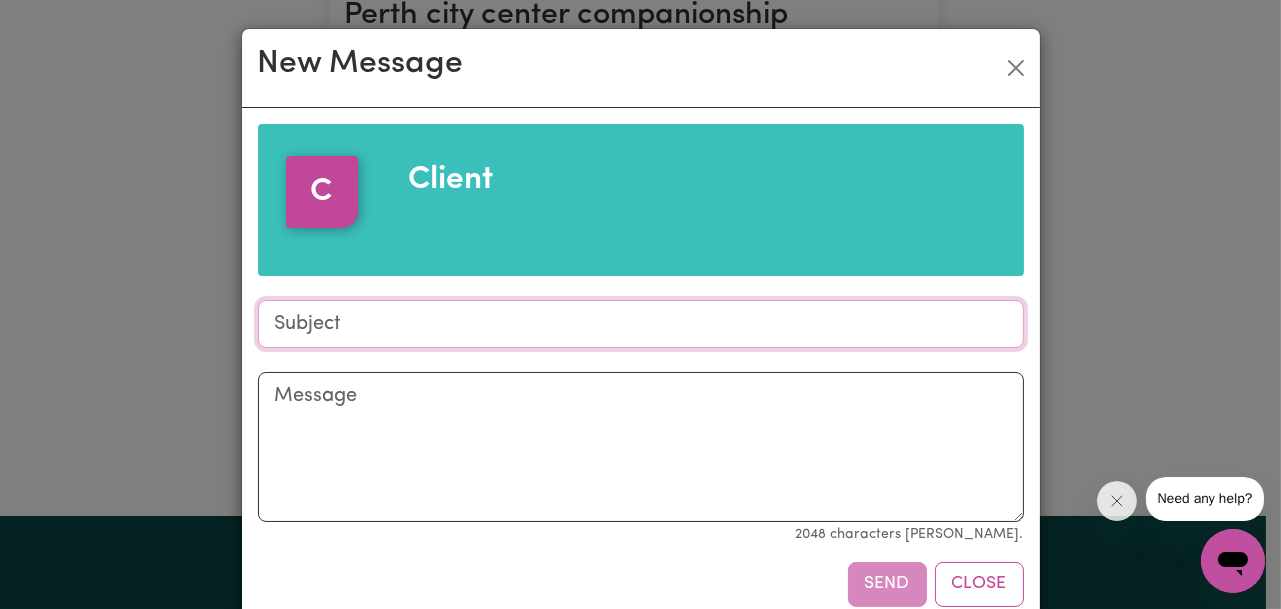 click on "Subject" at bounding box center [641, 324] 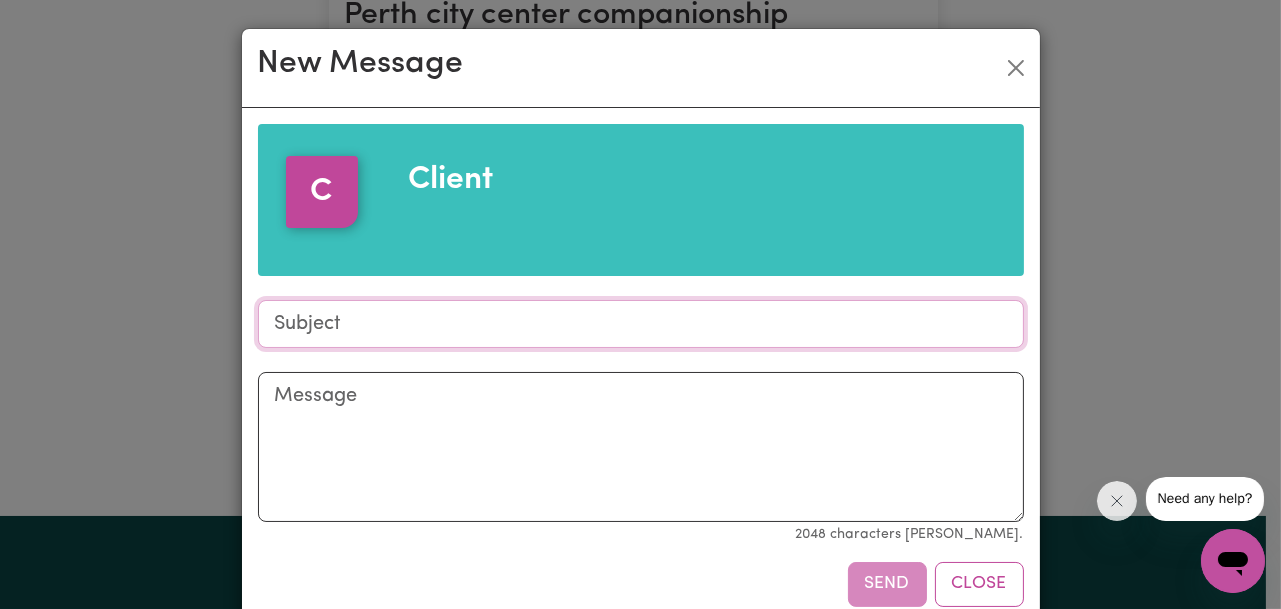 type on "Hi There" 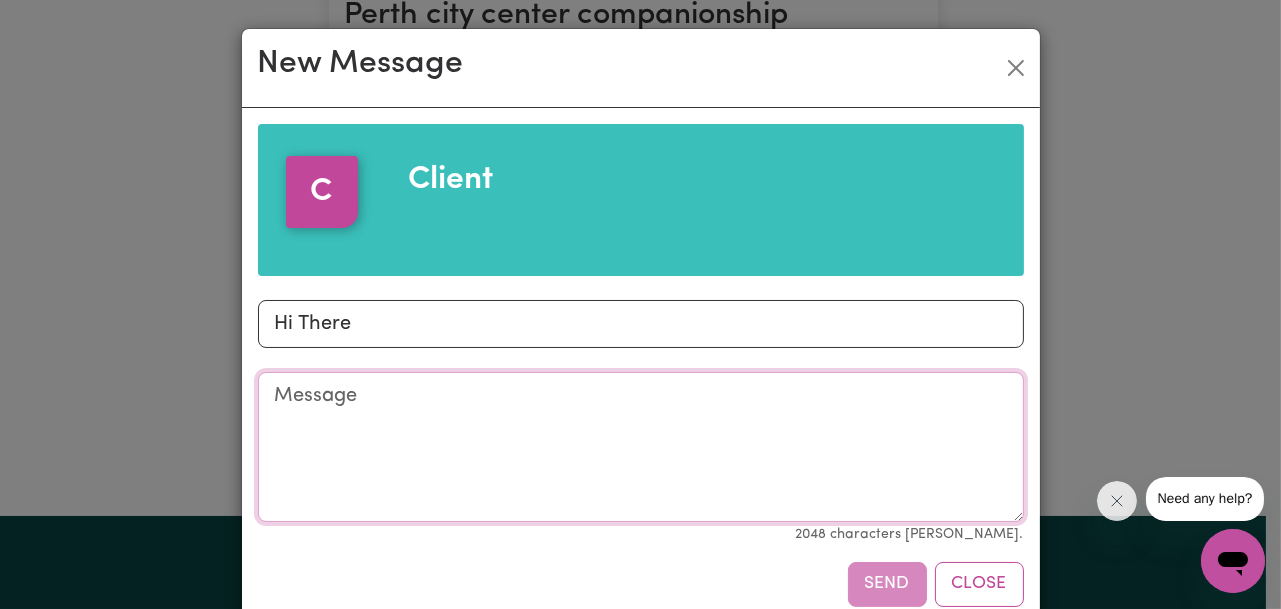 click on "Message" at bounding box center (641, 447) 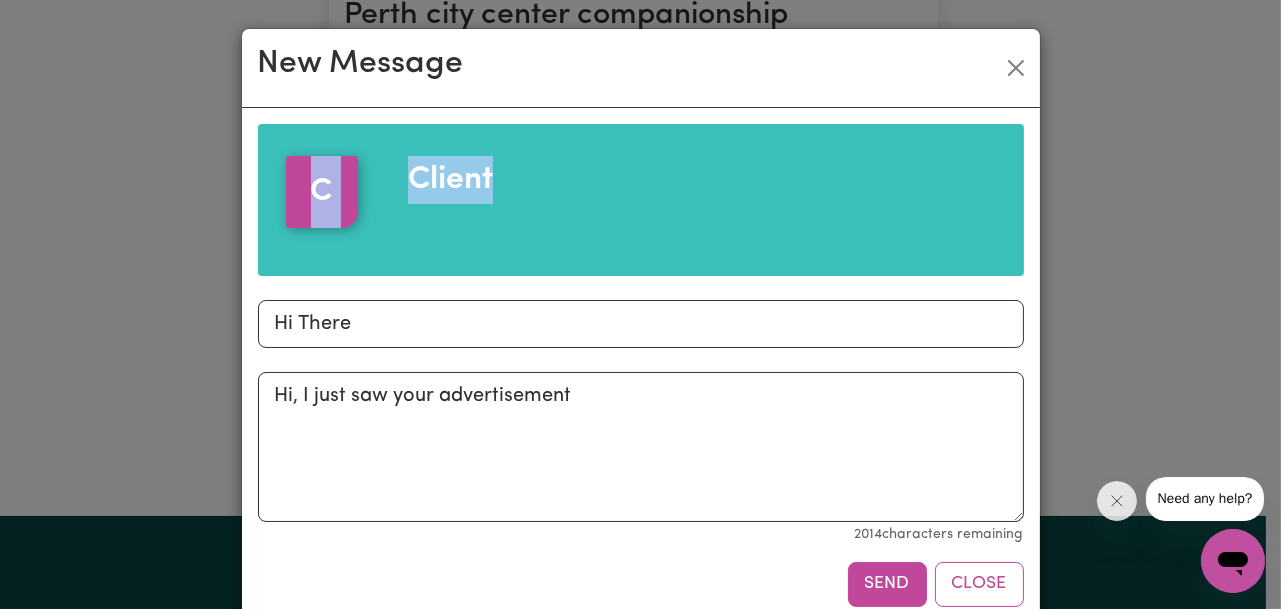 drag, startPoint x: 758, startPoint y: 48, endPoint x: 780, endPoint y: 243, distance: 196.2371 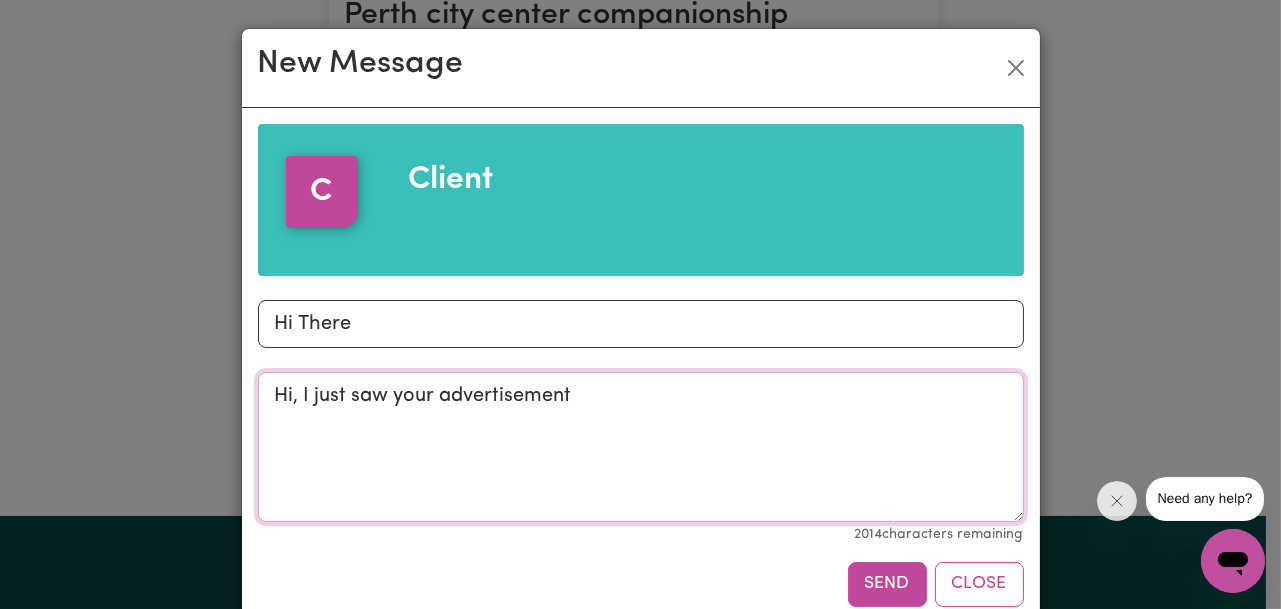 click on "Hi, I just saw your advertisement" at bounding box center (641, 447) 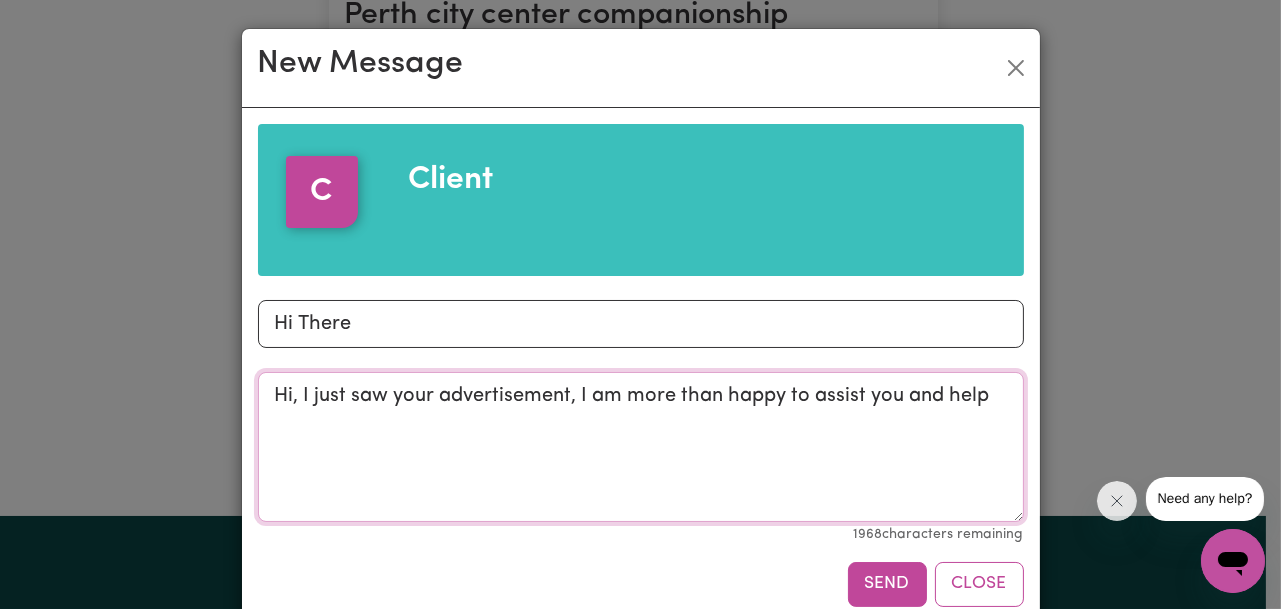 click on "Hi, I just saw your advertisement, I am more than happy to assist you and help" at bounding box center (641, 447) 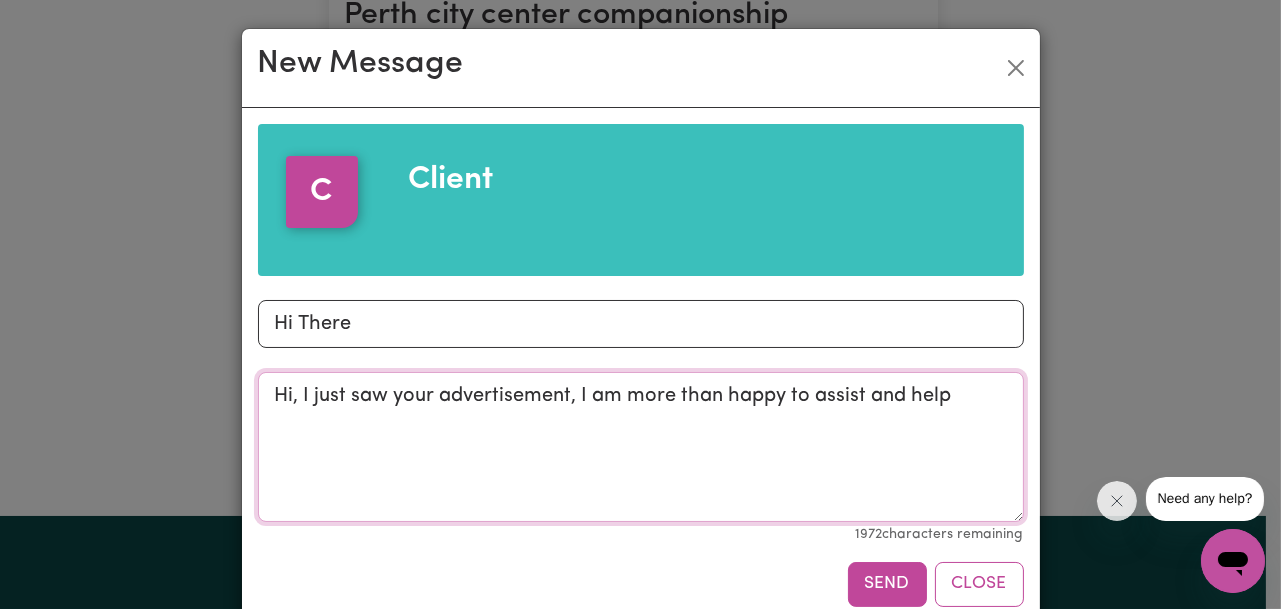 click on "Hi, I just saw your advertisement, I am more than happy to assist and help" at bounding box center (641, 447) 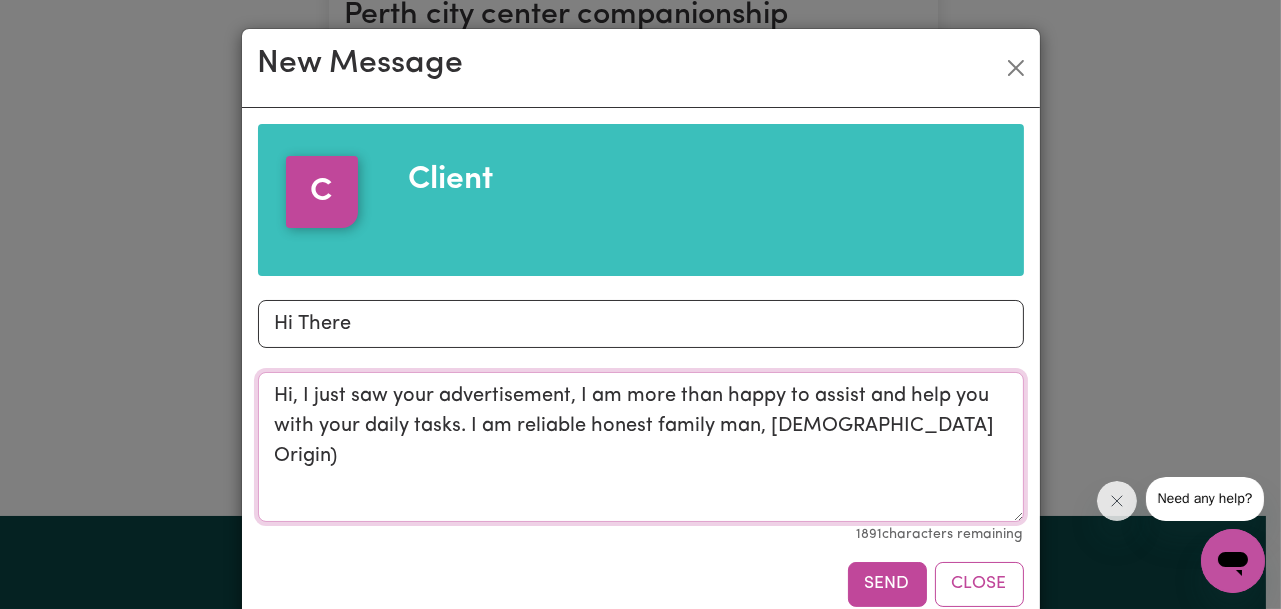 click on "Hi, I just saw your advertisement, I am more than happy to assist and help you with your daily tasks. I am reliable honest family man, [DEMOGRAPHIC_DATA] Origin)" at bounding box center [641, 447] 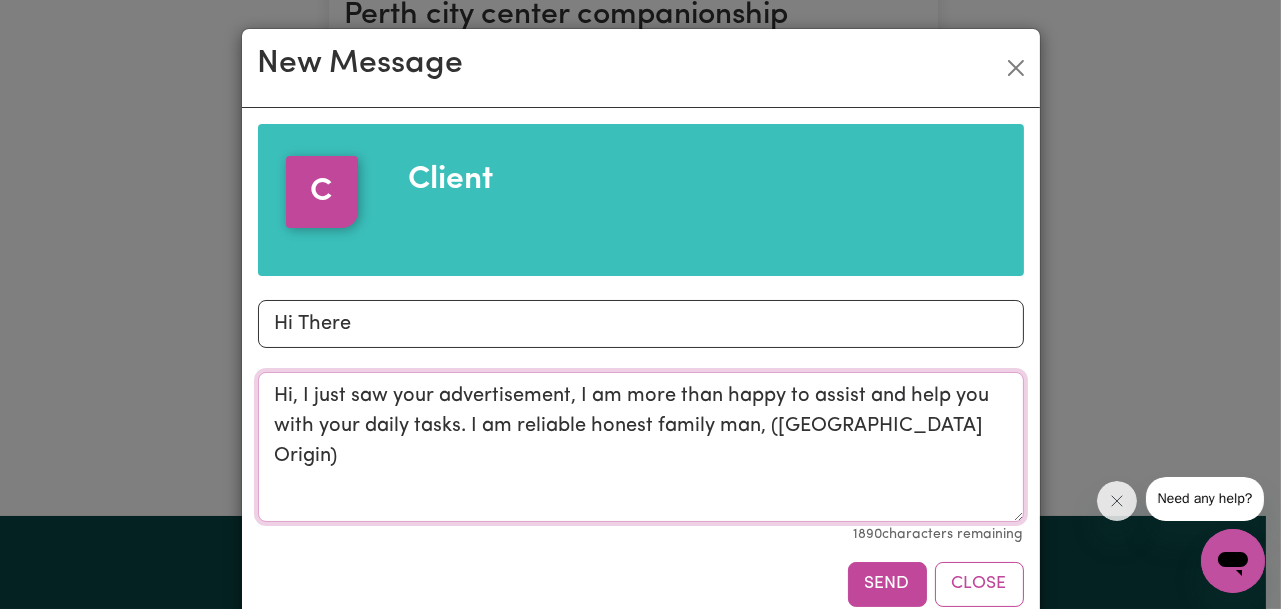 drag, startPoint x: 461, startPoint y: 425, endPoint x: 947, endPoint y: 425, distance: 486 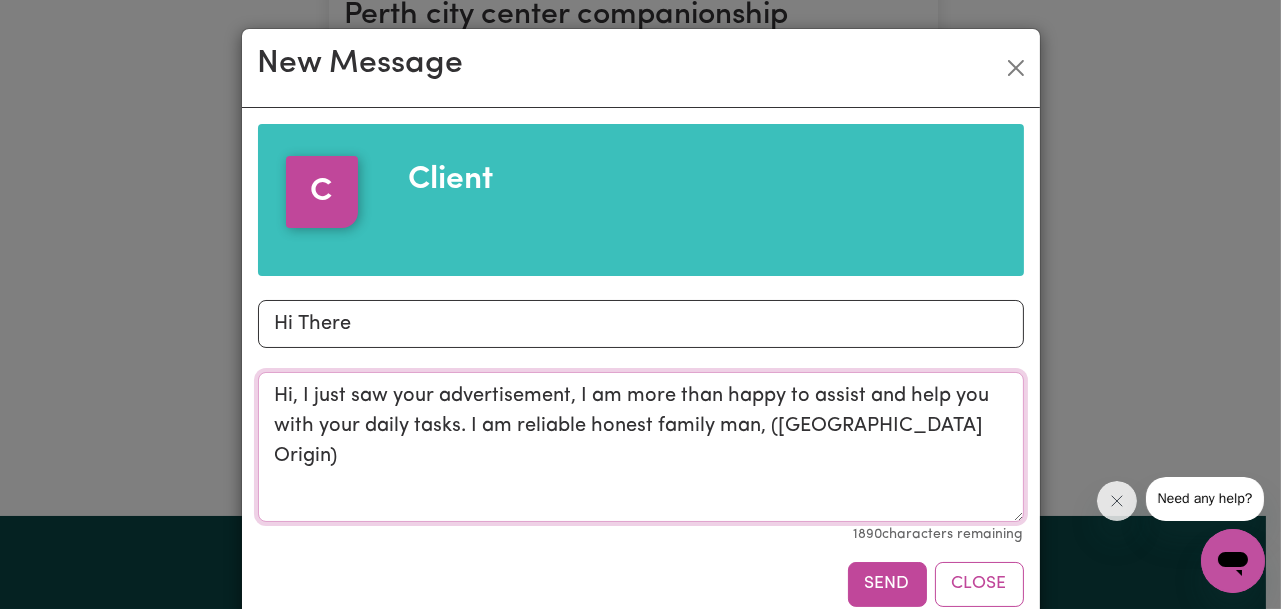 click on "Hi, I just saw your advertisement, I am more than happy to assist and help you with your daily tasks. I am reliable honest family man, ([GEOGRAPHIC_DATA] Origin)" at bounding box center (641, 447) 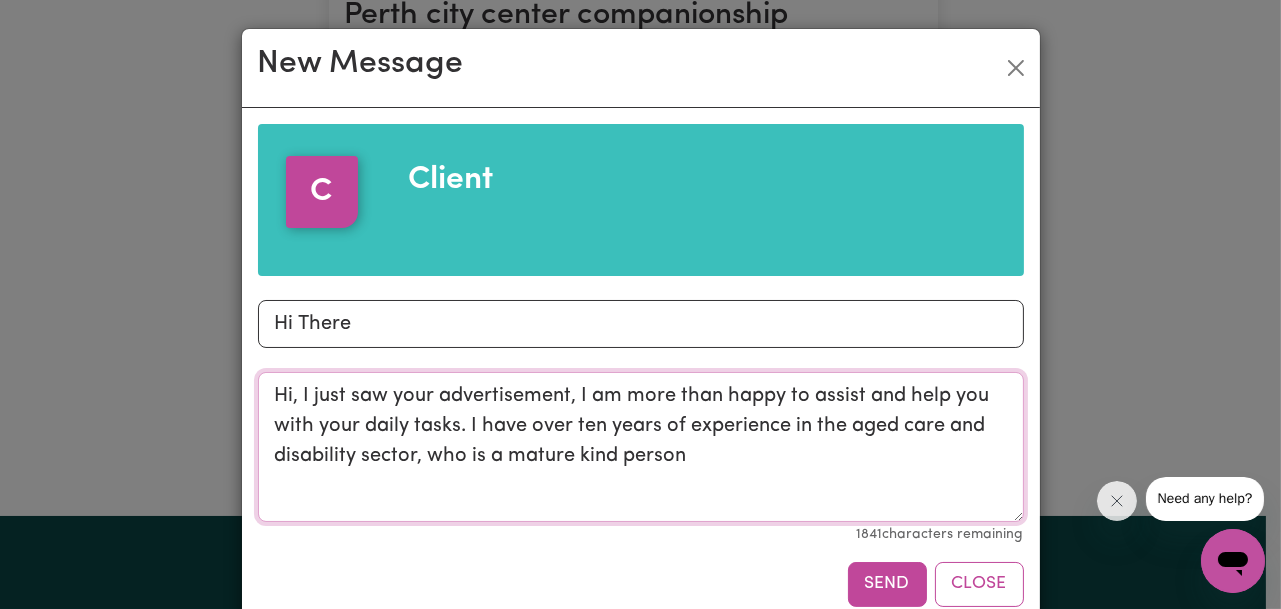 paste on "I am reliable honest family man, ([GEOGRAPHIC_DATA] Origin)" 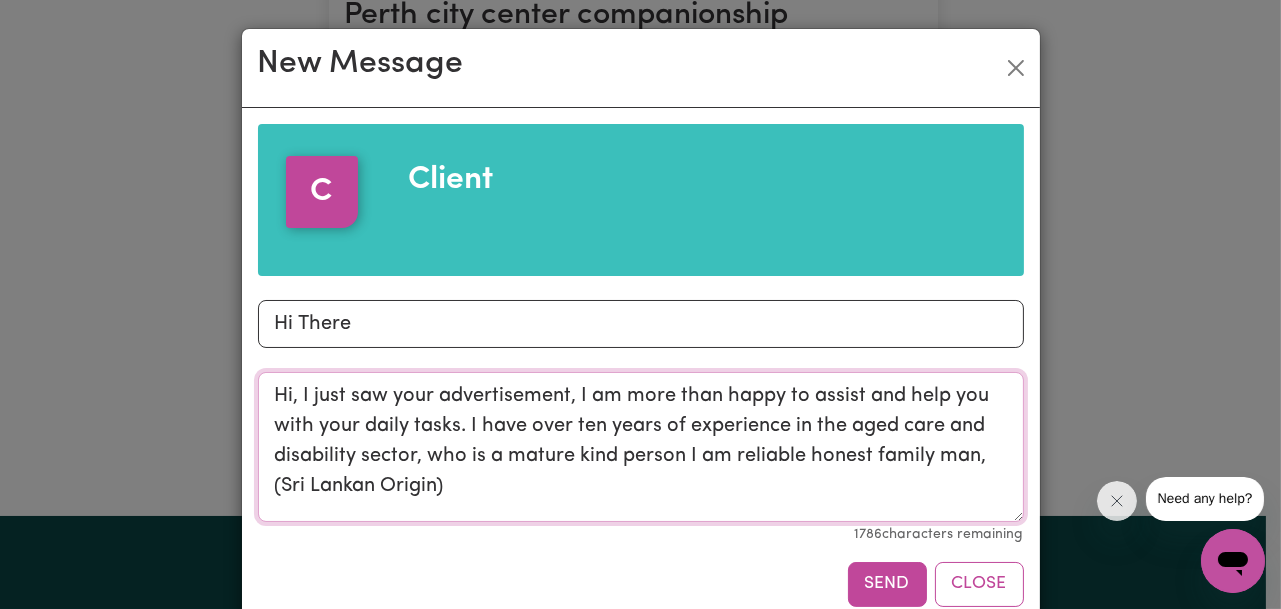 click on "Hi, I just saw your advertisement, I am more than happy to assist and help you with your daily tasks. I have over ten years of experience in the aged care and disability sector, who is a mature kind person I am reliable honest family man, (Sri Lankan Origin)" at bounding box center (641, 447) 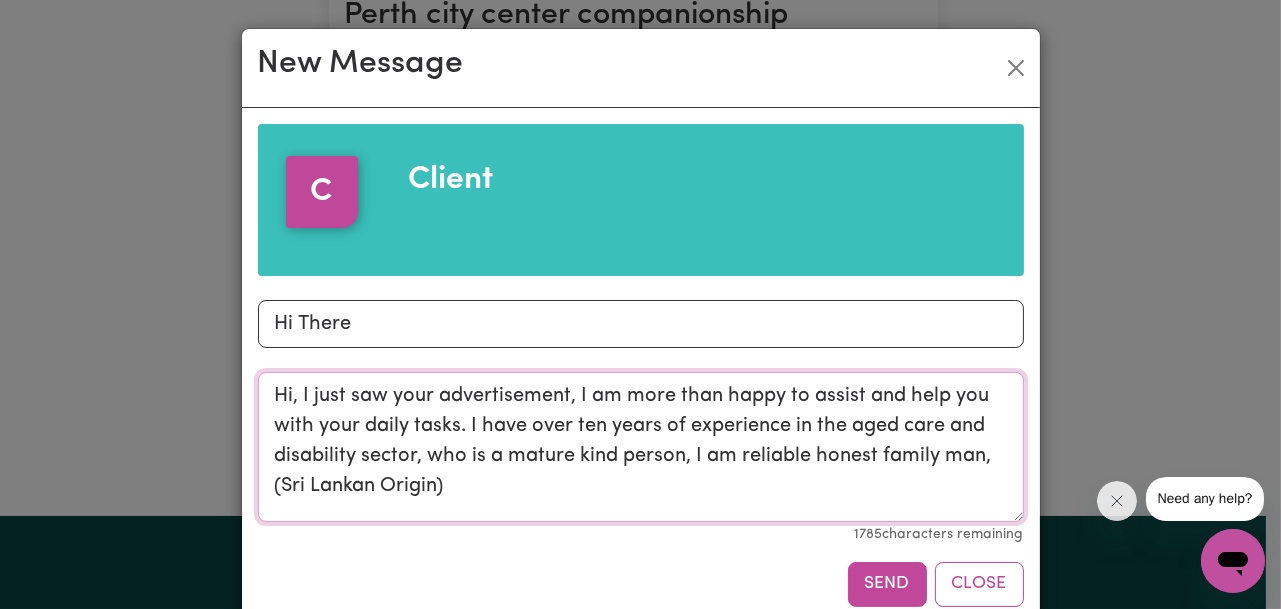 click on "Hi, I just saw your advertisement, I am more than happy to assist and help you with your daily tasks. I have over ten years of experience in the aged care and disability sector, who is a mature kind person, I am reliable honest family man, (Sri Lankan Origin)" at bounding box center [641, 447] 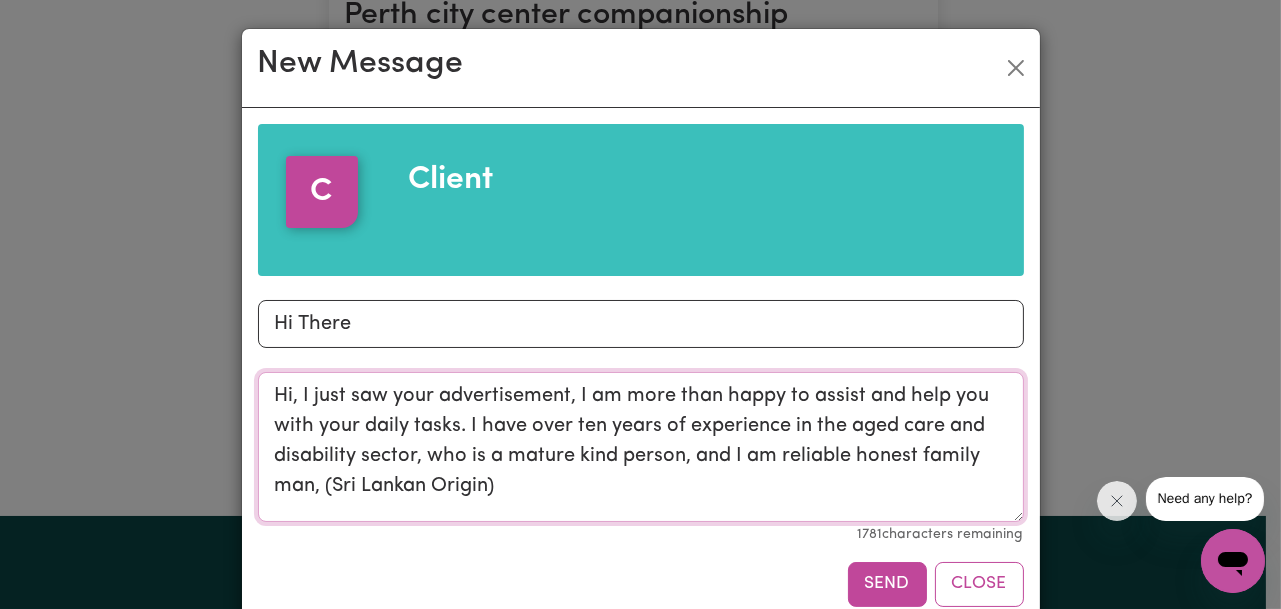 click on "Hi, I just saw your advertisement, I am more than happy to assist and help you with your daily tasks. I have over ten years of experience in the aged care and disability sector, who is a mature kind person, and I am reliable honest family man, (Sri Lankan Origin)" at bounding box center [641, 447] 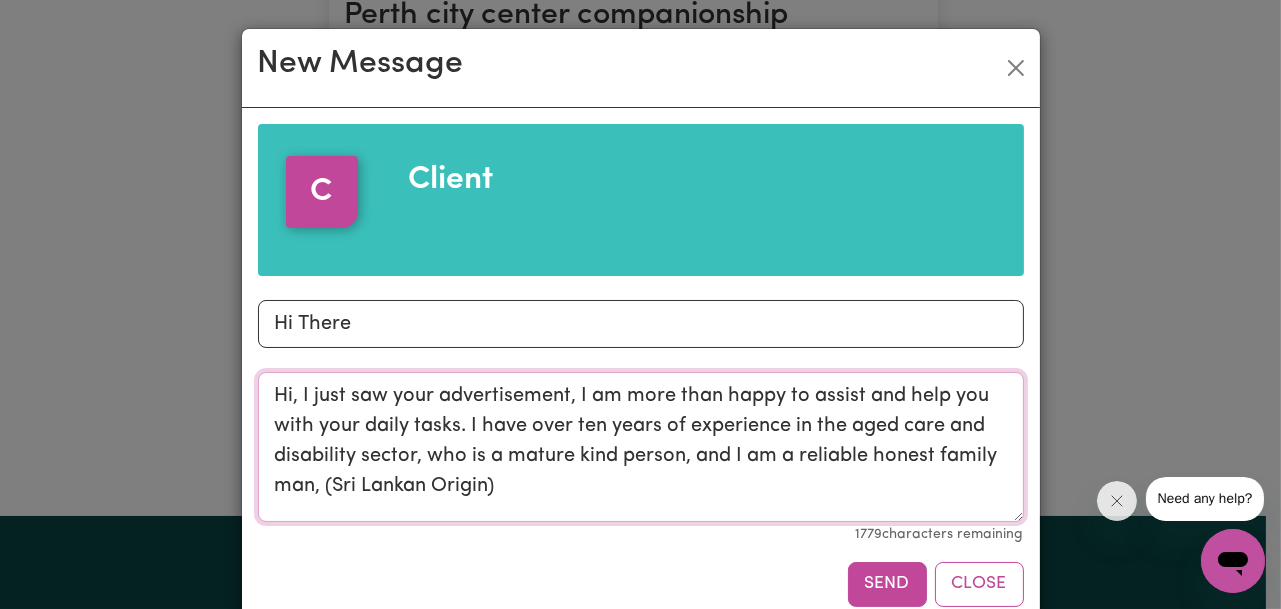 click on "Hi, I just saw your advertisement, I am more than happy to assist and help you with your daily tasks. I have over ten years of experience in the aged care and disability sector, who is a mature kind person, and I am a reliable honest family man, (Sri Lankan Origin)" at bounding box center [641, 447] 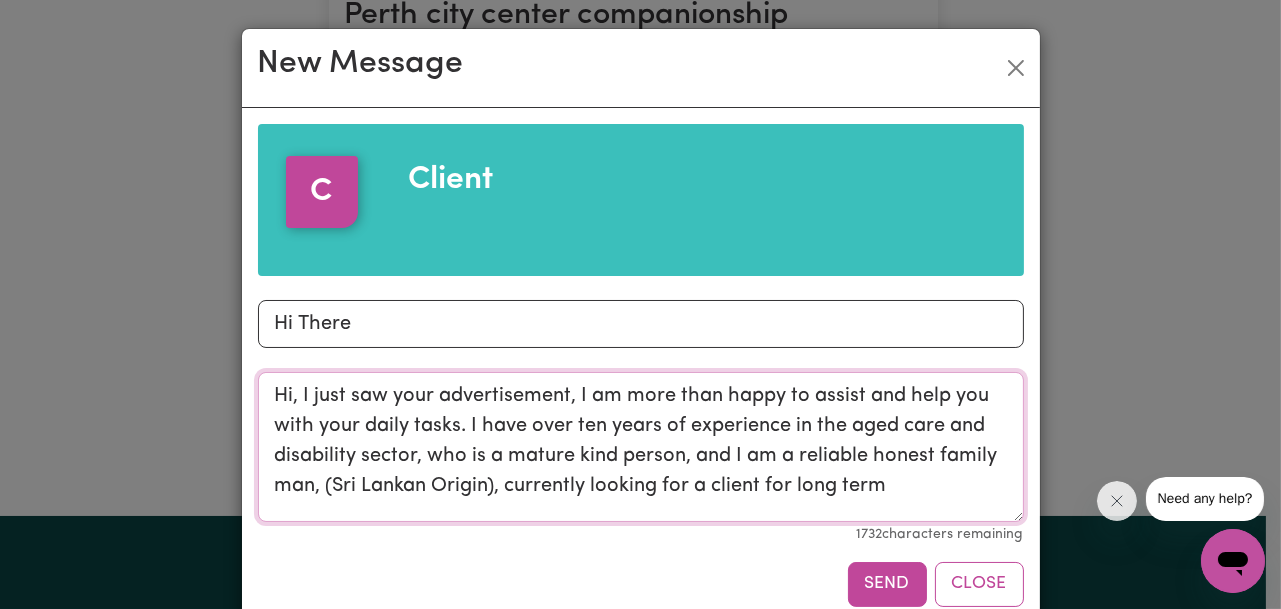 drag, startPoint x: 658, startPoint y: 487, endPoint x: 893, endPoint y: 486, distance: 235.00212 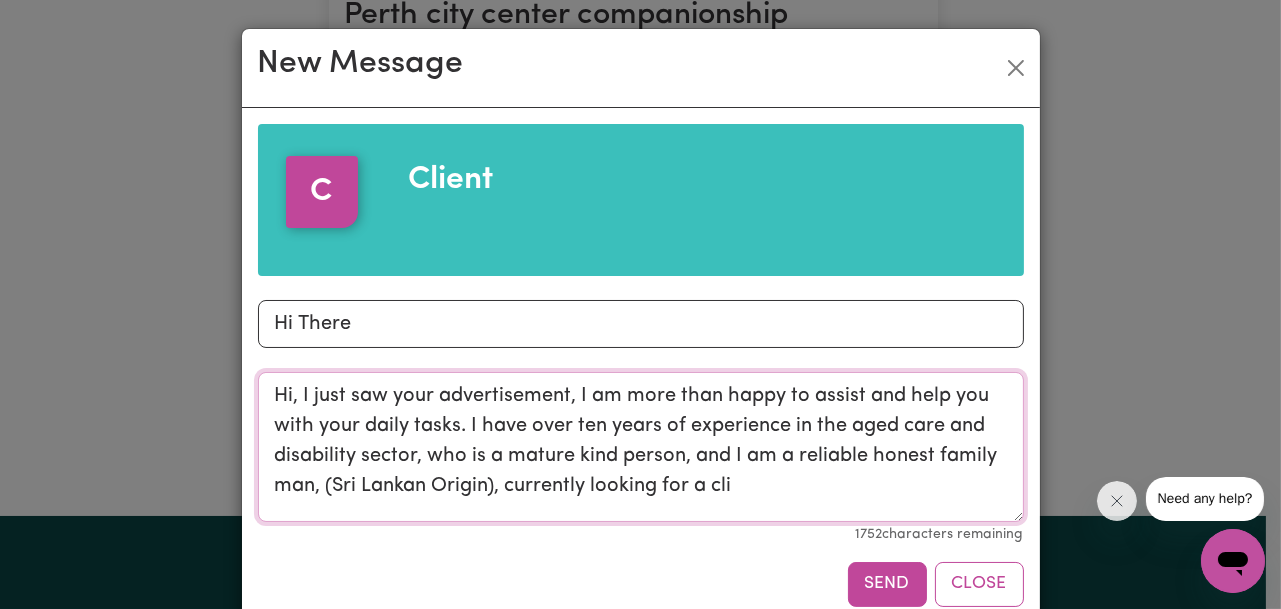 click on "Hi, I just saw your advertisement, I am more than happy to assist and help you with your daily tasks. I have over ten years of experience in the aged care and disability sector, who is a mature kind person, and I am a reliable honest family man, (Sri Lankan Origin), currently looking for a cli" at bounding box center (641, 447) 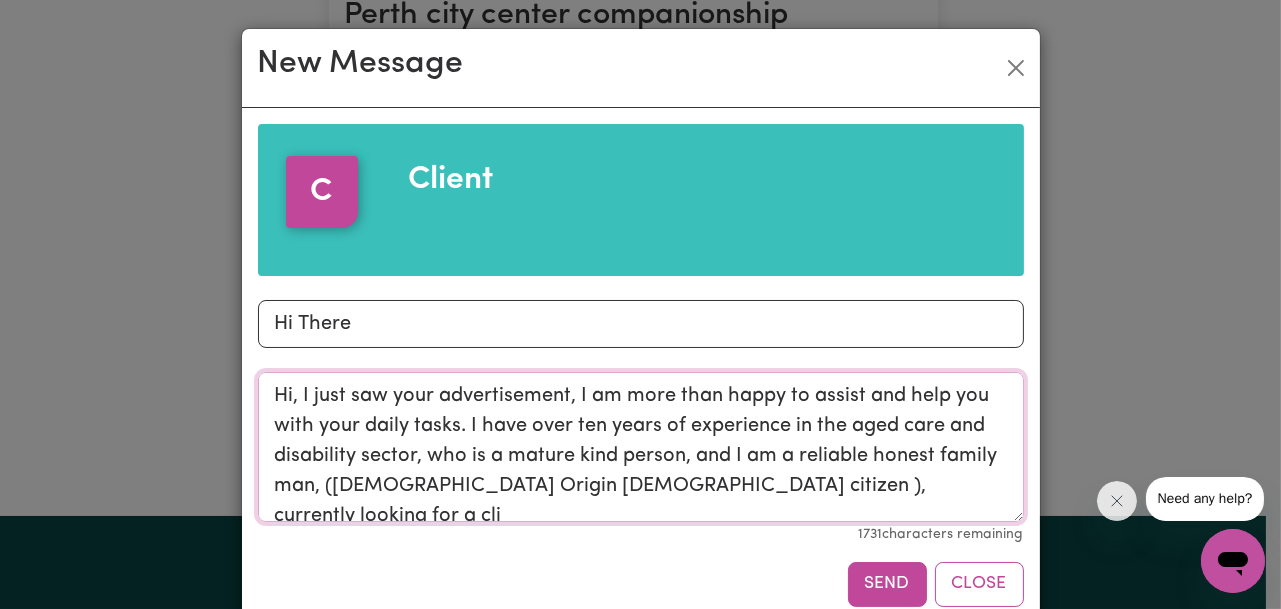 click on "Hi, I just saw your advertisement, I am more than happy to assist and help you with your daily tasks. I have over ten years of experience in the aged care and disability sector, who is a mature kind person, and I am a reliable honest family man, ([DEMOGRAPHIC_DATA] Origin [DEMOGRAPHIC_DATA] citizen ), currently looking for a cli" at bounding box center [641, 447] 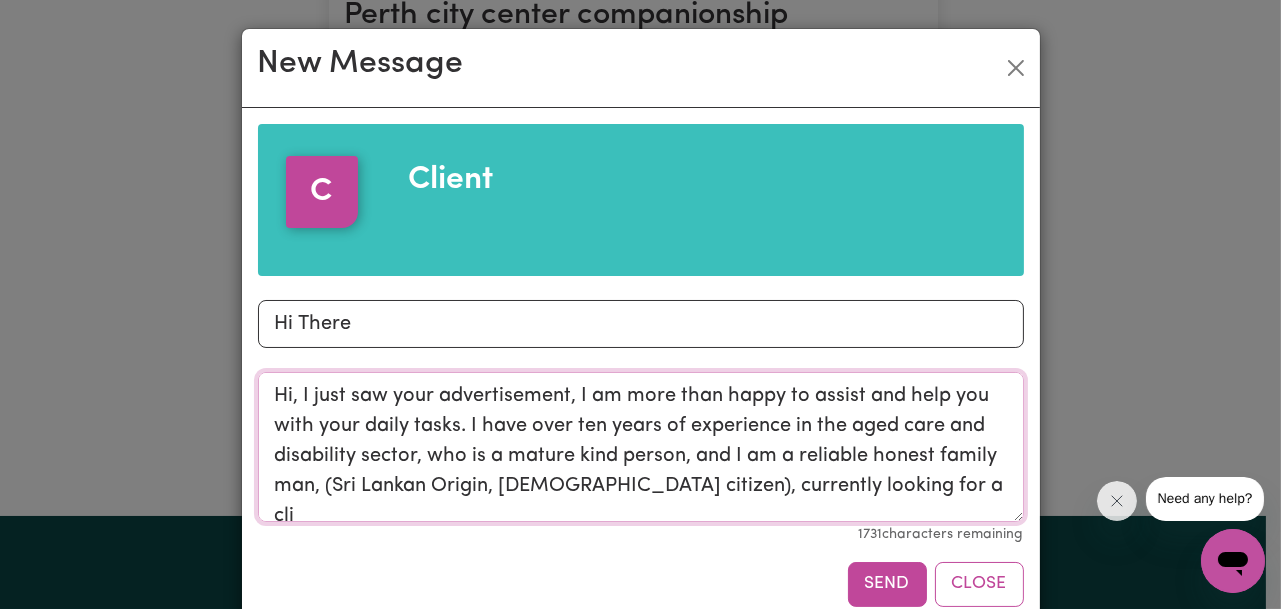 click on "Hi, I just saw your advertisement, I am more than happy to assist and help you with your daily tasks. I have over ten years of experience in the aged care and disability sector, who is a mature kind person, and I am a reliable honest family man, (Sri Lankan Origin, [DEMOGRAPHIC_DATA] citizen), currently looking for a cli" at bounding box center [641, 447] 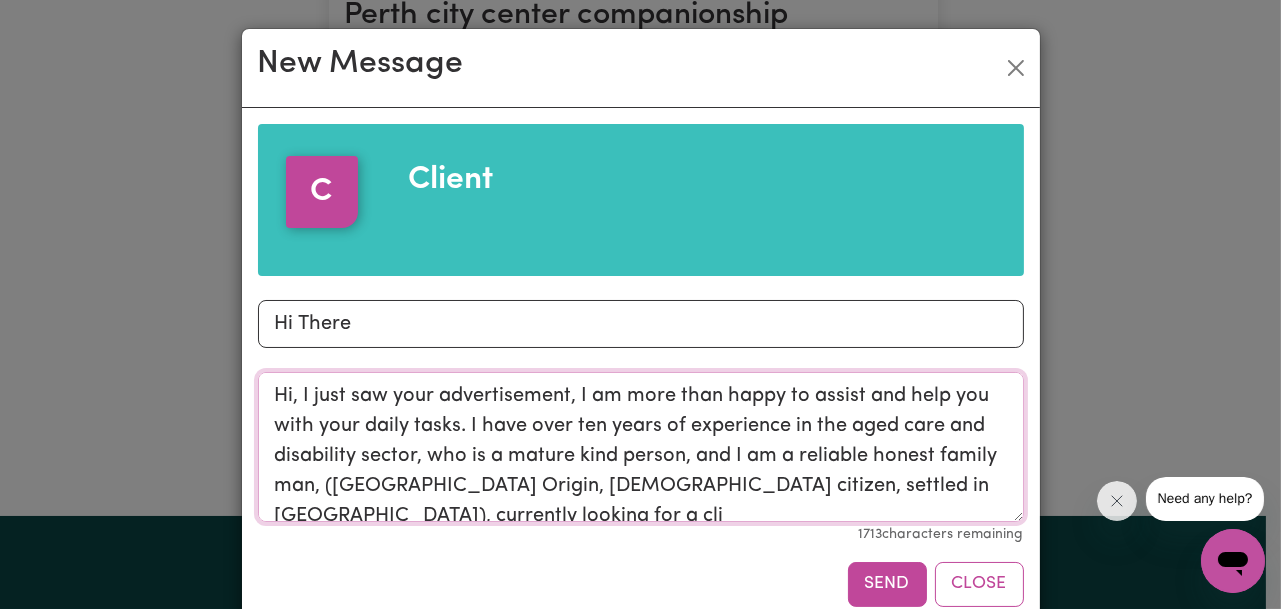 click on "Hi, I just saw your advertisement, I am more than happy to assist and help you with your daily tasks. I have over ten years of experience in the aged care and disability sector, who is a mature kind person, and I am a reliable honest family man, ([GEOGRAPHIC_DATA] Origin, [DEMOGRAPHIC_DATA] citizen, settled in [GEOGRAPHIC_DATA]), currently looking for a cli" at bounding box center (641, 447) 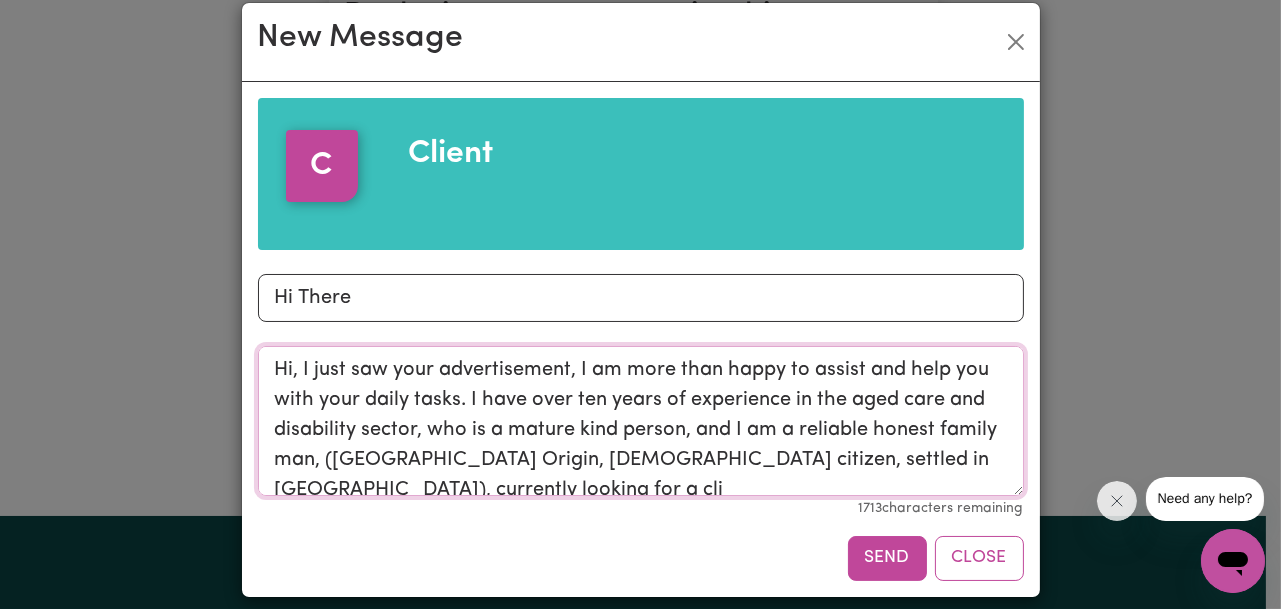 scroll, scrollTop: 41, scrollLeft: 0, axis: vertical 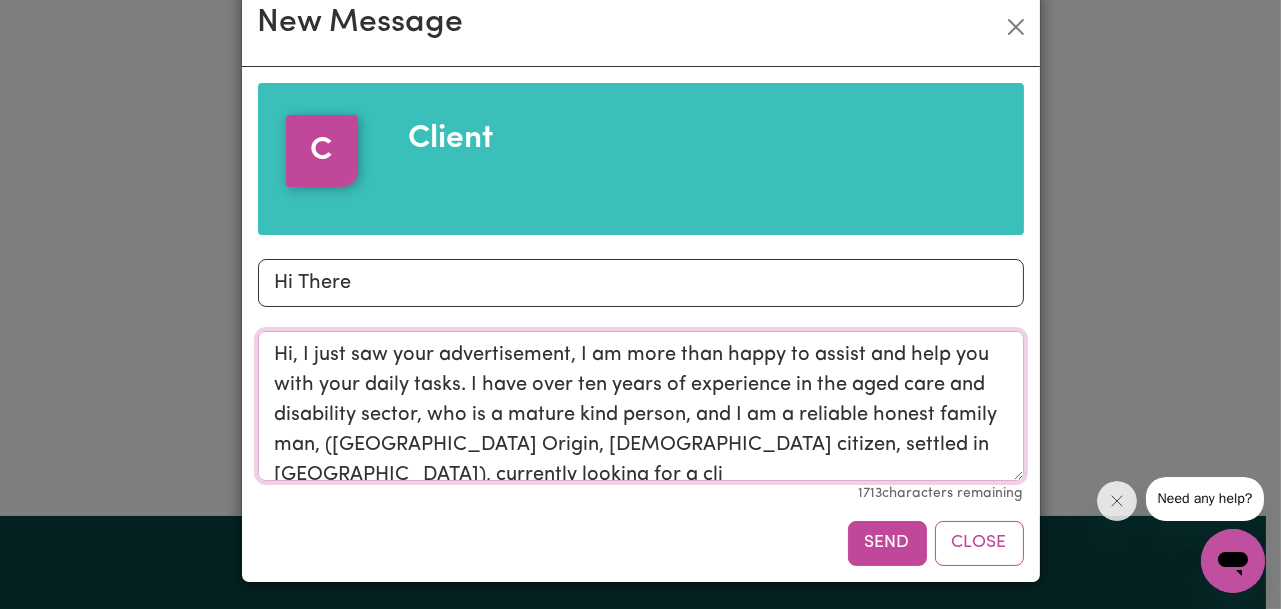 click on "Hi, I just saw your advertisement, I am more than happy to assist and help you with your daily tasks. I have over ten years of experience in the aged care and disability sector, who is a mature kind person, and I am a reliable honest family man, ([GEOGRAPHIC_DATA] Origin, [DEMOGRAPHIC_DATA] citizen, settled in [GEOGRAPHIC_DATA]), currently looking for a cli" at bounding box center [641, 406] 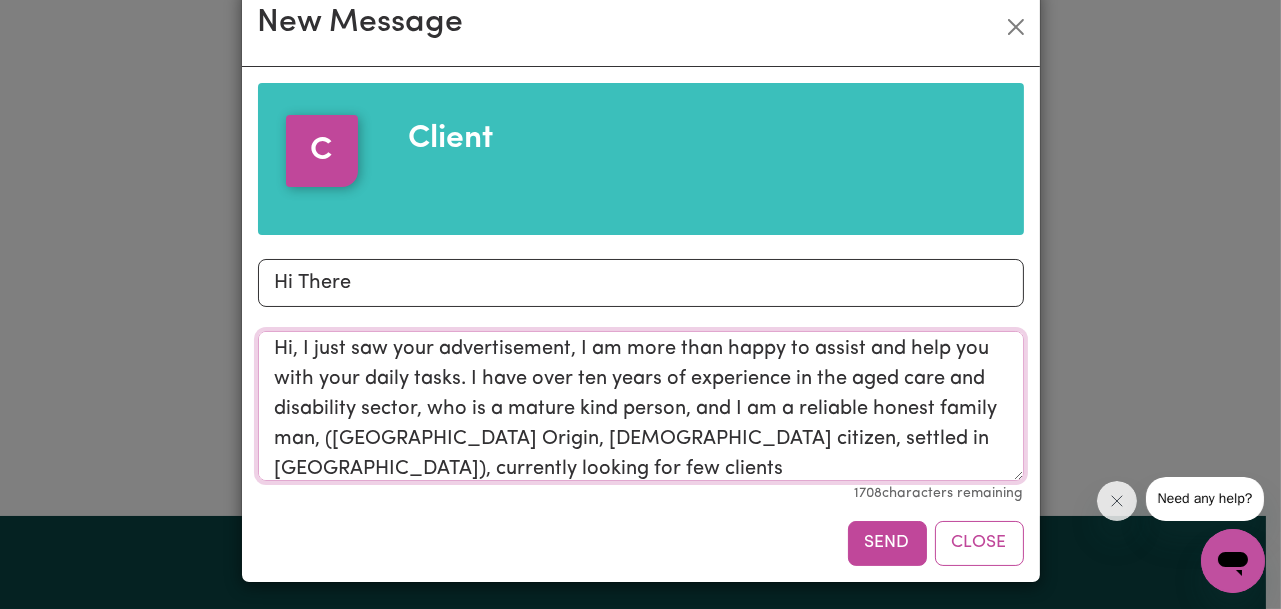 scroll, scrollTop: 17, scrollLeft: 0, axis: vertical 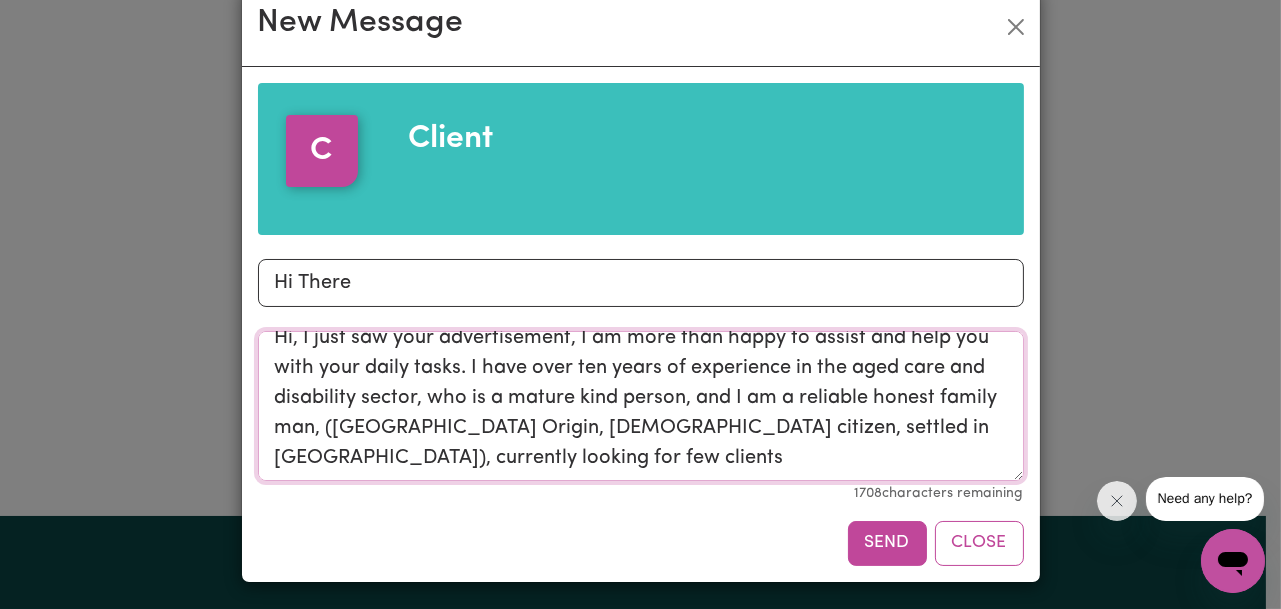 drag, startPoint x: 371, startPoint y: 469, endPoint x: 517, endPoint y: 471, distance: 146.0137 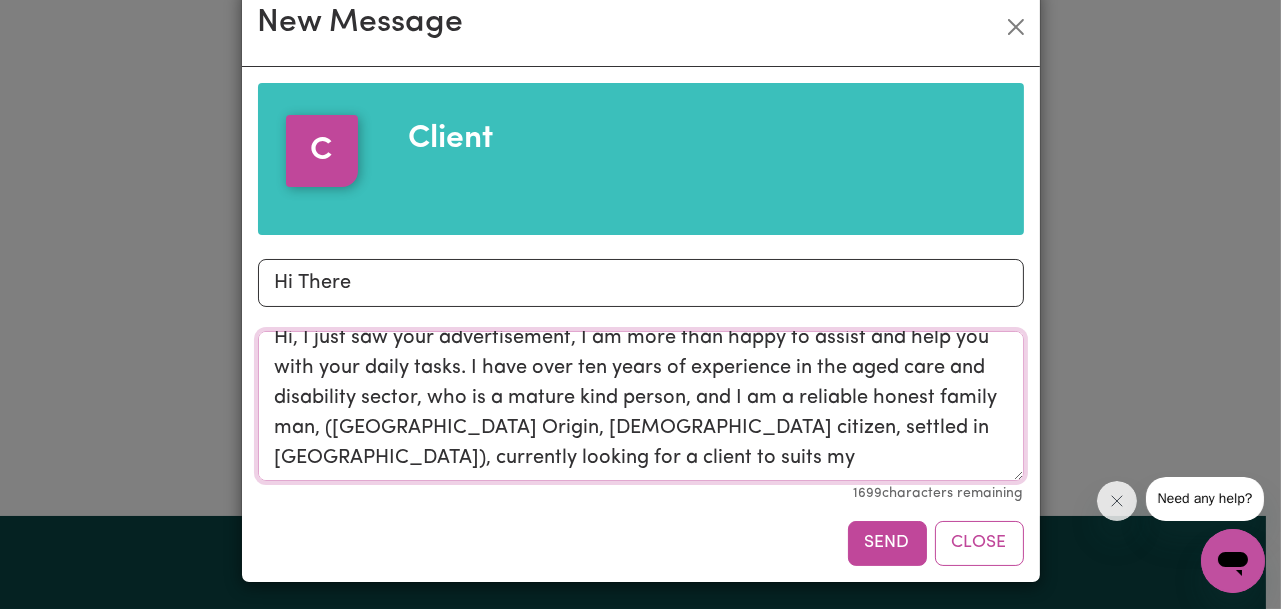 drag, startPoint x: 519, startPoint y: 459, endPoint x: 530, endPoint y: 460, distance: 11.045361 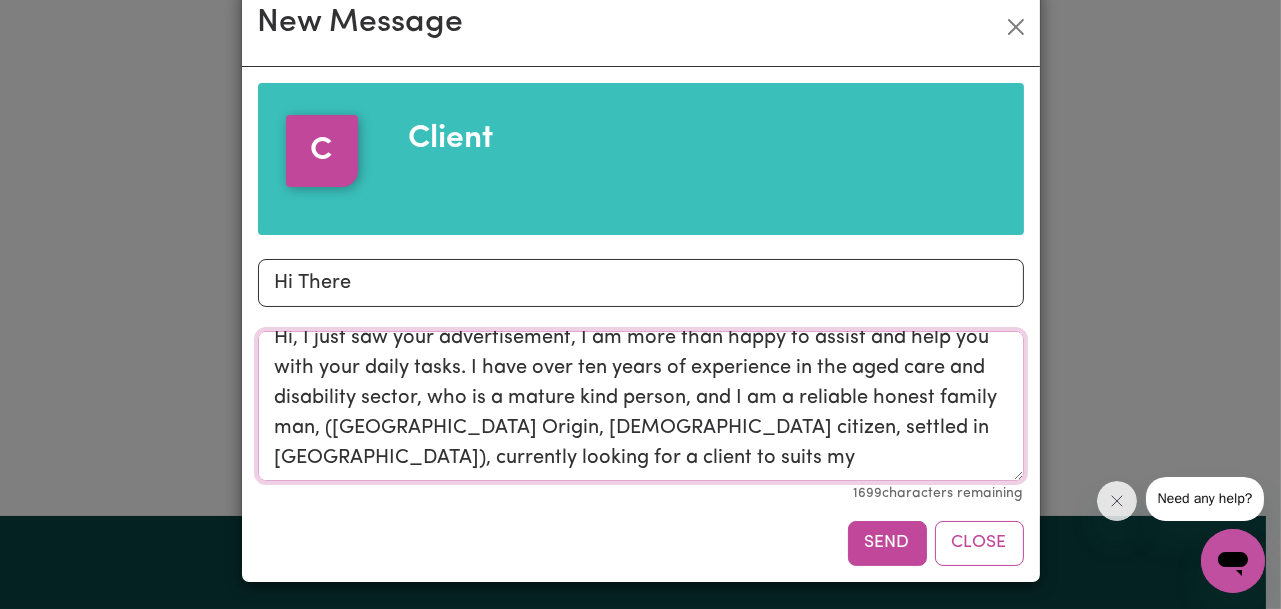 drag, startPoint x: 439, startPoint y: 457, endPoint x: 562, endPoint y: 457, distance: 123 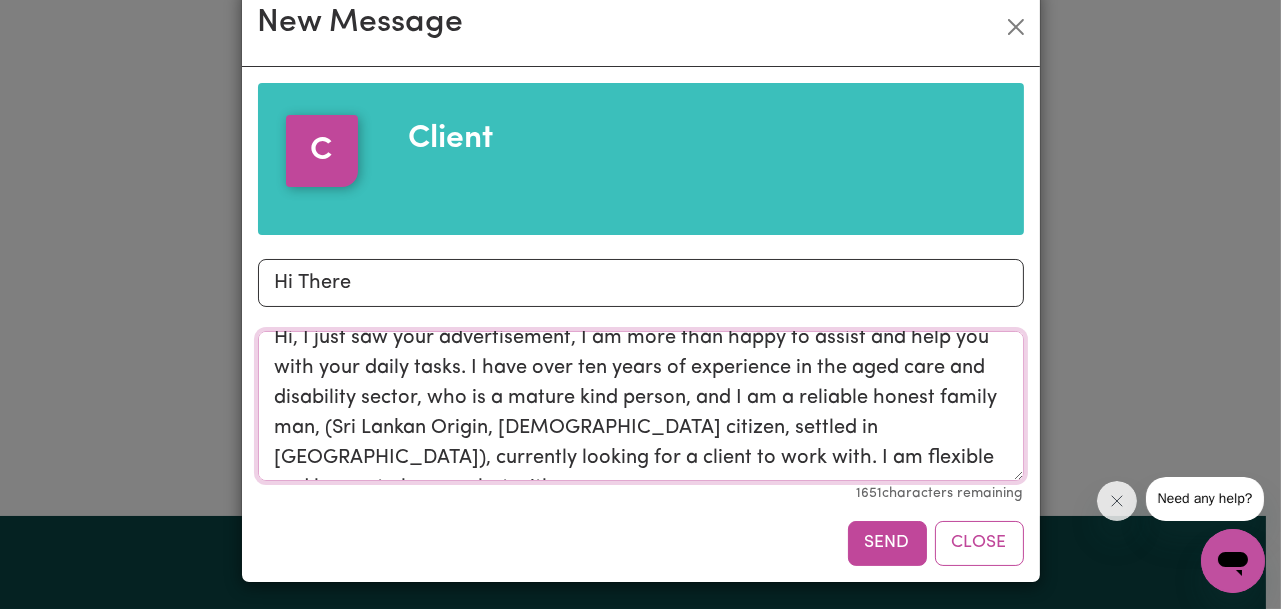 scroll, scrollTop: 35, scrollLeft: 0, axis: vertical 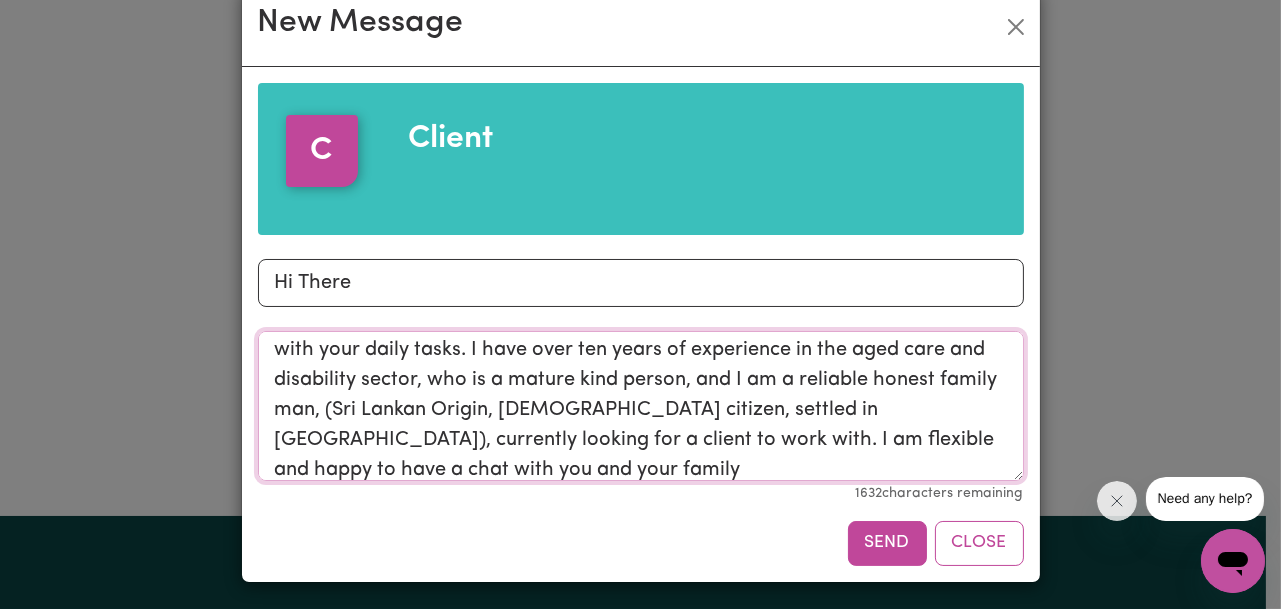 click on "Hi, I just saw your advertisement, I am more than happy to assist and help you with your daily tasks. I have over ten years of experience in the aged care and disability sector, who is a mature kind person, and I am a reliable honest family man, (Sri Lankan Origin, [DEMOGRAPHIC_DATA] citizen, settled in [GEOGRAPHIC_DATA]), currently looking for a client to work with. I am flexible and happy to have a chat with you and your family" at bounding box center [641, 406] 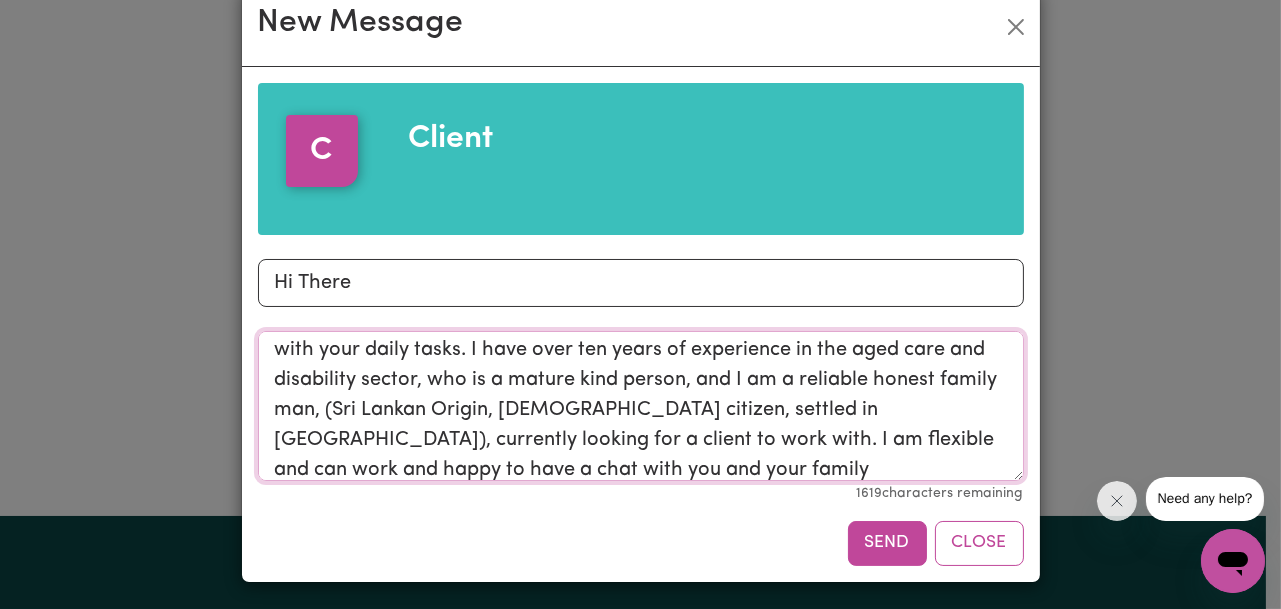 drag, startPoint x: 810, startPoint y: 442, endPoint x: 686, endPoint y: 442, distance: 124 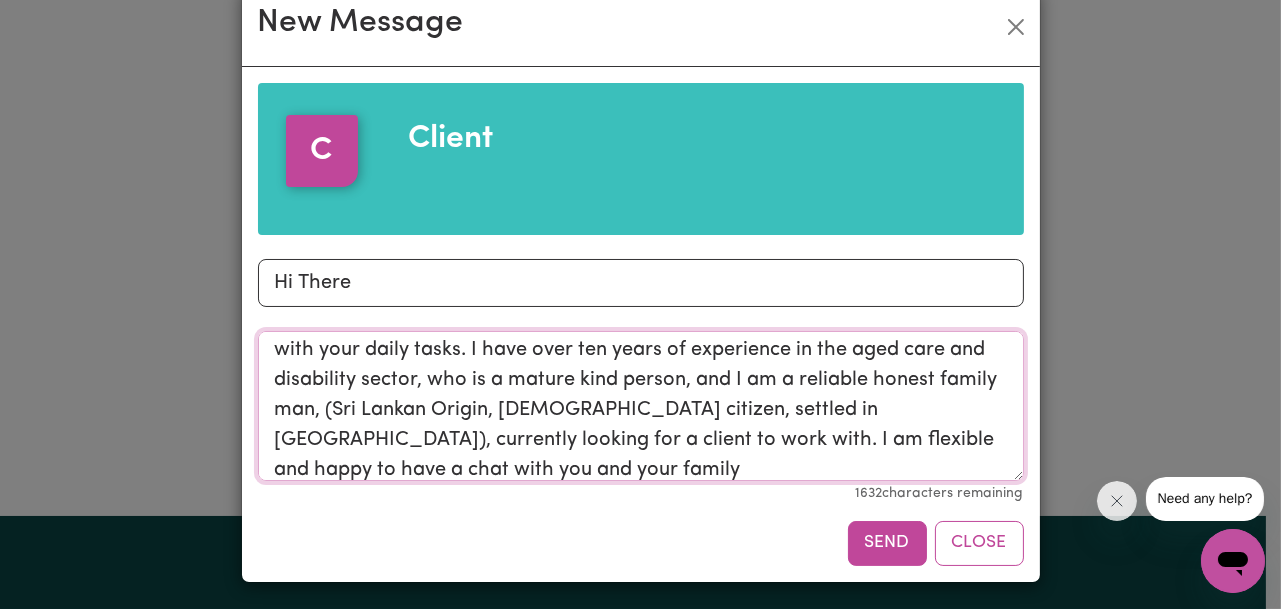 drag, startPoint x: 680, startPoint y: 435, endPoint x: 562, endPoint y: 438, distance: 118.03813 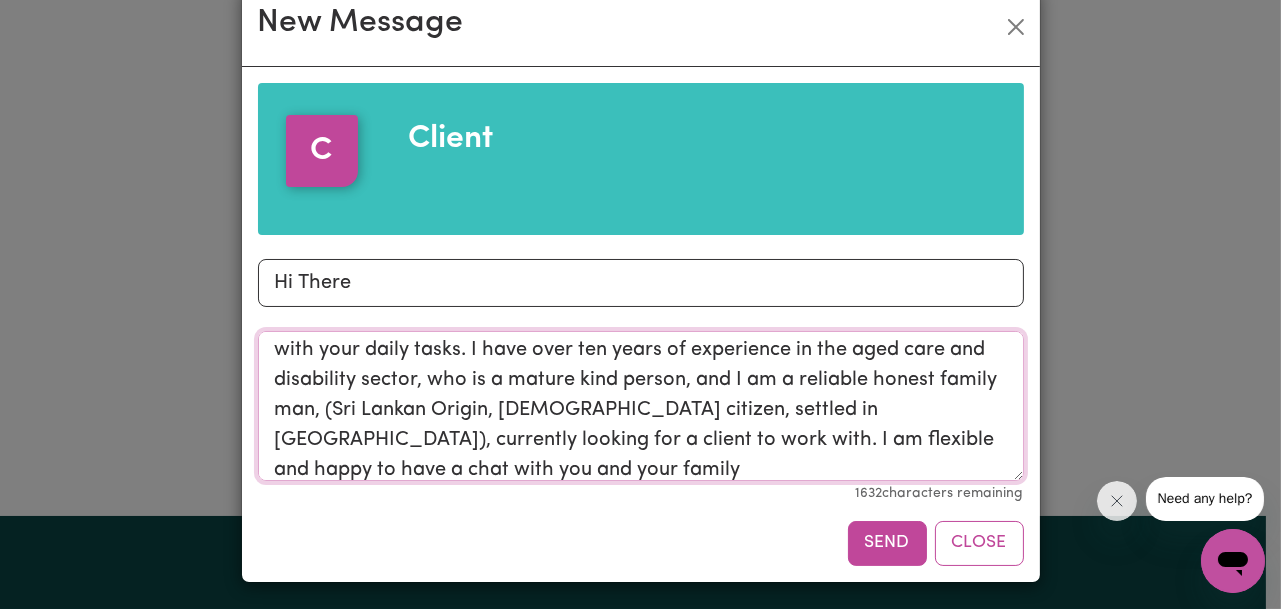 click on "Hi, I just saw your advertisement, I am more than happy to assist and help you with your daily tasks. I have over ten years of experience in the aged care and disability sector, who is a mature kind person, and I am a reliable honest family man, (Sri Lankan Origin, [DEMOGRAPHIC_DATA] citizen, settled in [GEOGRAPHIC_DATA]), currently looking for a client to work with. I am flexible and happy to have a chat with you and your family" at bounding box center (641, 406) 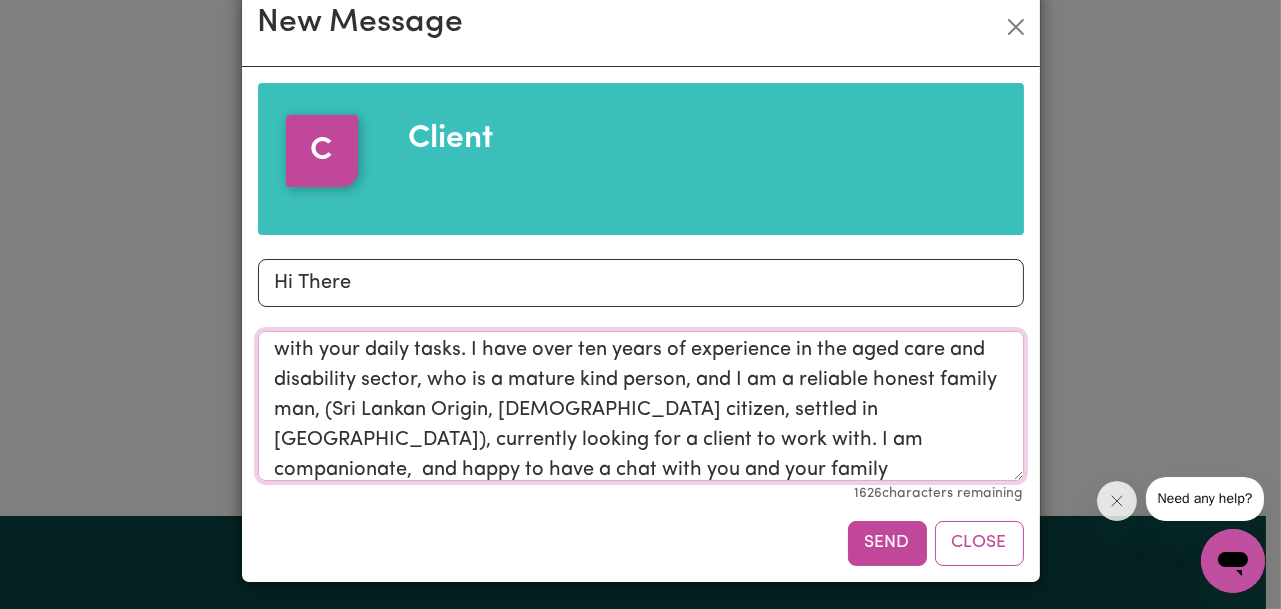 drag, startPoint x: 609, startPoint y: 442, endPoint x: 776, endPoint y: 442, distance: 167 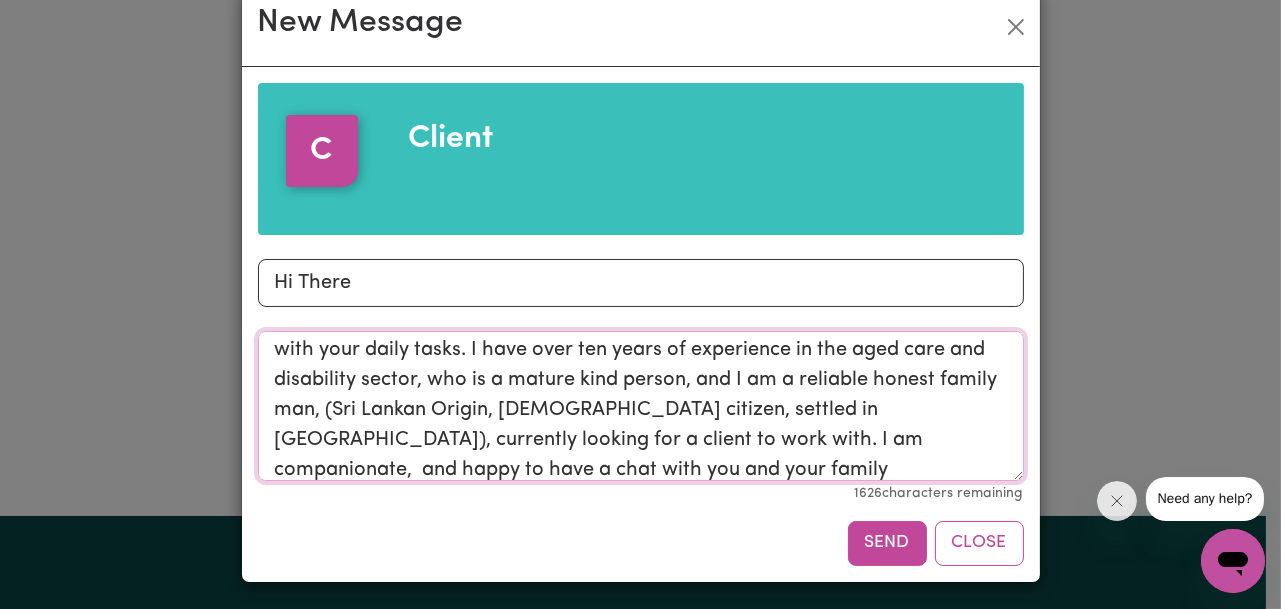 click on "Hi, I just saw your advertisement, I am more than happy to assist and help you with your daily tasks. I have over ten years of experience in the aged care and disability sector, who is a mature kind person, and I am a reliable honest family man, (Sri Lankan Origin, [DEMOGRAPHIC_DATA] citizen, settled in [GEOGRAPHIC_DATA]), currently looking for a client to work with. I am companionate,  and happy to have a chat with you and your family" at bounding box center [641, 406] 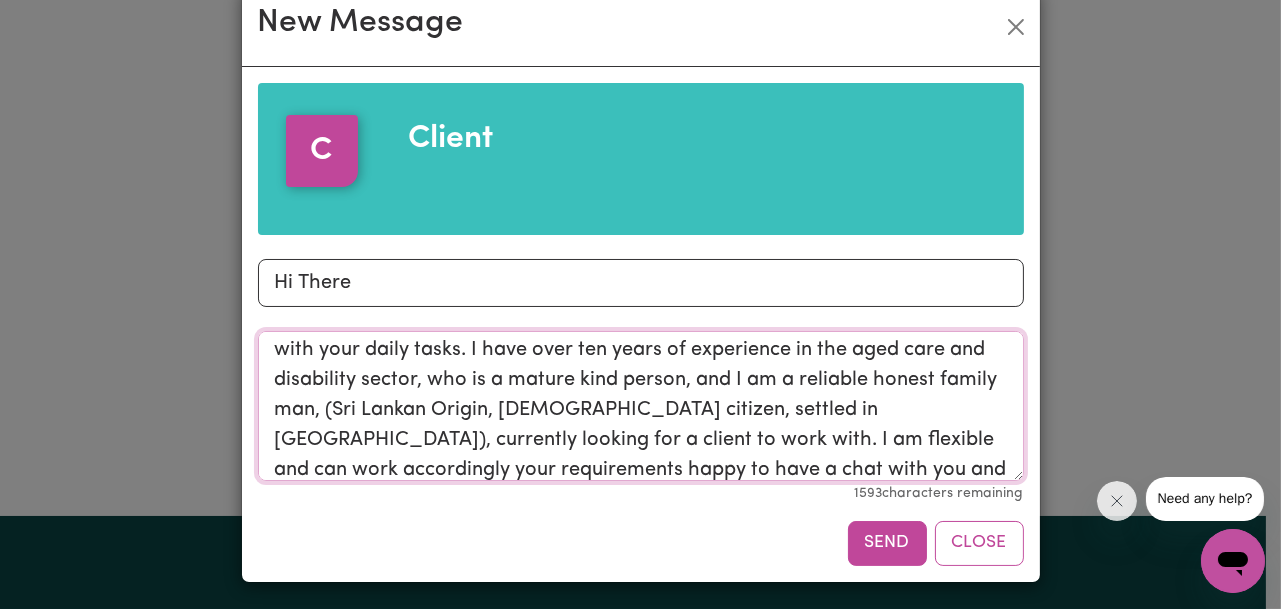 drag, startPoint x: 724, startPoint y: 438, endPoint x: 800, endPoint y: 438, distance: 76 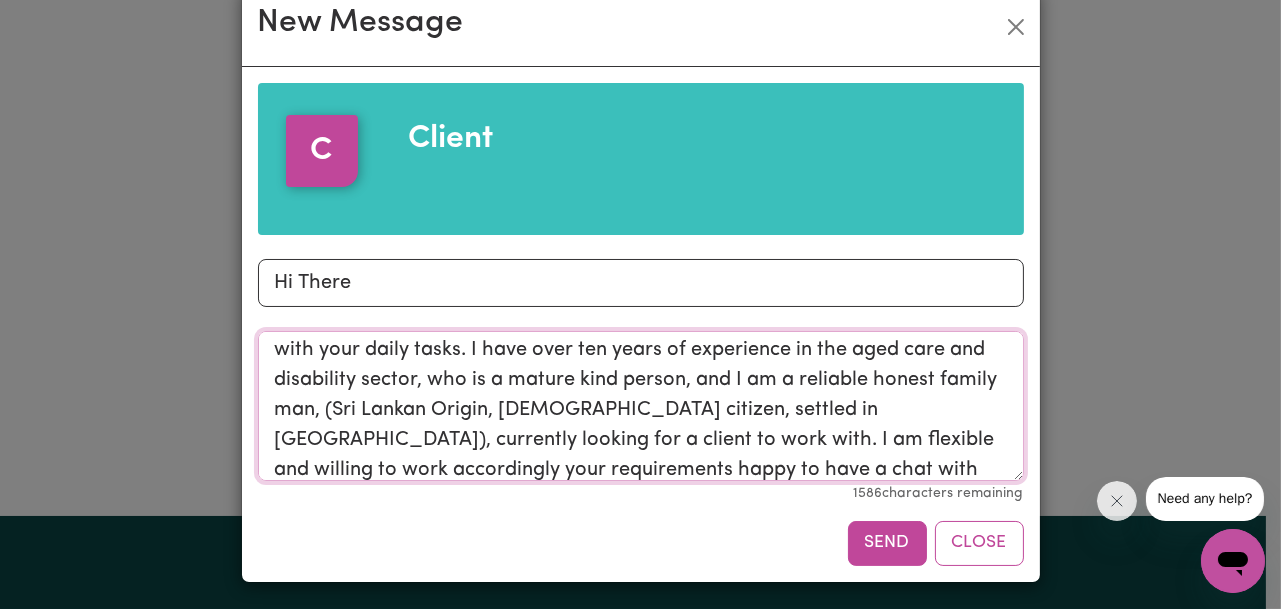 click on "Hi, I just saw your advertisement, I am more than happy to assist and help you with your daily tasks. I have over ten years of experience in the aged care and disability sector, who is a mature kind person, and I am a reliable honest family man, (Sri Lankan Origin, [DEMOGRAPHIC_DATA] citizen, settled in [GEOGRAPHIC_DATA]), currently looking for a client to work with. I am flexible and willing to work accordingly your requirements happy to have a chat with you and your family" at bounding box center (641, 406) 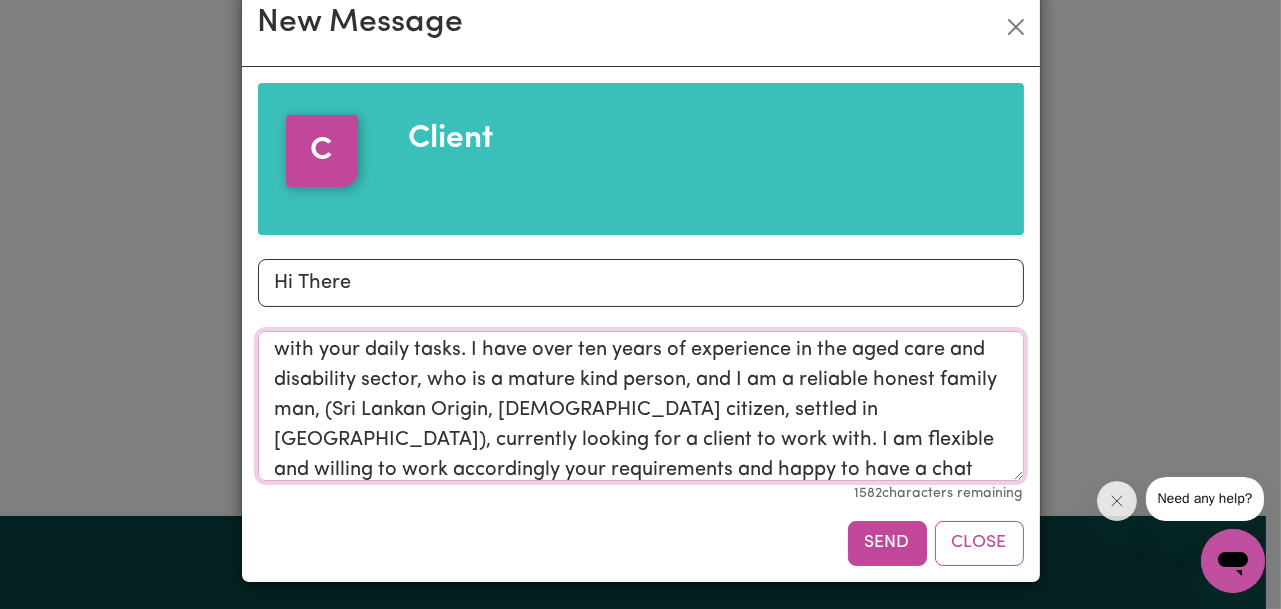 scroll, scrollTop: 48, scrollLeft: 0, axis: vertical 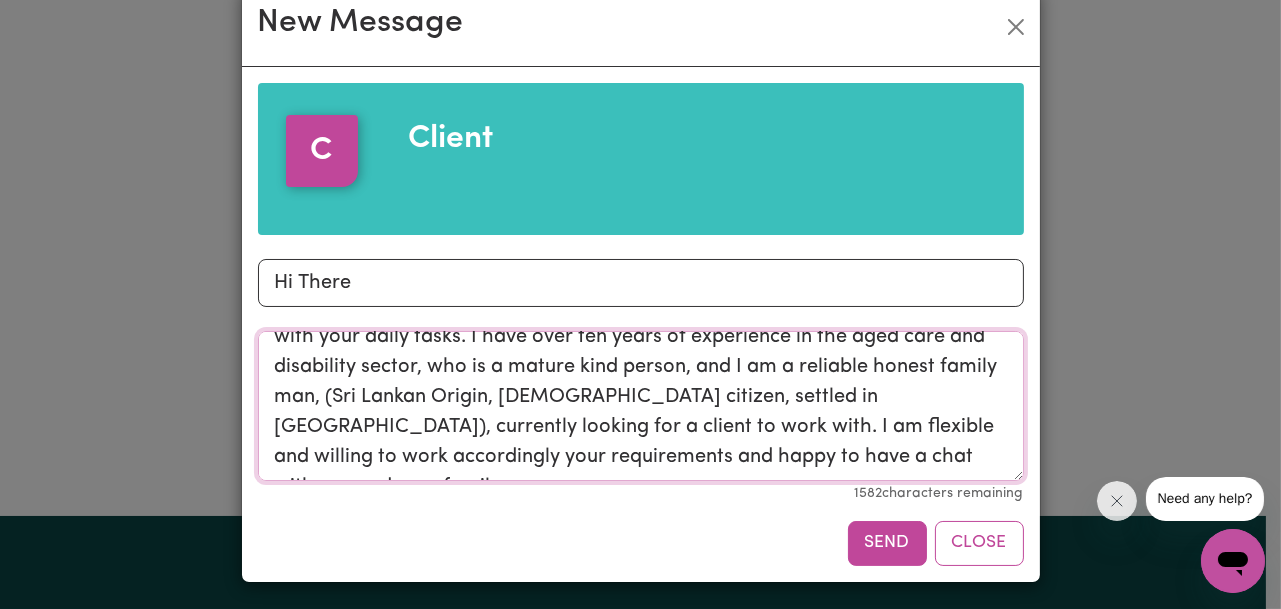 drag, startPoint x: 440, startPoint y: 469, endPoint x: 474, endPoint y: 467, distance: 34.058773 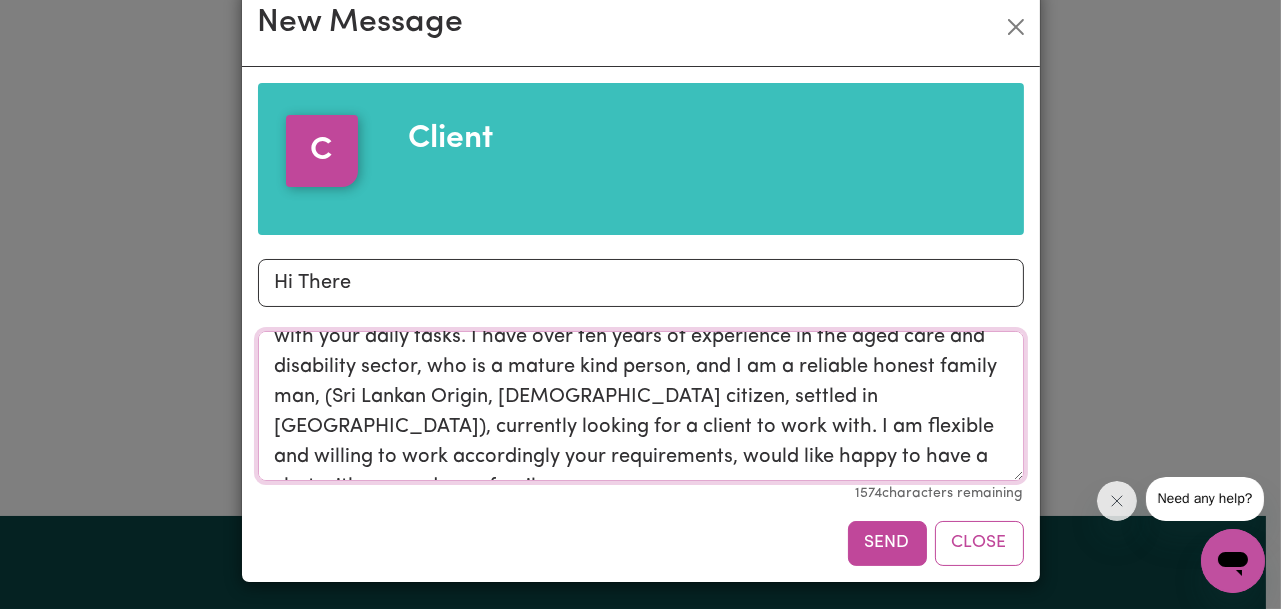 drag, startPoint x: 503, startPoint y: 454, endPoint x: 533, endPoint y: 455, distance: 30.016663 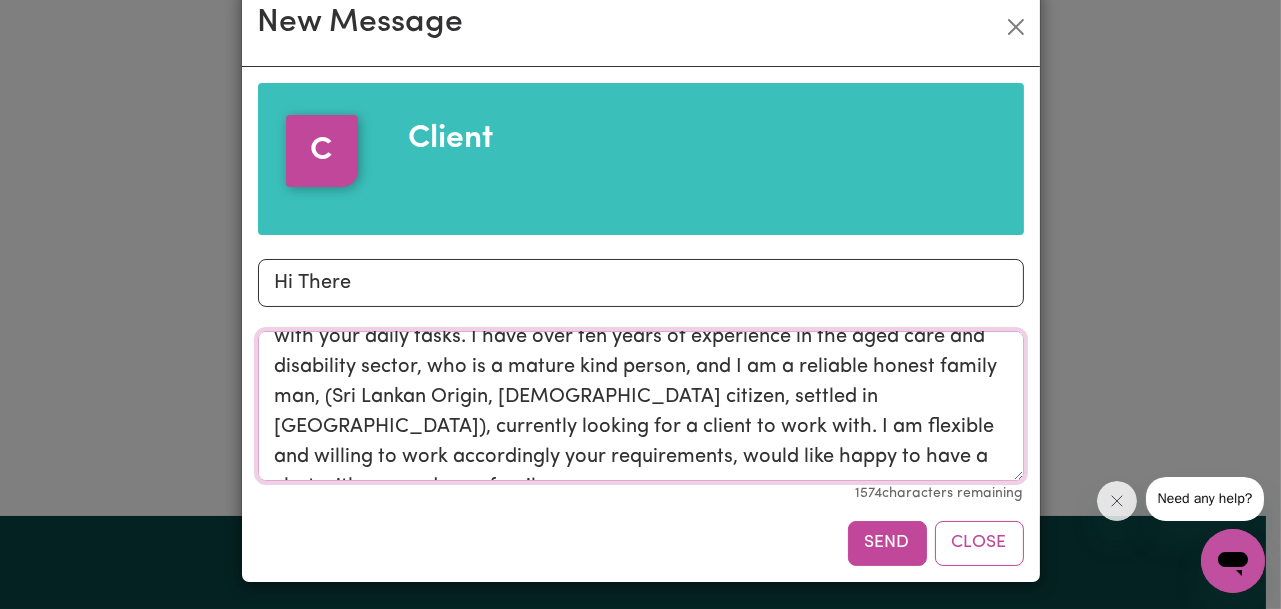 click on "Hi, I just saw your advertisement, I am more than happy to assist and help you with your daily tasks. I have over ten years of experience in the aged care and disability sector, who is a mature kind person, and I am a reliable honest family man, (Sri Lankan Origin, [DEMOGRAPHIC_DATA] citizen, settled in [GEOGRAPHIC_DATA]), currently looking for a client to work with. I am flexible and willing to work accordingly your requirements, would like happy to have a chat with you and your family" at bounding box center [641, 406] 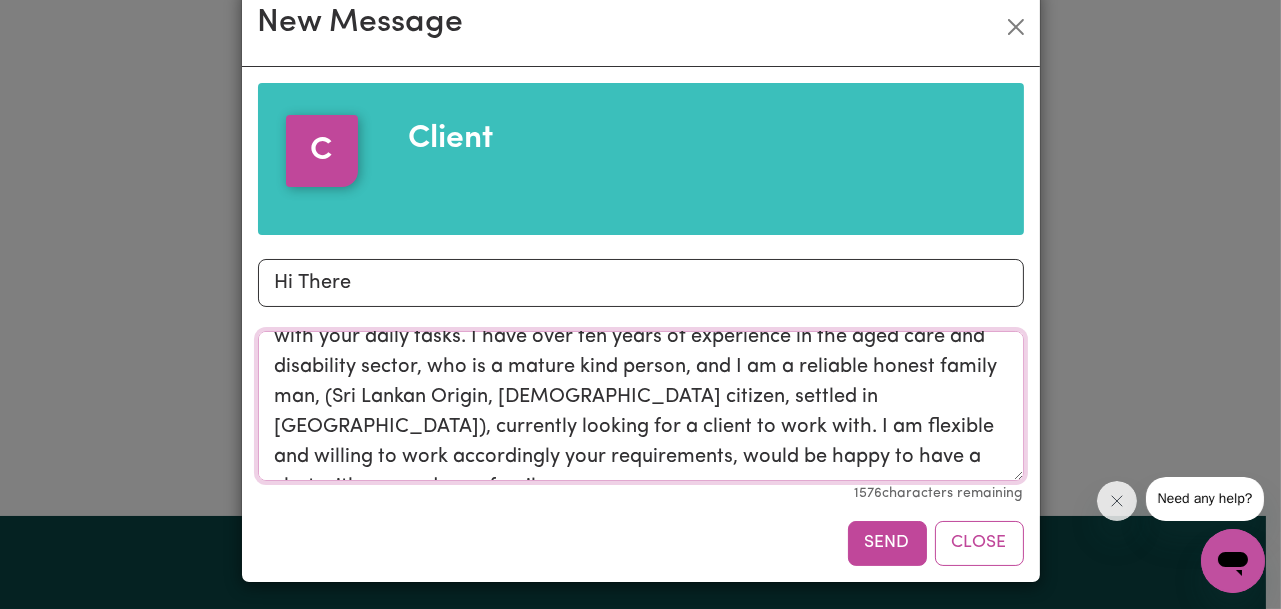 click on "Hi, I just saw your advertisement, I am more than happy to assist and help you with your daily tasks. I have over ten years of experience in the aged care and disability sector, who is a mature kind person, and I am a reliable honest family man, (Sri Lankan Origin, [DEMOGRAPHIC_DATA] citizen, settled in [GEOGRAPHIC_DATA]), currently looking for a client to work with. I am flexible and willing to work accordingly your requirements, would be happy to have a chat with you and your family" at bounding box center (641, 406) 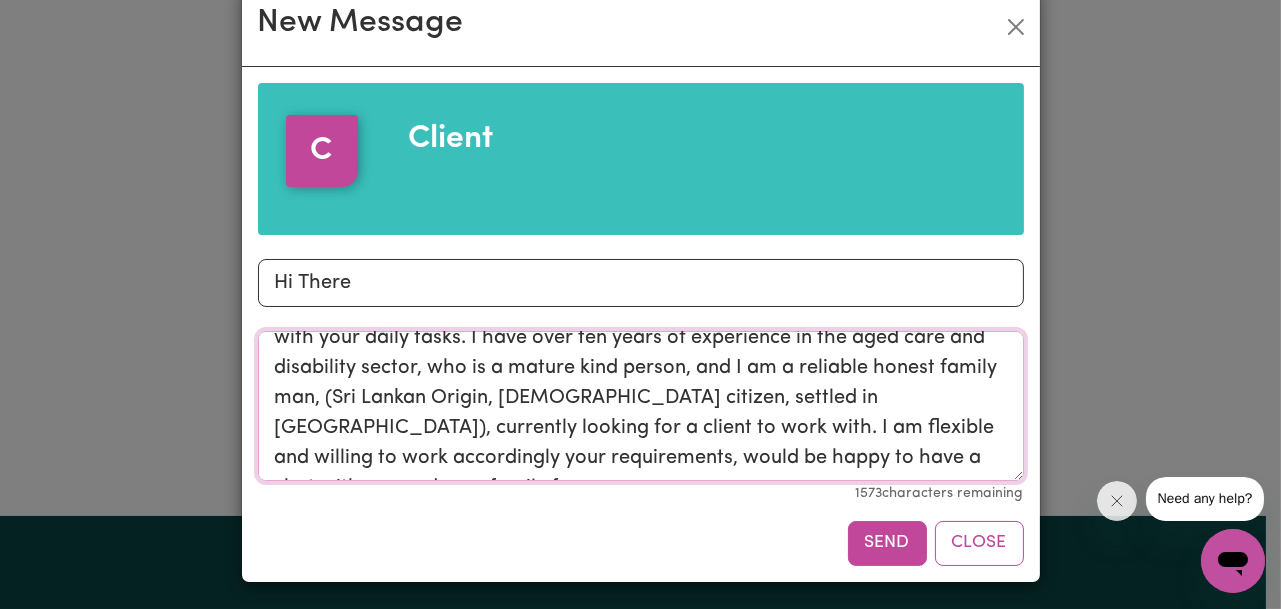 scroll, scrollTop: 66, scrollLeft: 0, axis: vertical 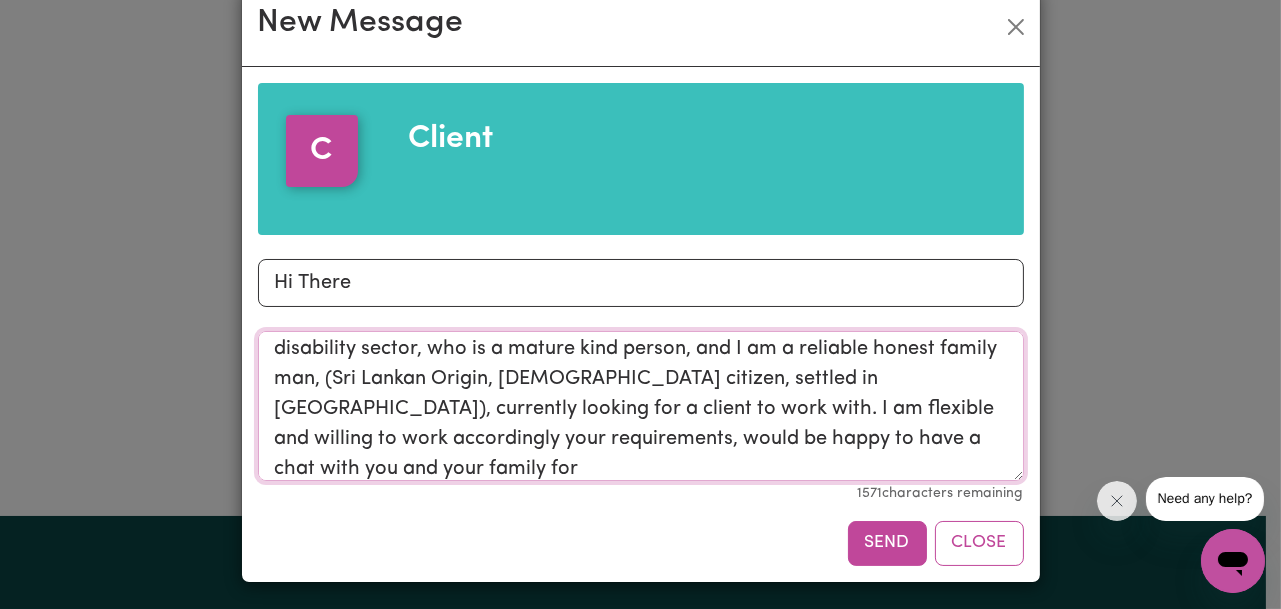 click on "Hi, I just saw your advertisement, I am more than happy to assist and help you with your daily tasks. I have over ten years of experience in the aged care and disability sector, who is a mature kind person, and I am a reliable honest family man, (Sri Lankan Origin, [DEMOGRAPHIC_DATA] citizen, settled in [GEOGRAPHIC_DATA]), currently looking for a client to work with. I am flexible and willing to work accordingly your requirements, would be happy to have a chat with you and your family for" at bounding box center (641, 406) 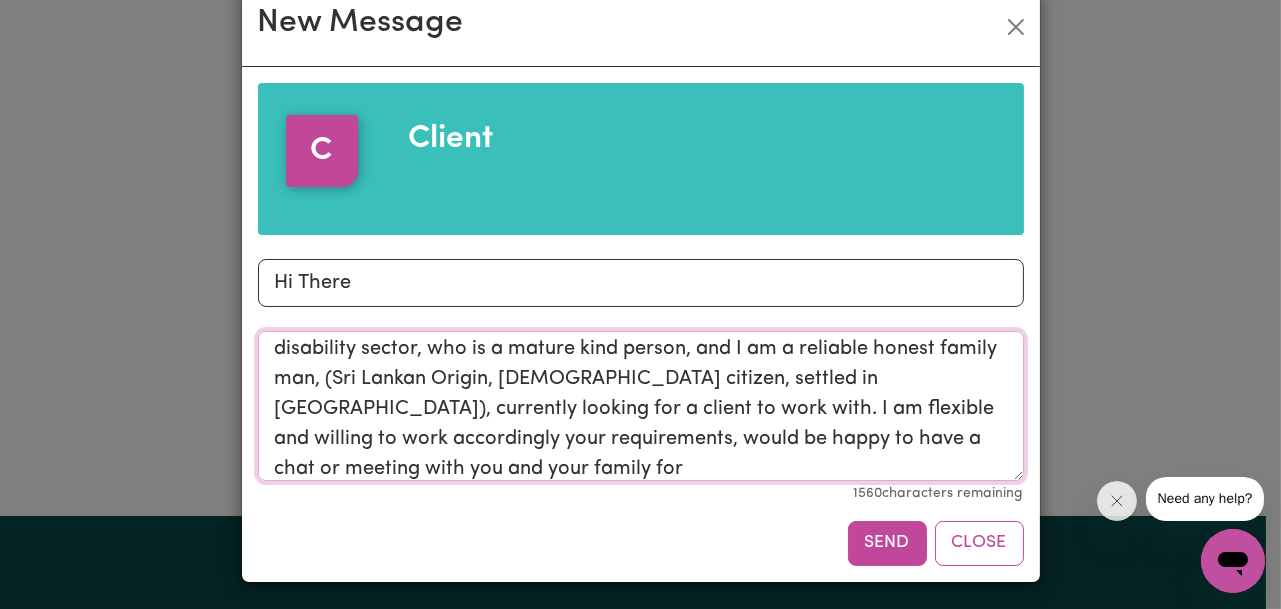 drag, startPoint x: 918, startPoint y: 439, endPoint x: 961, endPoint y: 439, distance: 43 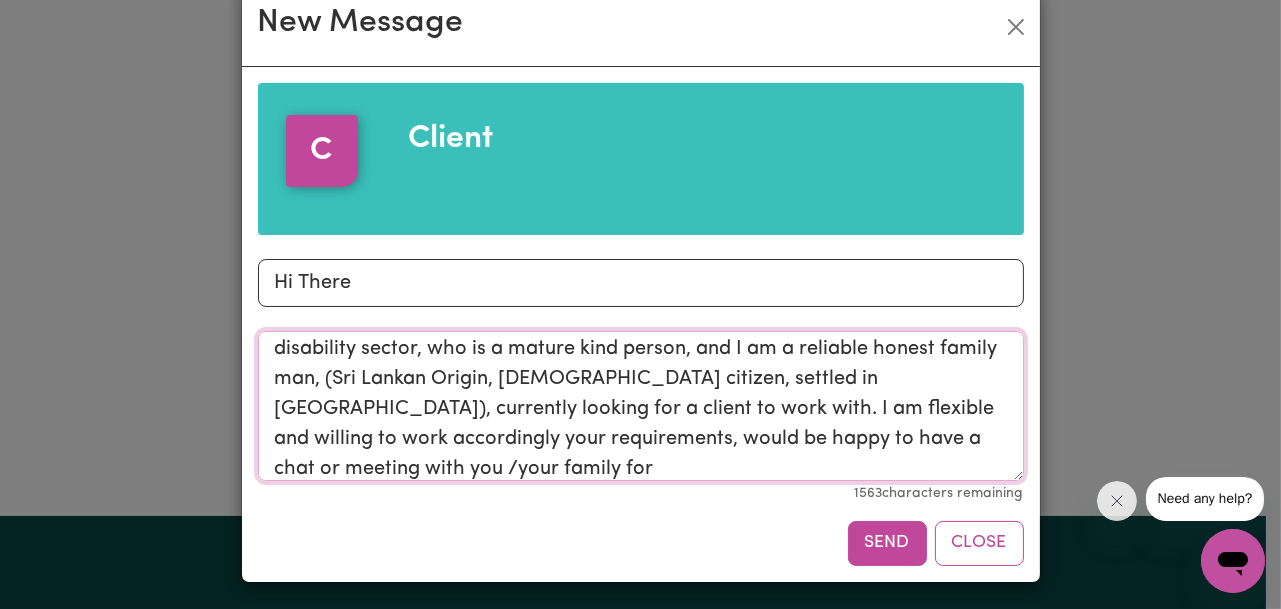 click on "Hi, I just saw your advertisement, I am more than happy to assist and help you with your daily tasks. I have over ten years of experience in the aged care and disability sector, who is a mature kind person, and I am a reliable honest family man, (Sri Lankan Origin, [DEMOGRAPHIC_DATA] citizen, settled in [GEOGRAPHIC_DATA]), currently looking for a client to work with. I am flexible and willing to work accordingly your requirements, would be happy to have a chat or meeting with you /your family for" at bounding box center [641, 406] 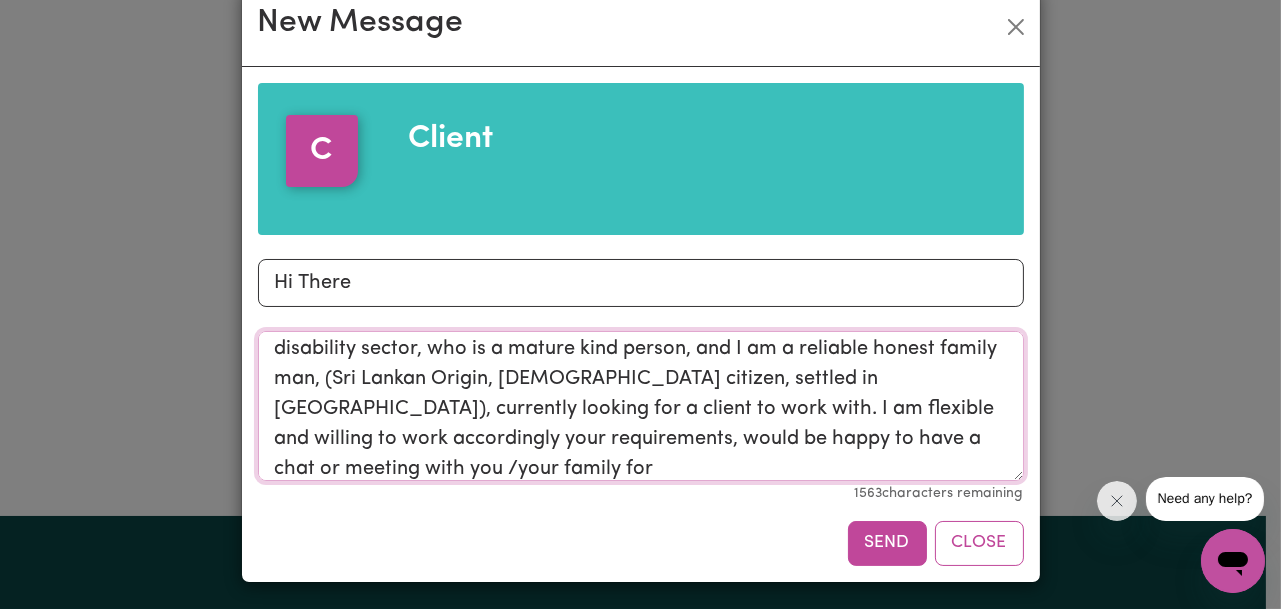 click on "Hi, I just saw your advertisement, I am more than happy to assist and help you with your daily tasks. I have over ten years of experience in the aged care and disability sector, who is a mature kind person, and I am a reliable honest family man, (Sri Lankan Origin, [DEMOGRAPHIC_DATA] citizen, settled in [GEOGRAPHIC_DATA]), currently looking for a client to work with. I am flexible and willing to work accordingly your requirements, would be happy to have a chat or meeting with you /your family for" at bounding box center [641, 406] 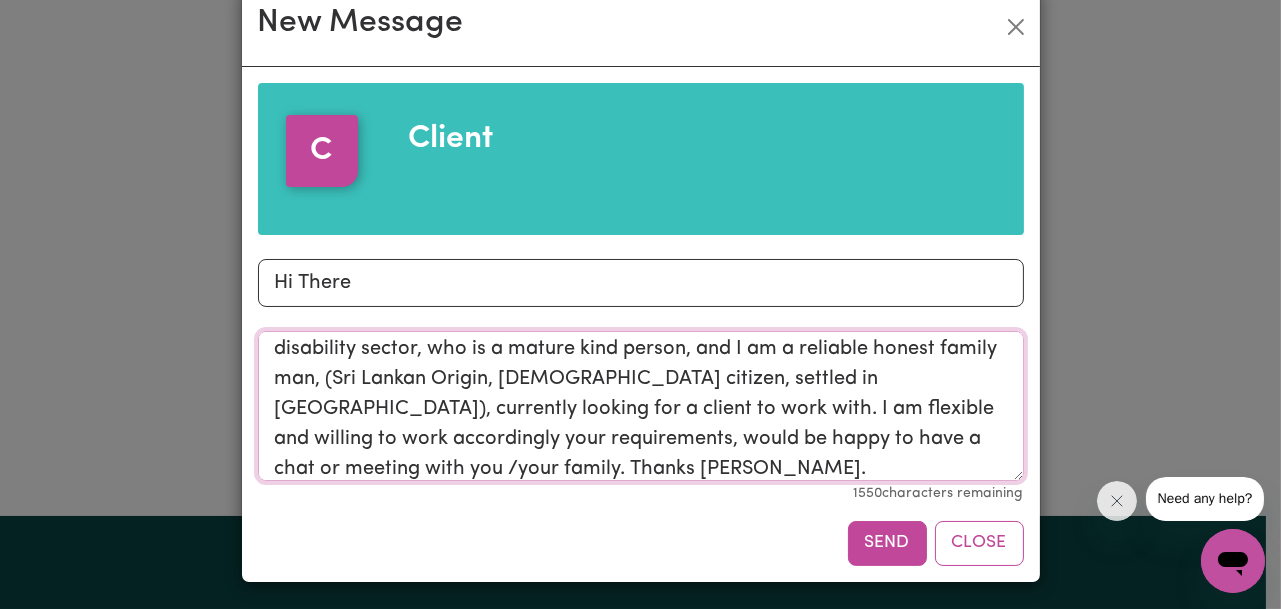 scroll, scrollTop: 0, scrollLeft: 0, axis: both 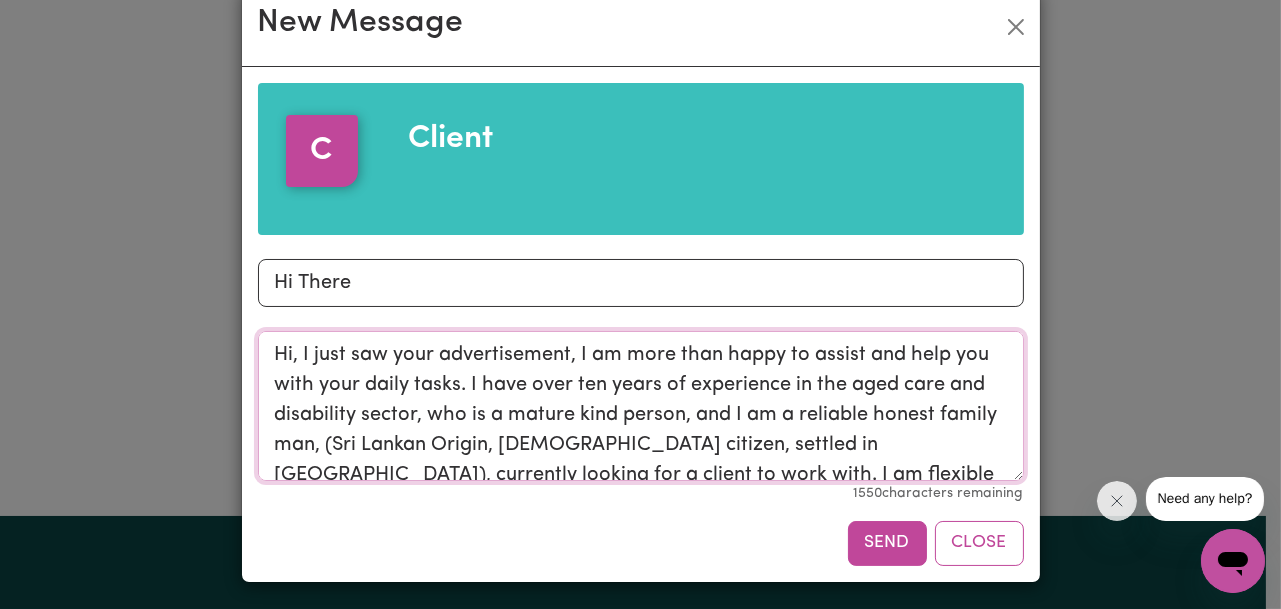 click on "Hi, I just saw your advertisement, I am more than happy to assist and help you with your daily tasks. I have over ten years of experience in the aged care and disability sector, who is a mature kind person, and I am a reliable honest family man, (Sri Lankan Origin, [DEMOGRAPHIC_DATA] citizen, settled in [GEOGRAPHIC_DATA]), currently looking for a client to work with. I am flexible and willing to work accordingly your requirements, would be happy to have a chat or meeting with you /your family. Thanks [PERSON_NAME]." at bounding box center [641, 406] 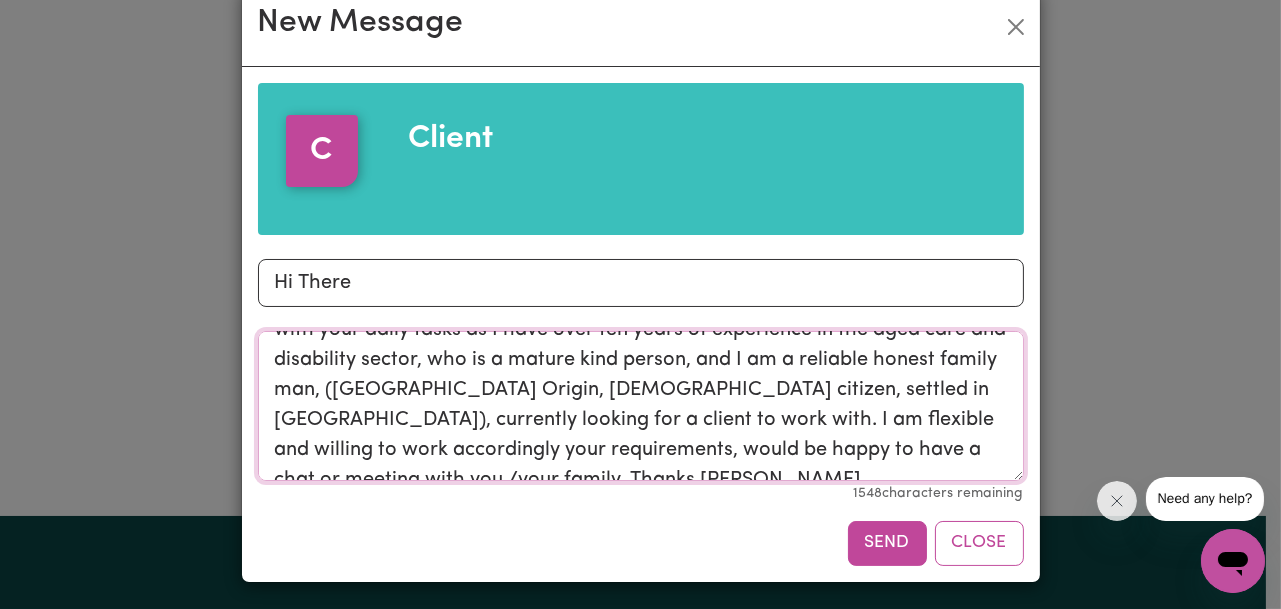 scroll, scrollTop: 77, scrollLeft: 0, axis: vertical 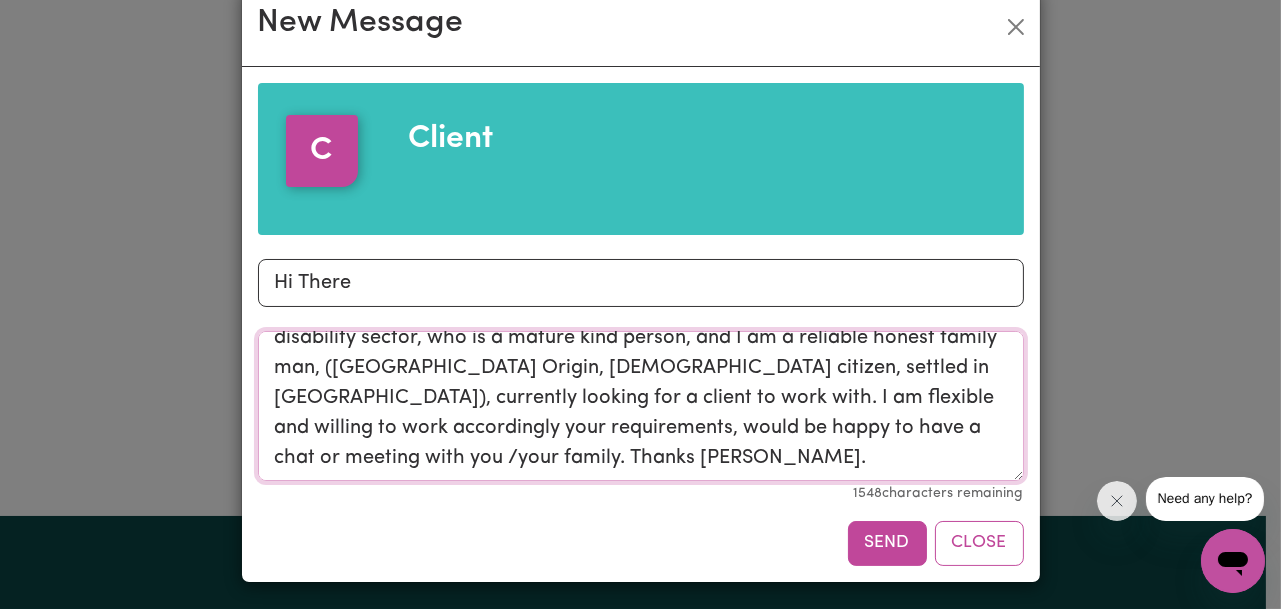 click on "Hi, I just saw your advertisement, I am more than happy to assist and help you with your daily tasks as I have over ten years of experience in the aged care and disability sector, who is a mature kind person, and I am a reliable honest family man, ([GEOGRAPHIC_DATA] Origin, [DEMOGRAPHIC_DATA] citizen, settled in [GEOGRAPHIC_DATA]), currently looking for a client to work with. I am flexible and willing to work accordingly your requirements, would be happy to have a chat or meeting with you /your family. Thanks [PERSON_NAME]." at bounding box center [641, 406] 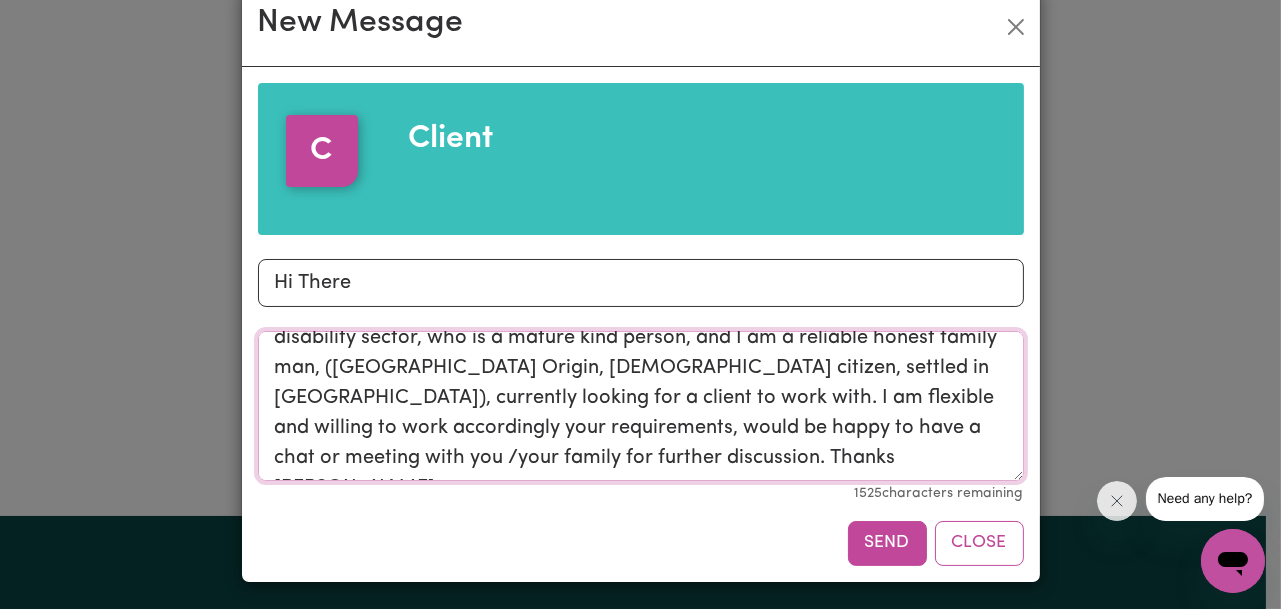 click on "Hi, I just saw your advertisement, I am more than happy to assist and help you with your daily tasks as I have over ten years of experience in the aged care and disability sector, who is a mature kind person, and I am a reliable honest family man, ([GEOGRAPHIC_DATA] Origin, [DEMOGRAPHIC_DATA] citizen, settled in [GEOGRAPHIC_DATA]), currently looking for a client to work with. I am flexible and willing to work accordingly your requirements, would be happy to have a chat or meeting with you /your family for further discussion. Thanks [PERSON_NAME]." at bounding box center [641, 406] 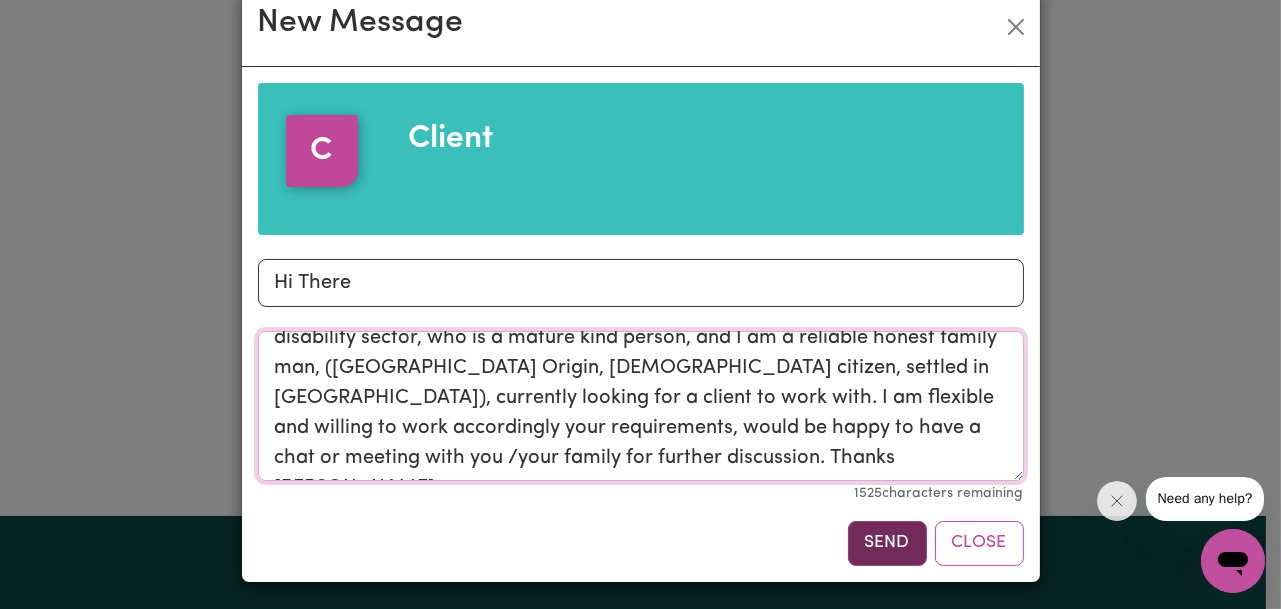 type on "Hi, I just saw your advertisement, I am more than happy to assist and help you with your daily tasks as I have over ten years of experience in the aged care and disability sector, who is a mature kind person, and I am a reliable honest family man, ([GEOGRAPHIC_DATA] Origin, [DEMOGRAPHIC_DATA] citizen, settled in [GEOGRAPHIC_DATA]), currently looking for a client to work with. I am flexible and willing to work accordingly your requirements, would be happy to have a chat or meeting with you /your family for further discussion. Thanks [PERSON_NAME]." 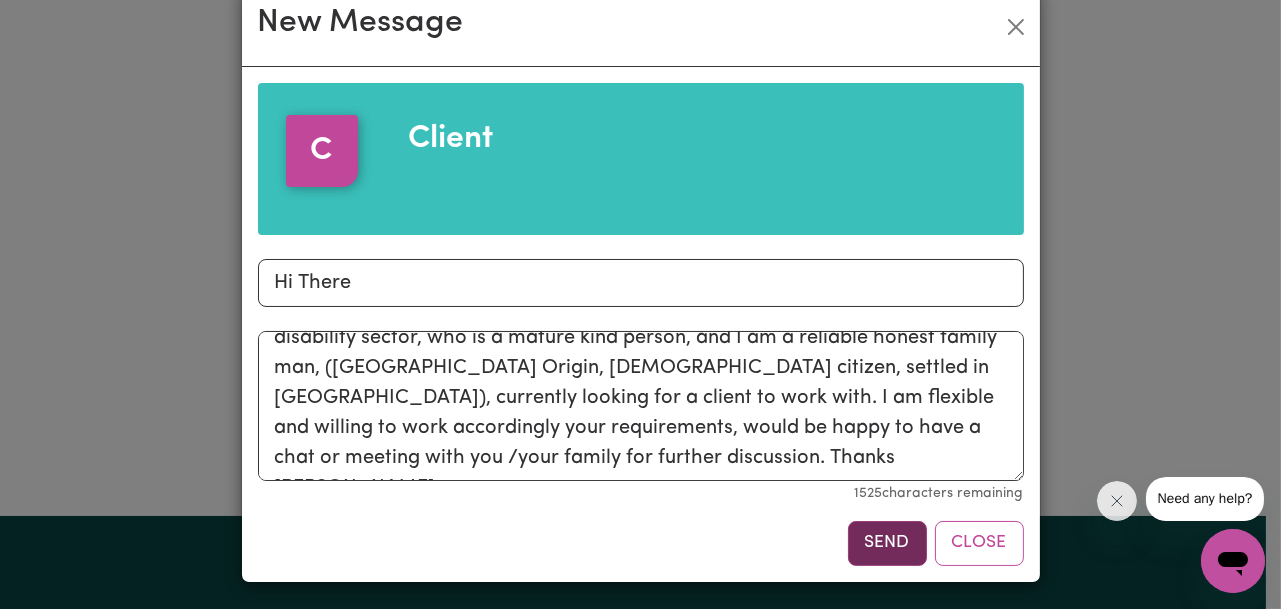 click on "Send" at bounding box center (887, 543) 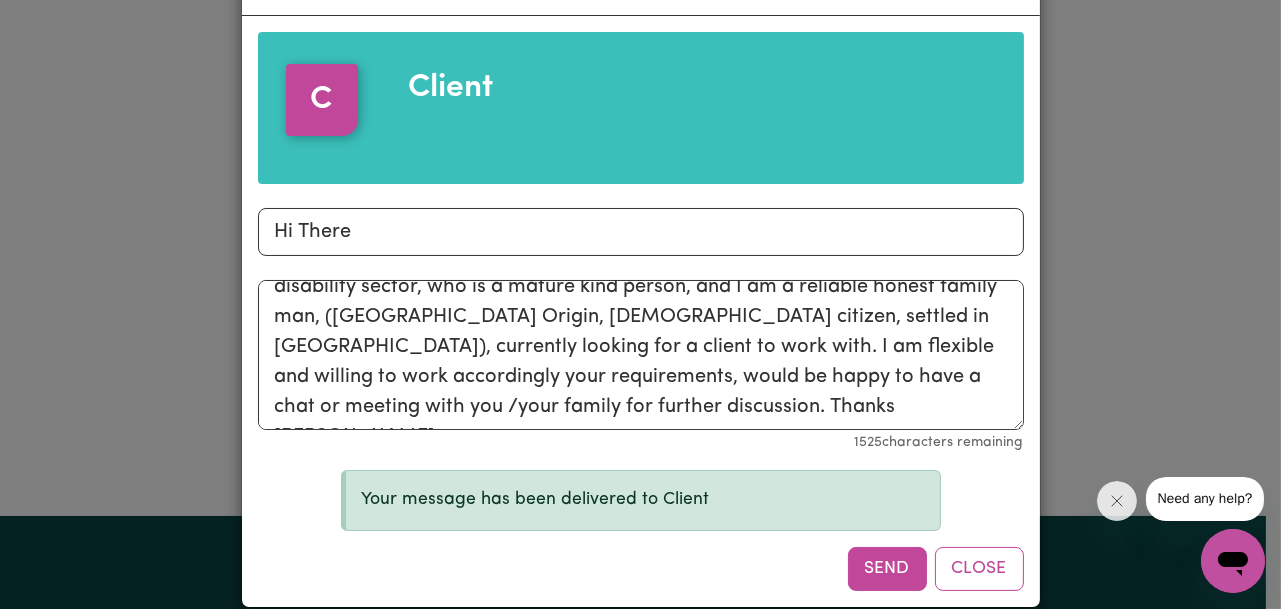 scroll, scrollTop: 117, scrollLeft: 0, axis: vertical 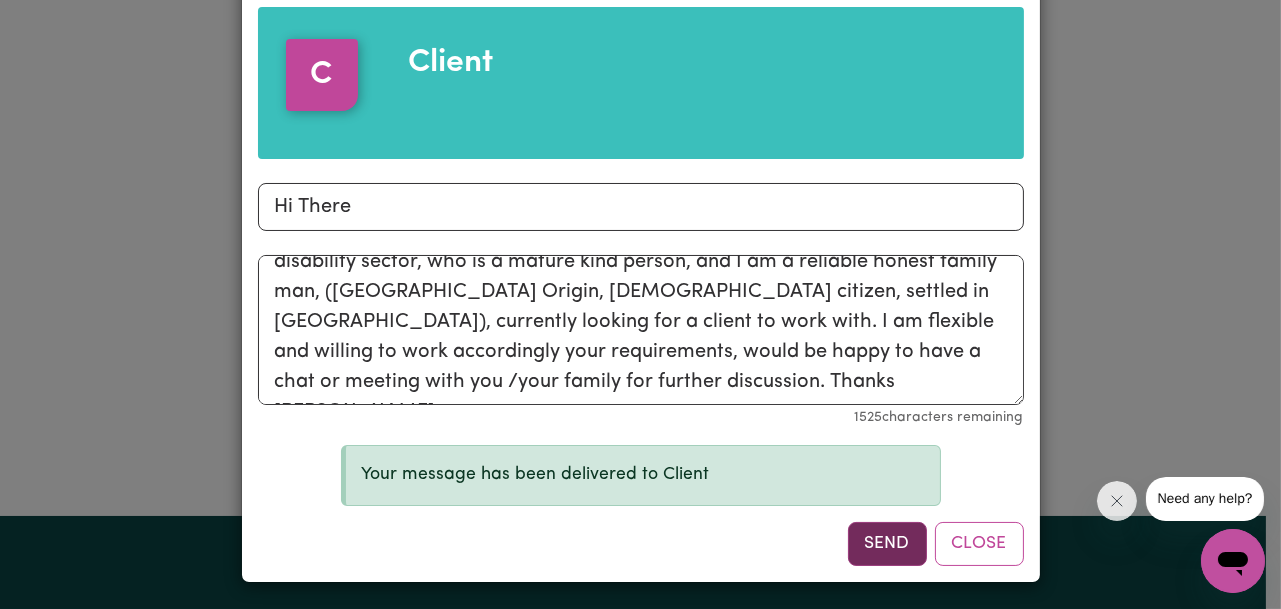 type 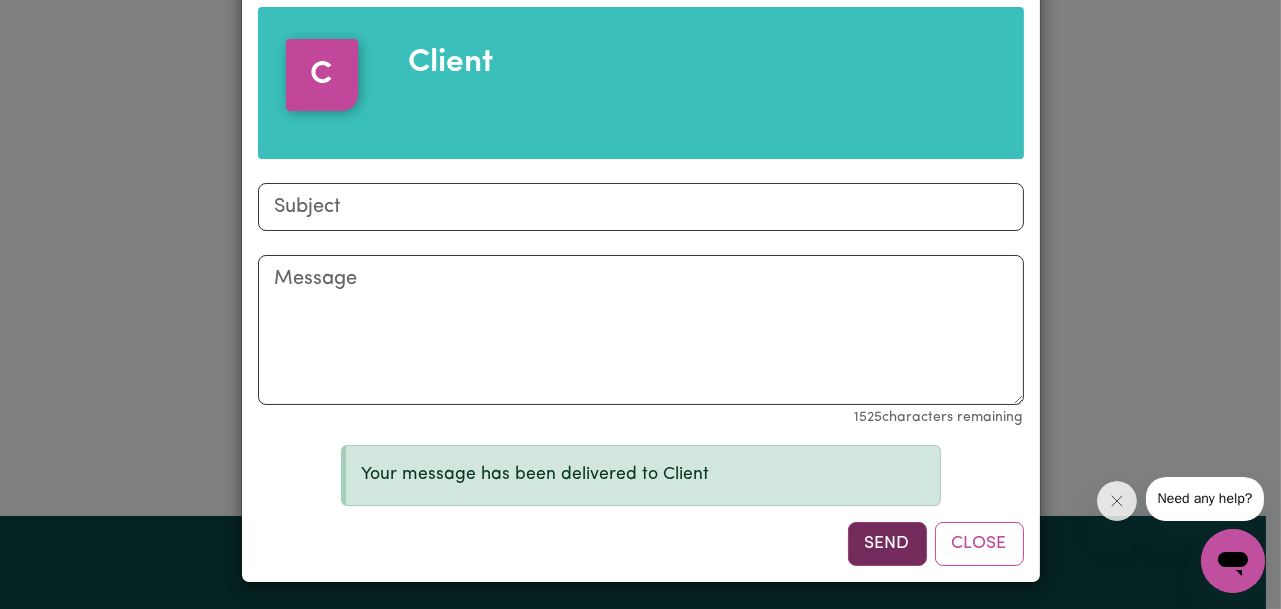 scroll, scrollTop: 41, scrollLeft: 0, axis: vertical 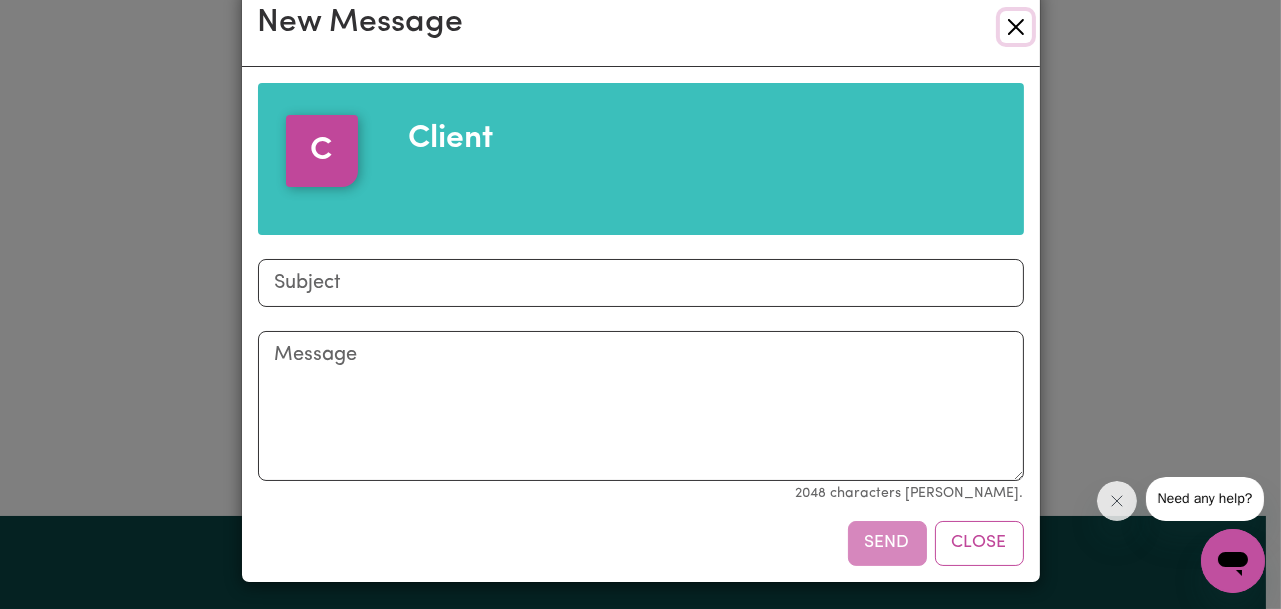 click at bounding box center (1016, 27) 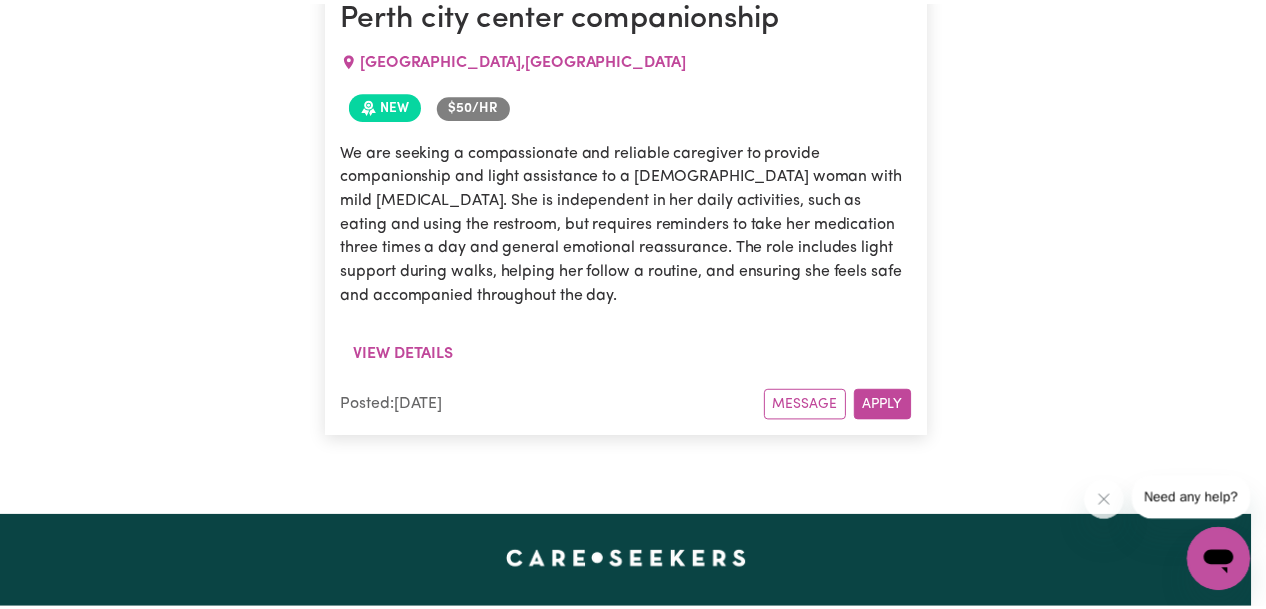 scroll, scrollTop: 0, scrollLeft: 0, axis: both 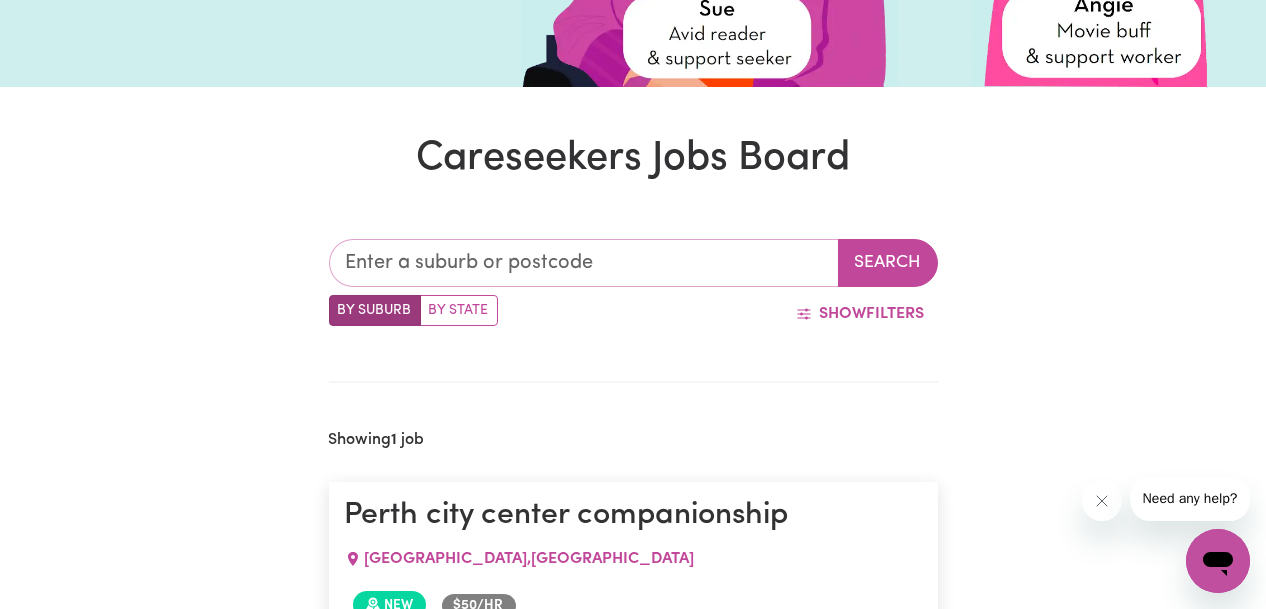 click at bounding box center (584, 263) 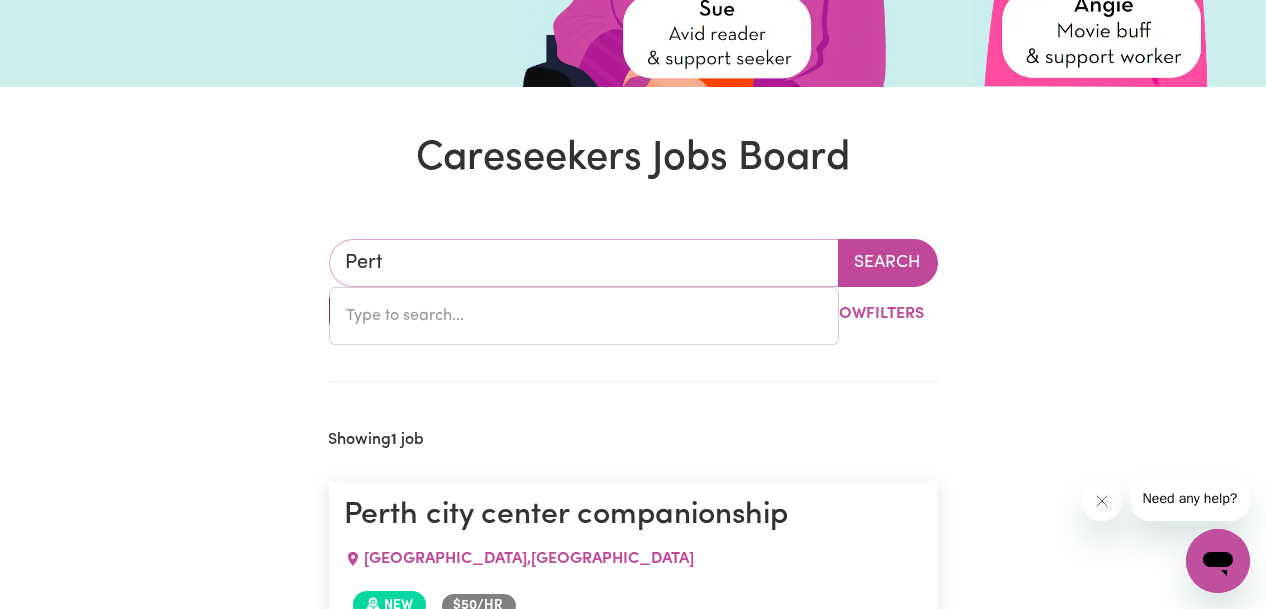 type on "[GEOGRAPHIC_DATA]" 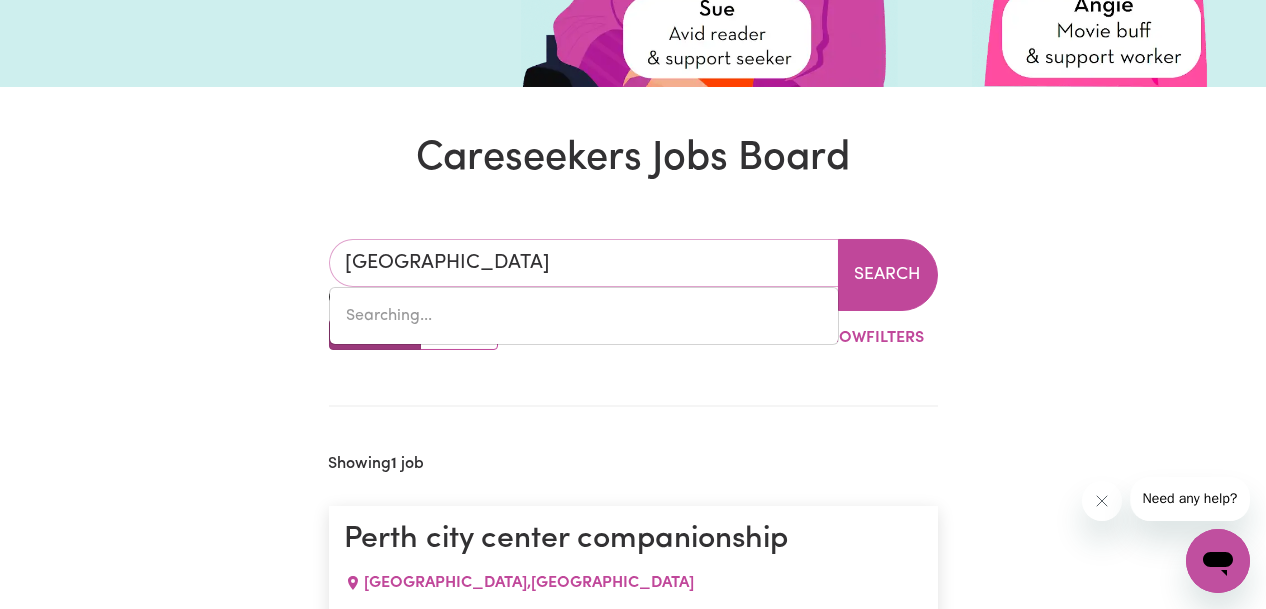 type on "[GEOGRAPHIC_DATA], [GEOGRAPHIC_DATA], 7300" 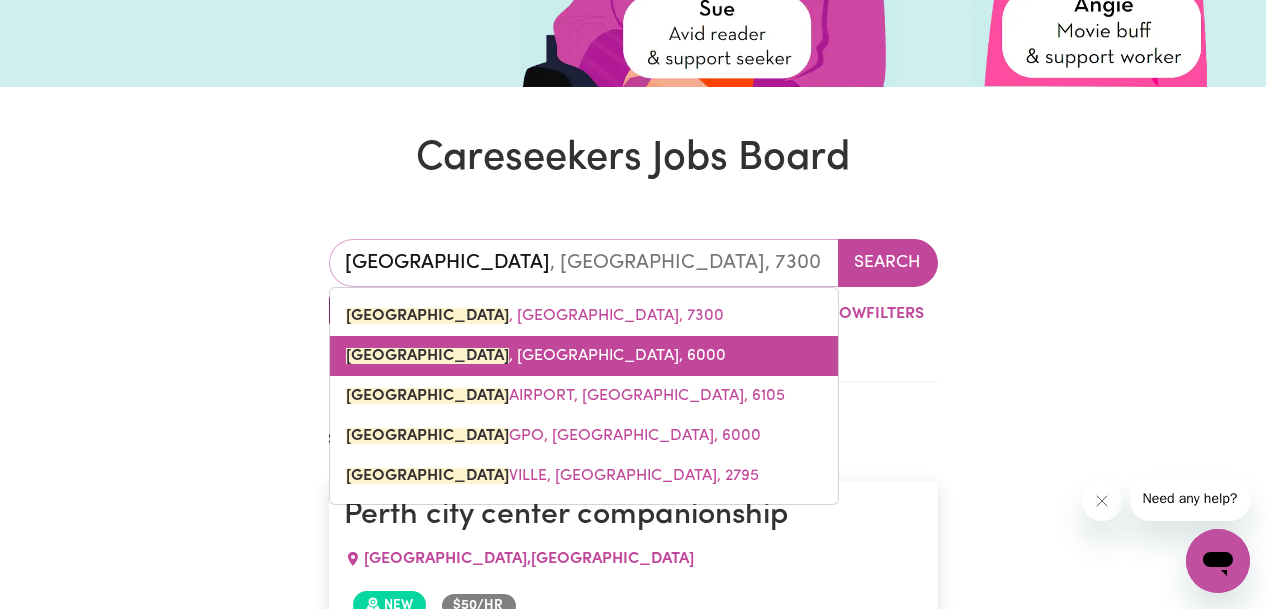 click on "[GEOGRAPHIC_DATA] , [GEOGRAPHIC_DATA], 6000" at bounding box center (584, 356) 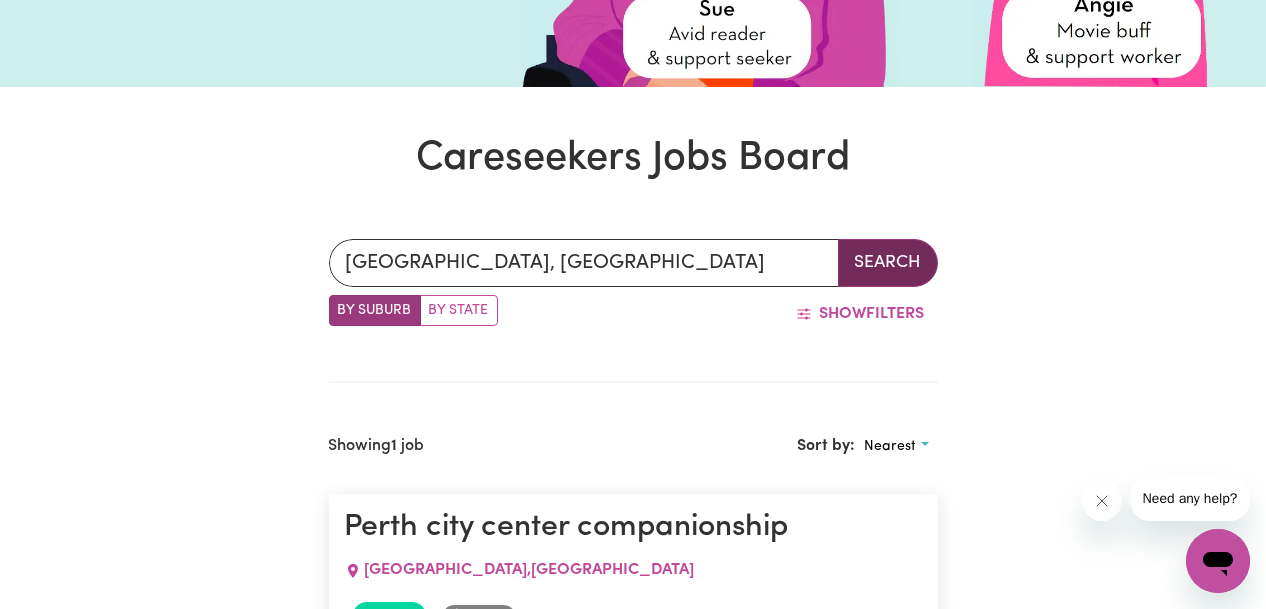 click on "Search" at bounding box center [888, 263] 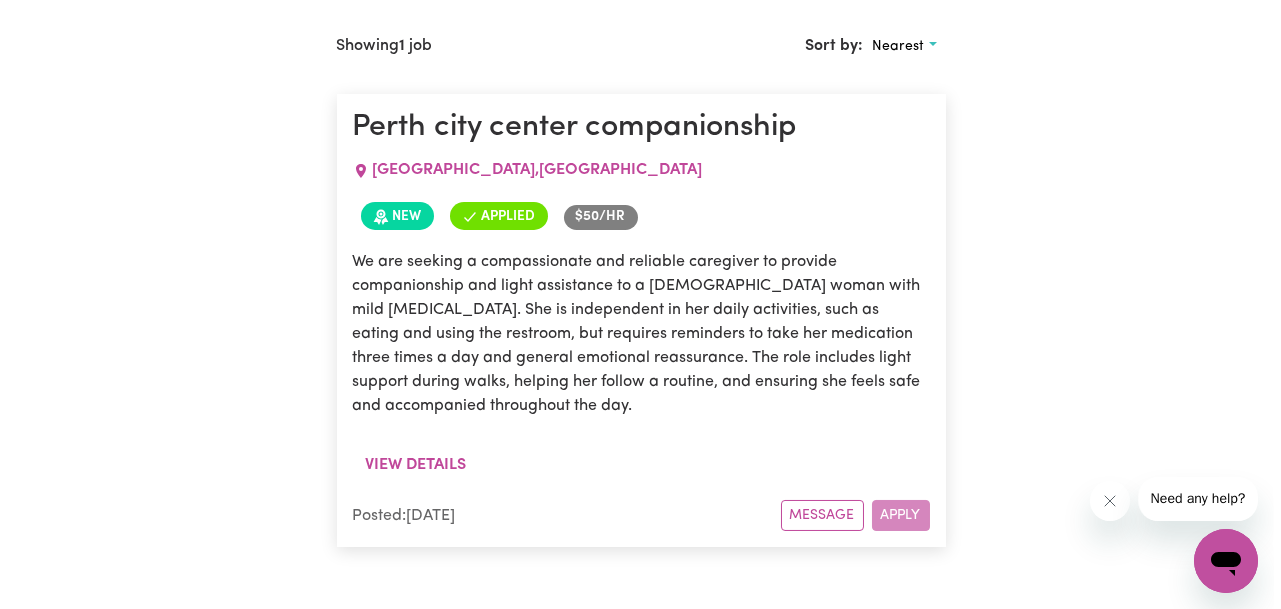 scroll, scrollTop: 900, scrollLeft: 0, axis: vertical 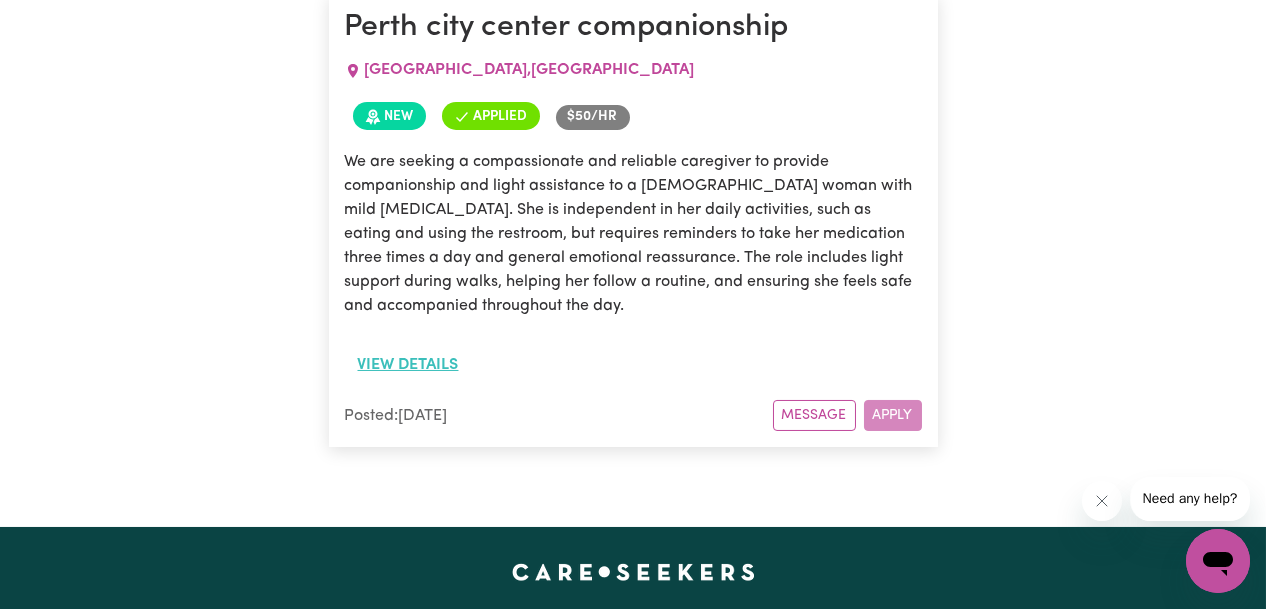 click on "View details" at bounding box center (408, 365) 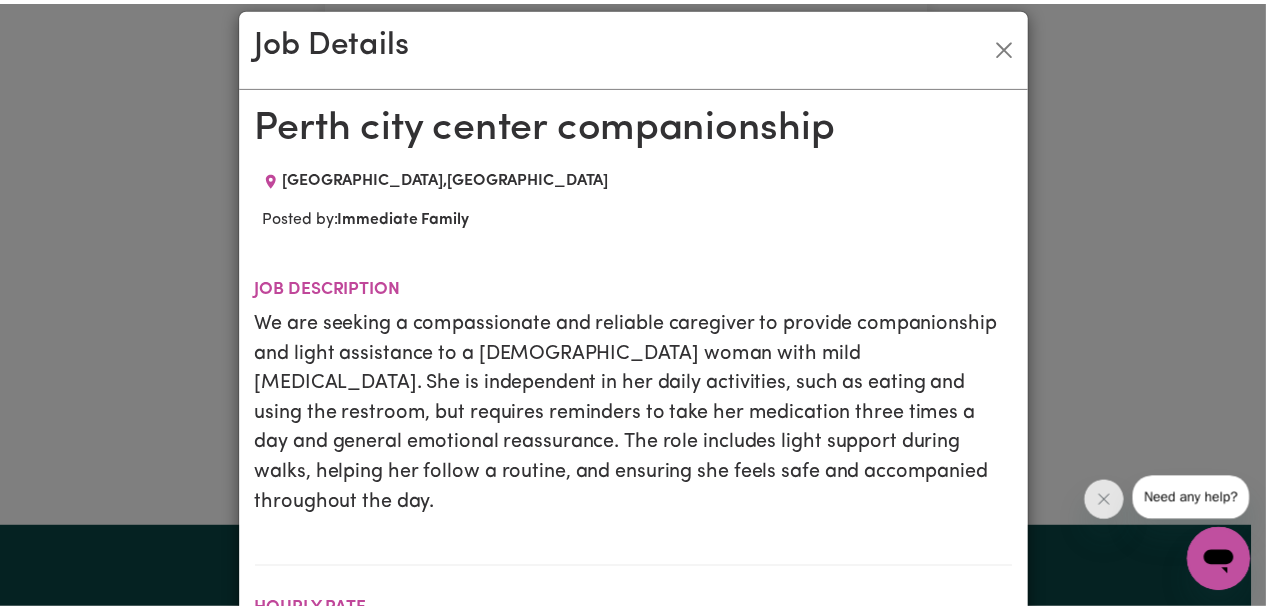 scroll, scrollTop: 0, scrollLeft: 0, axis: both 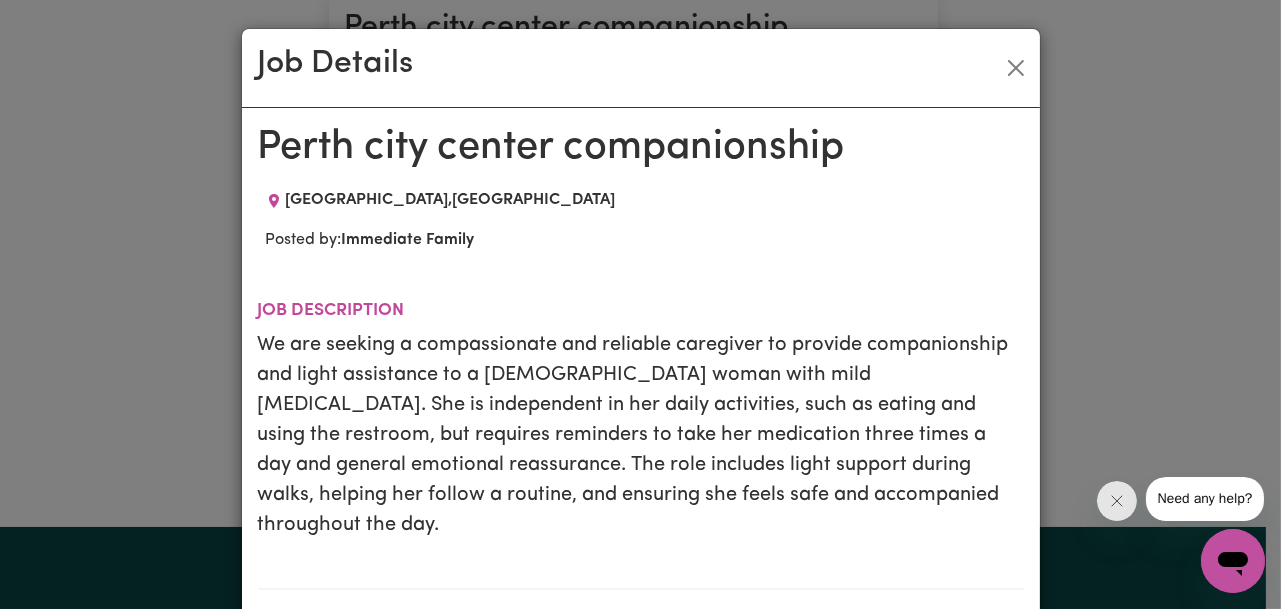 click on "Job Details" at bounding box center (641, 68) 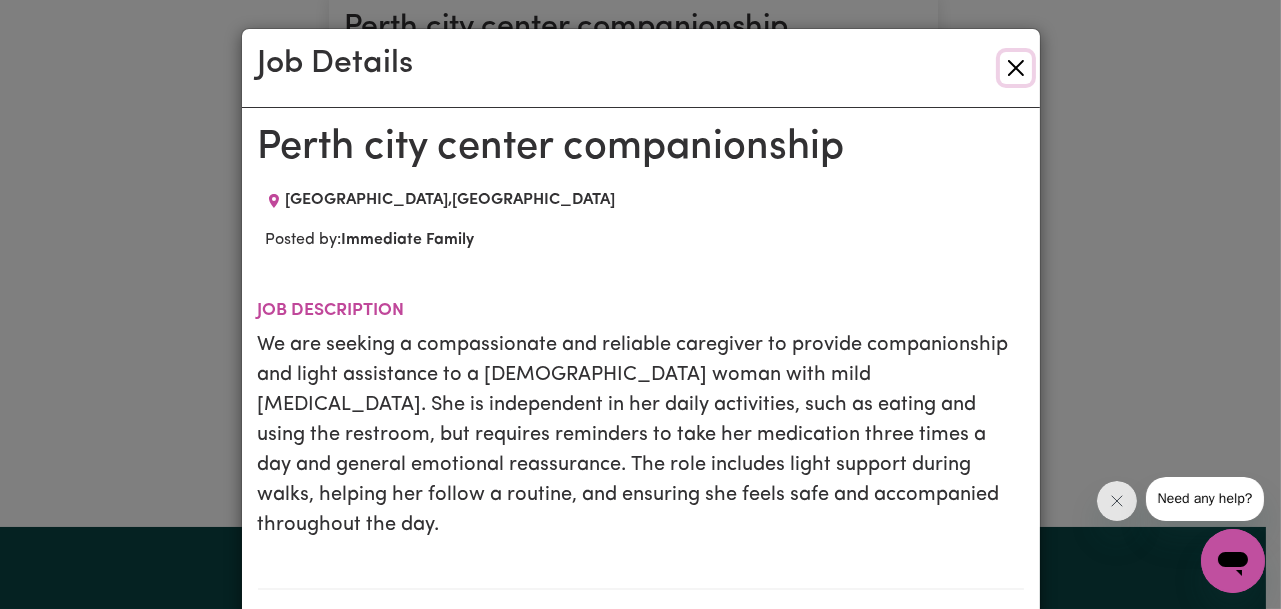 click at bounding box center [1016, 68] 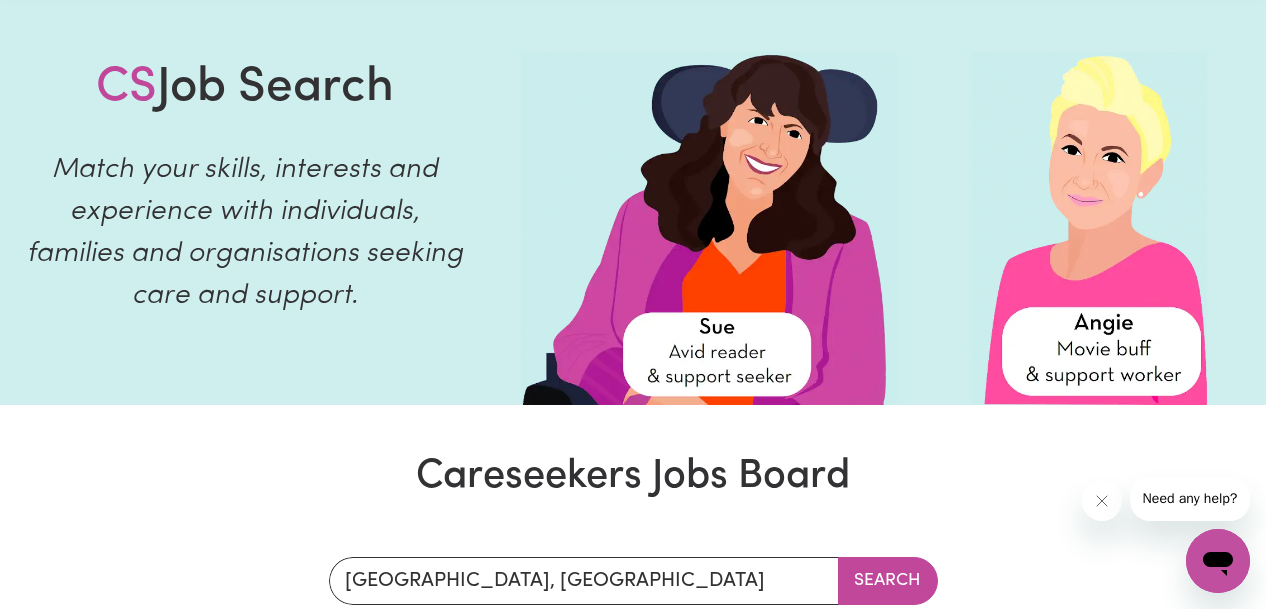 scroll, scrollTop: 0, scrollLeft: 0, axis: both 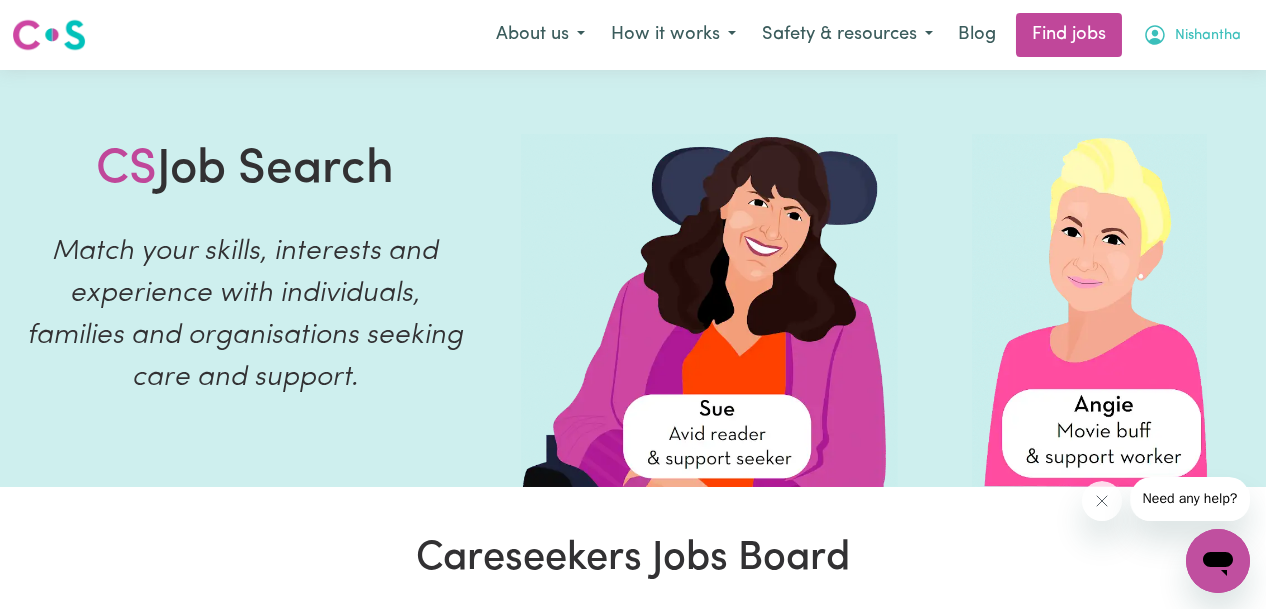 click on "Nishantha" at bounding box center [1208, 36] 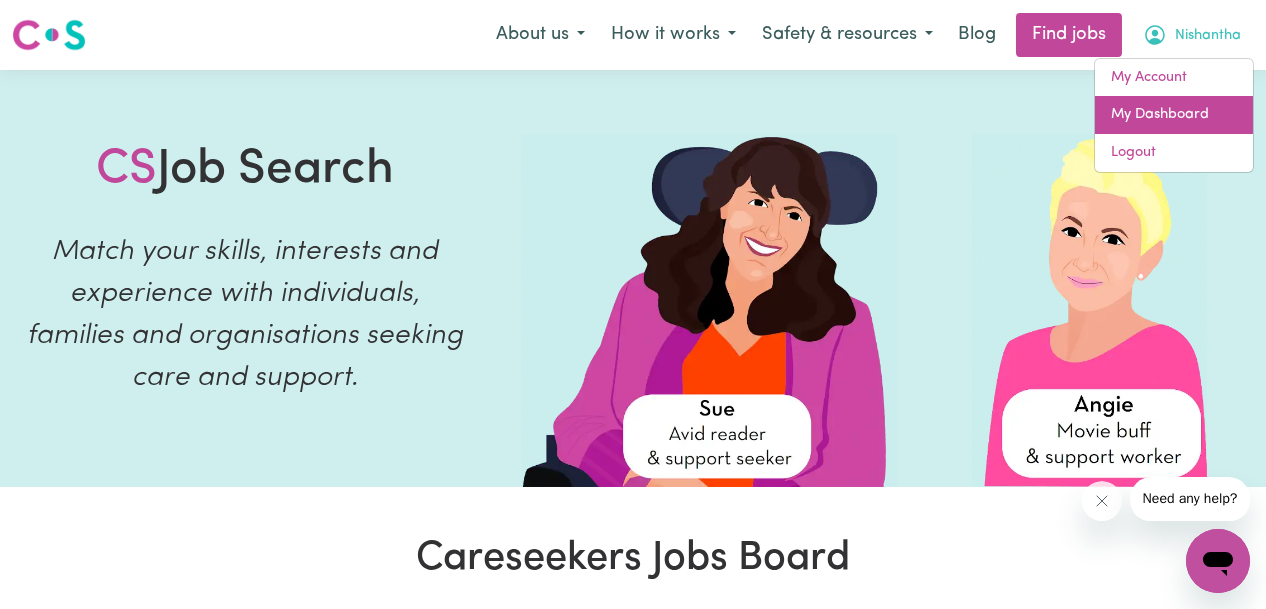 click on "My Dashboard" at bounding box center (1174, 115) 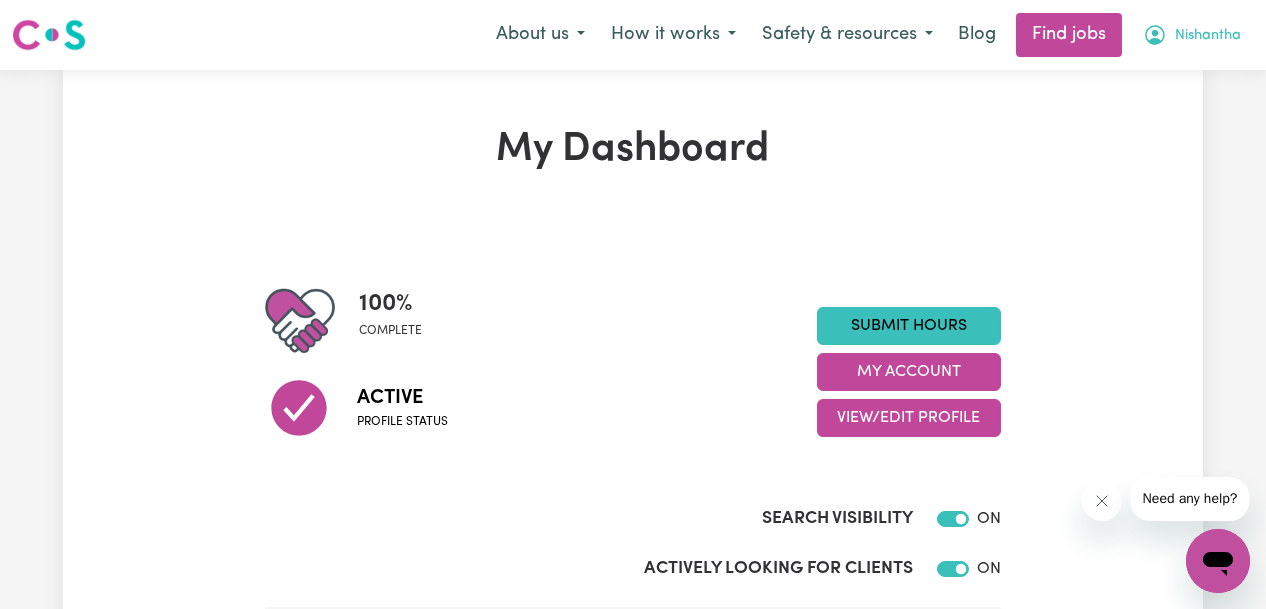 click on "Nishantha" at bounding box center (1208, 36) 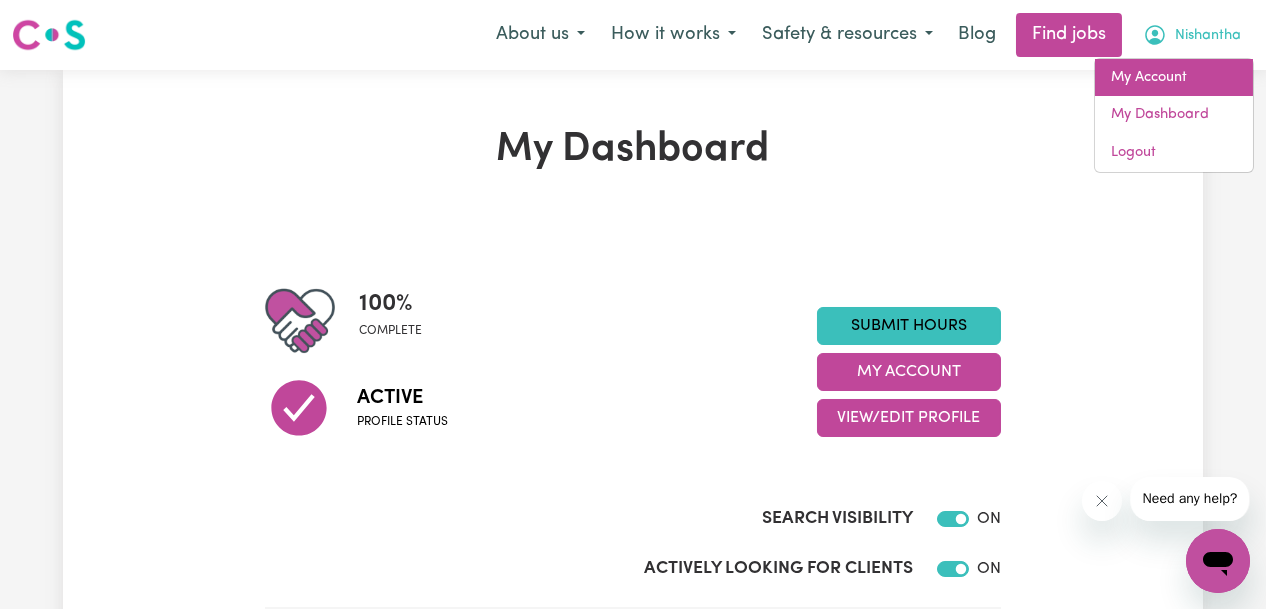 click on "My Account" at bounding box center (1174, 78) 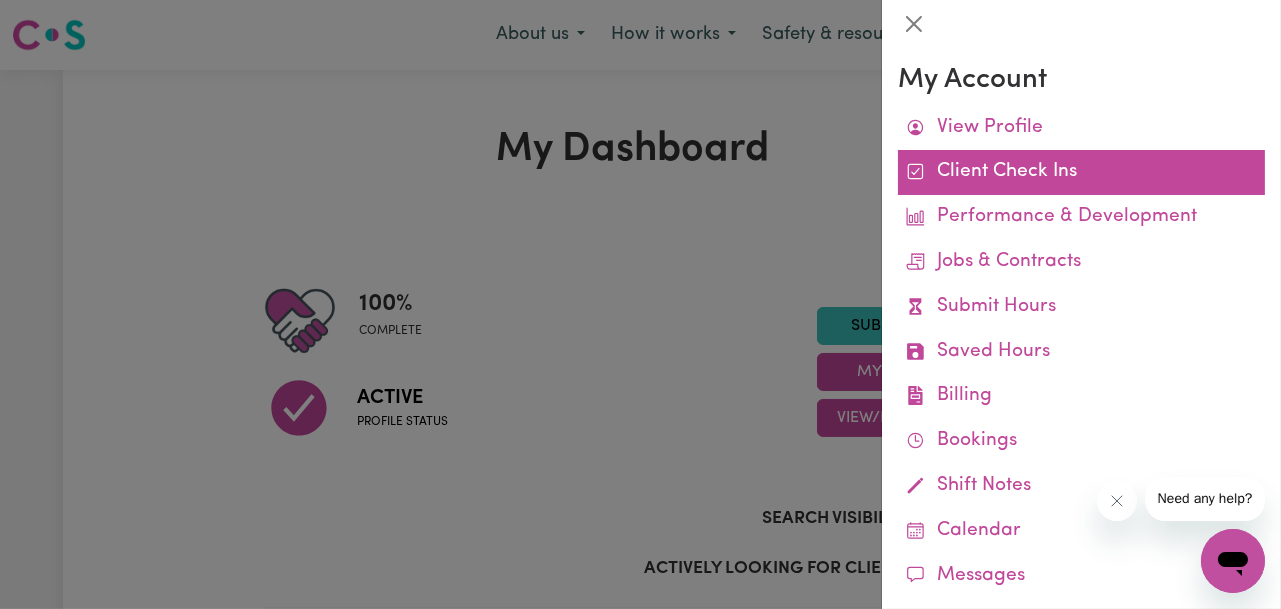 click on "Client Check Ins" at bounding box center (1081, 172) 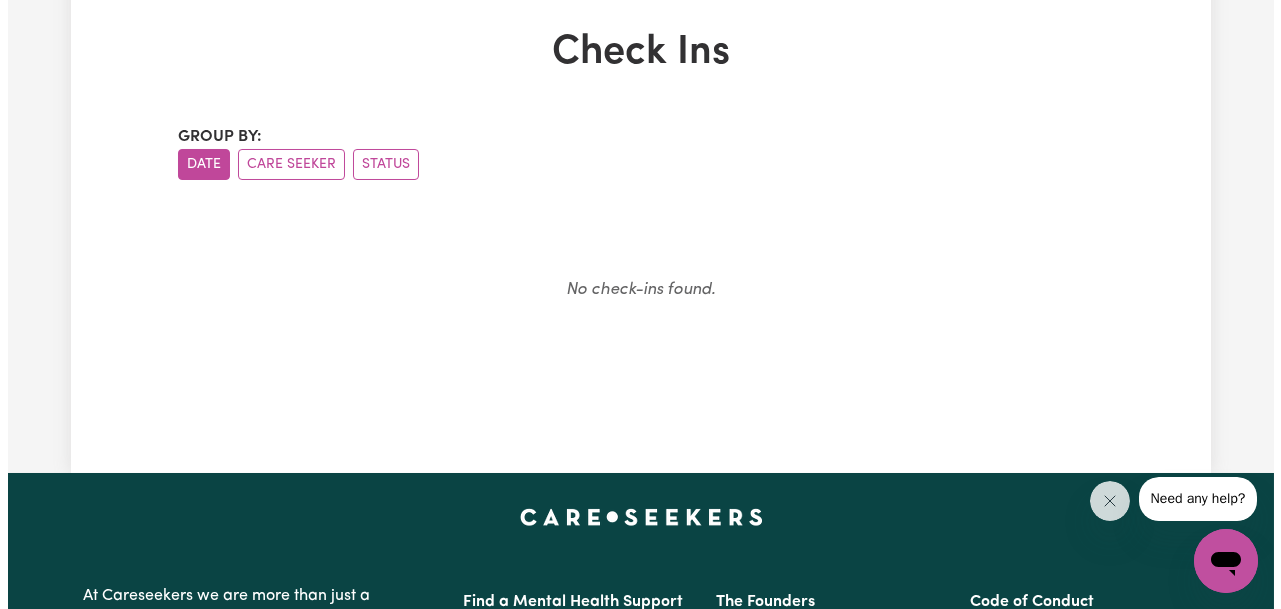 scroll, scrollTop: 0, scrollLeft: 0, axis: both 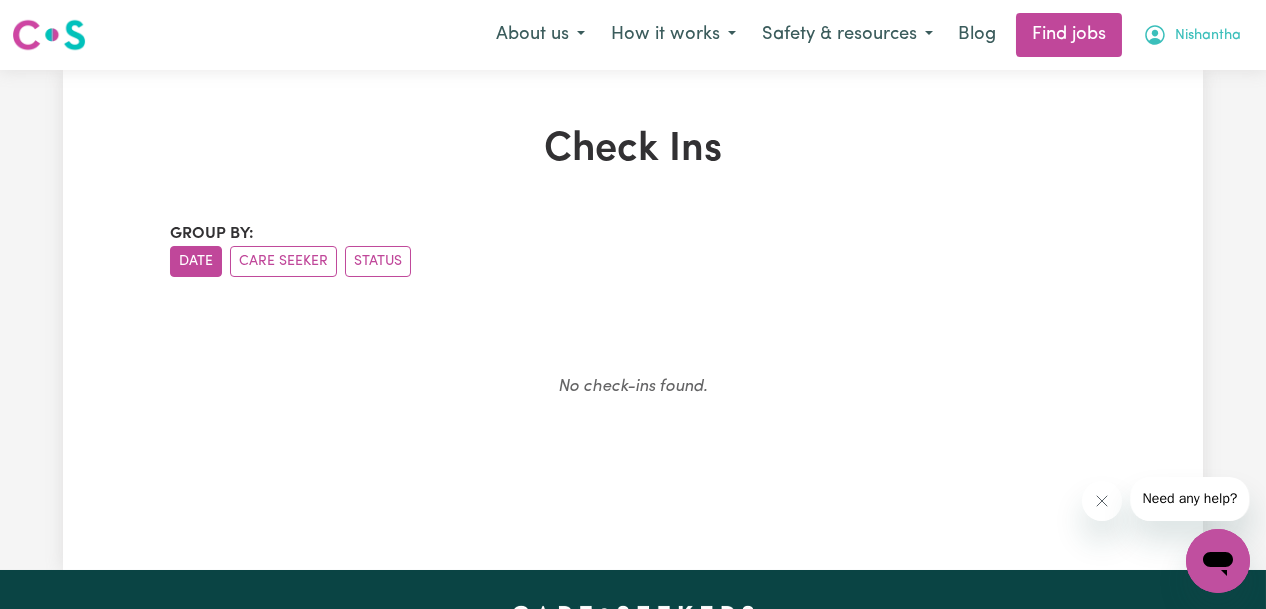 click on "Nishantha" at bounding box center (1192, 35) 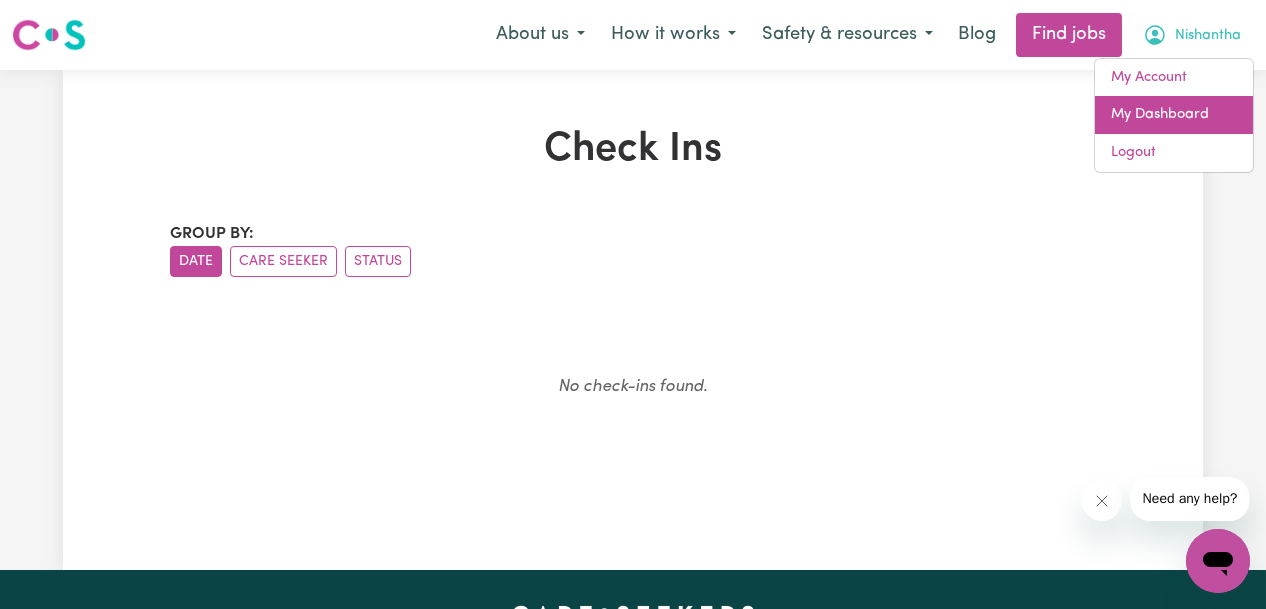 click on "My Dashboard" at bounding box center [1174, 115] 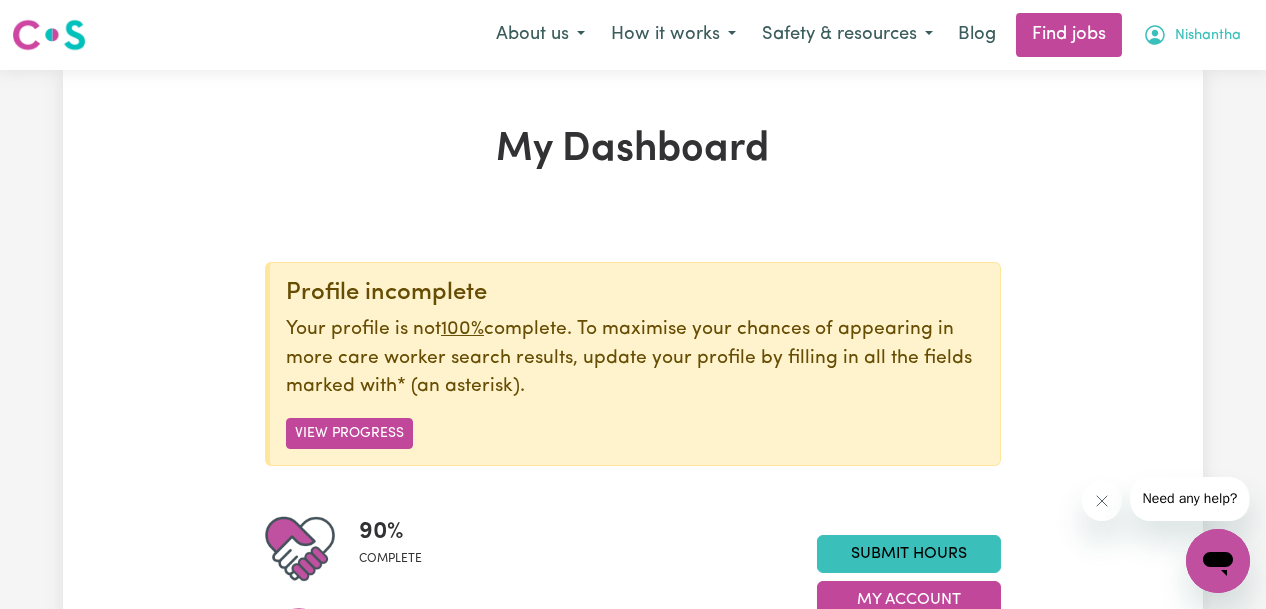 click on "Nishantha" at bounding box center [1208, 36] 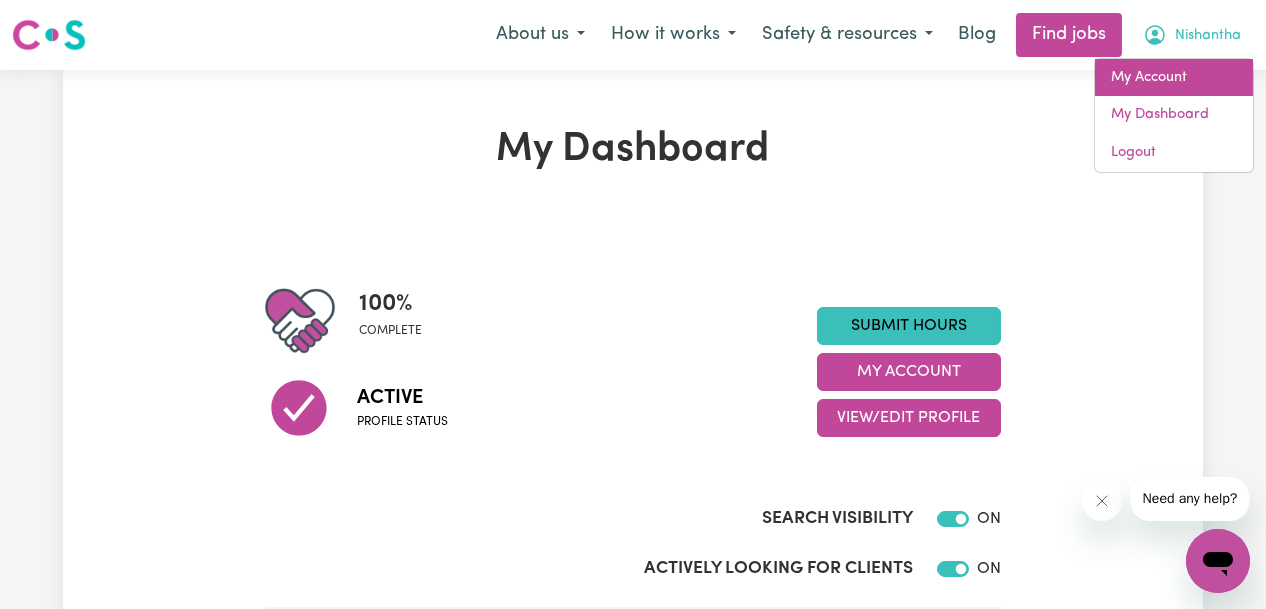 click on "My Account" at bounding box center [1174, 78] 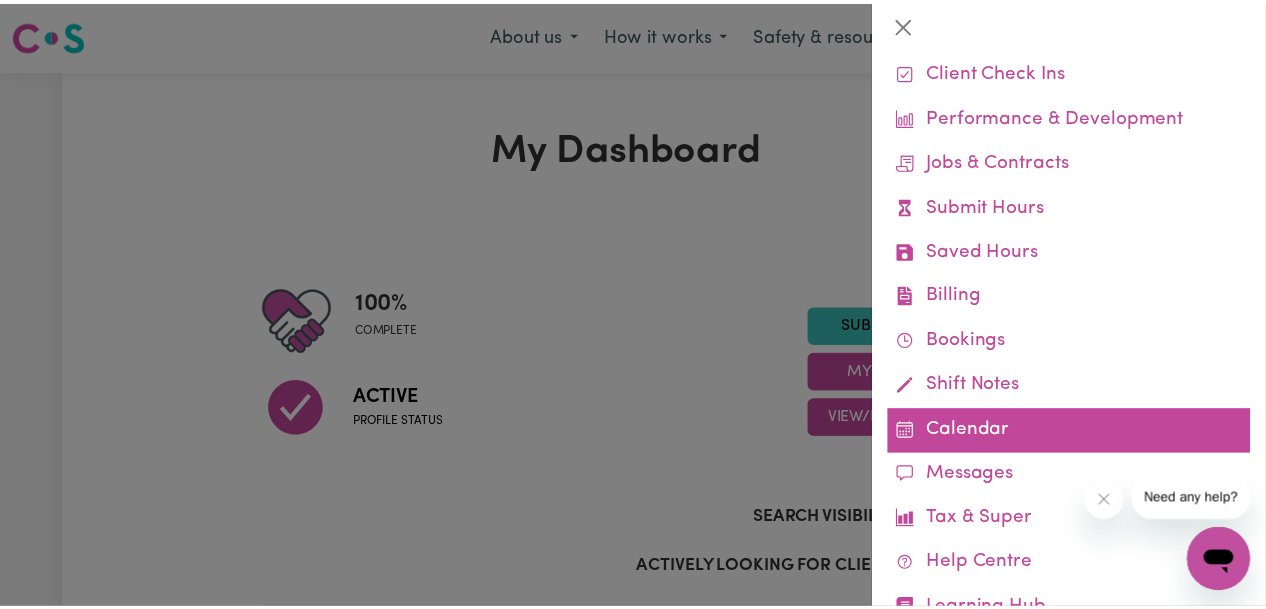scroll, scrollTop: 170, scrollLeft: 0, axis: vertical 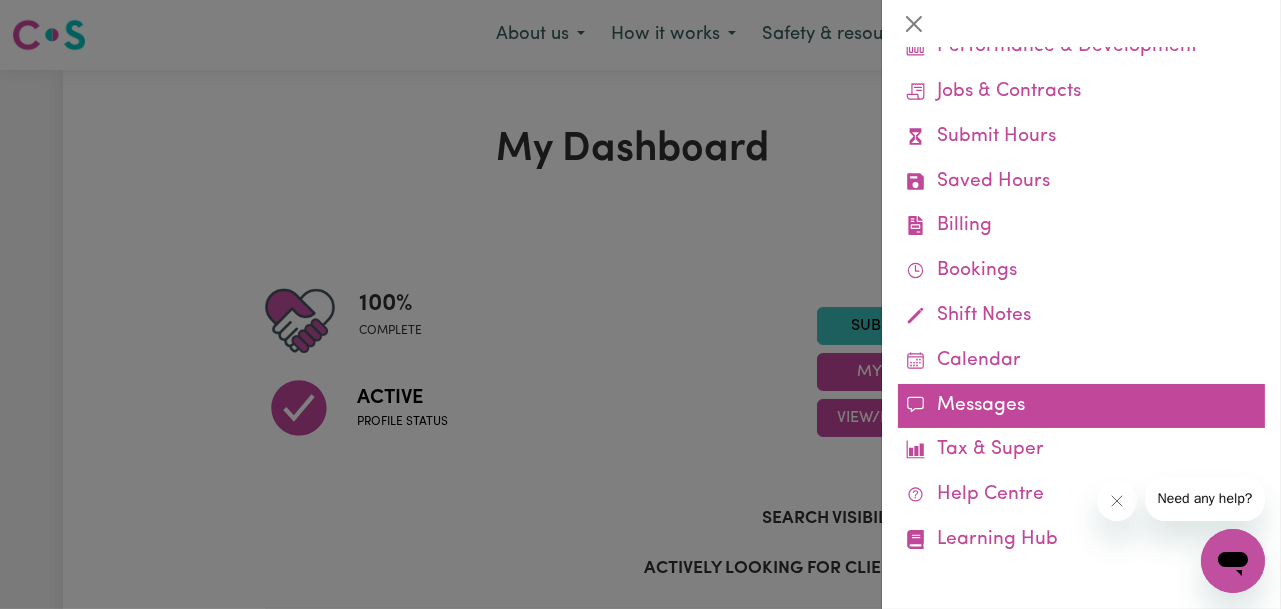 click on "Messages" at bounding box center [1081, 406] 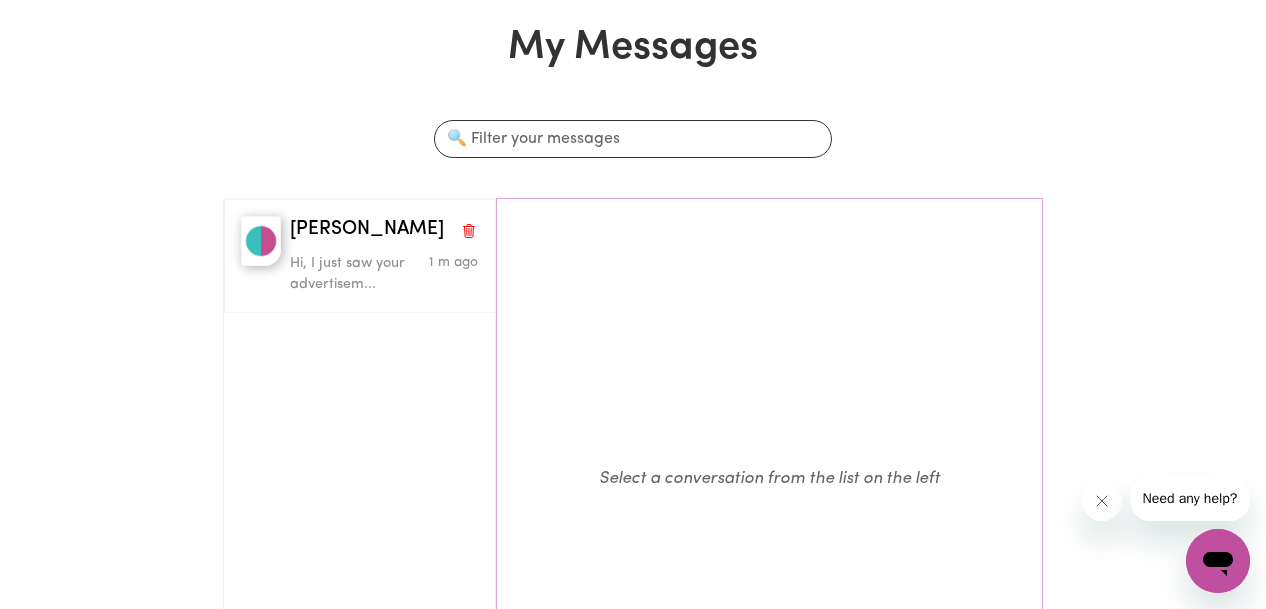 scroll, scrollTop: 100, scrollLeft: 0, axis: vertical 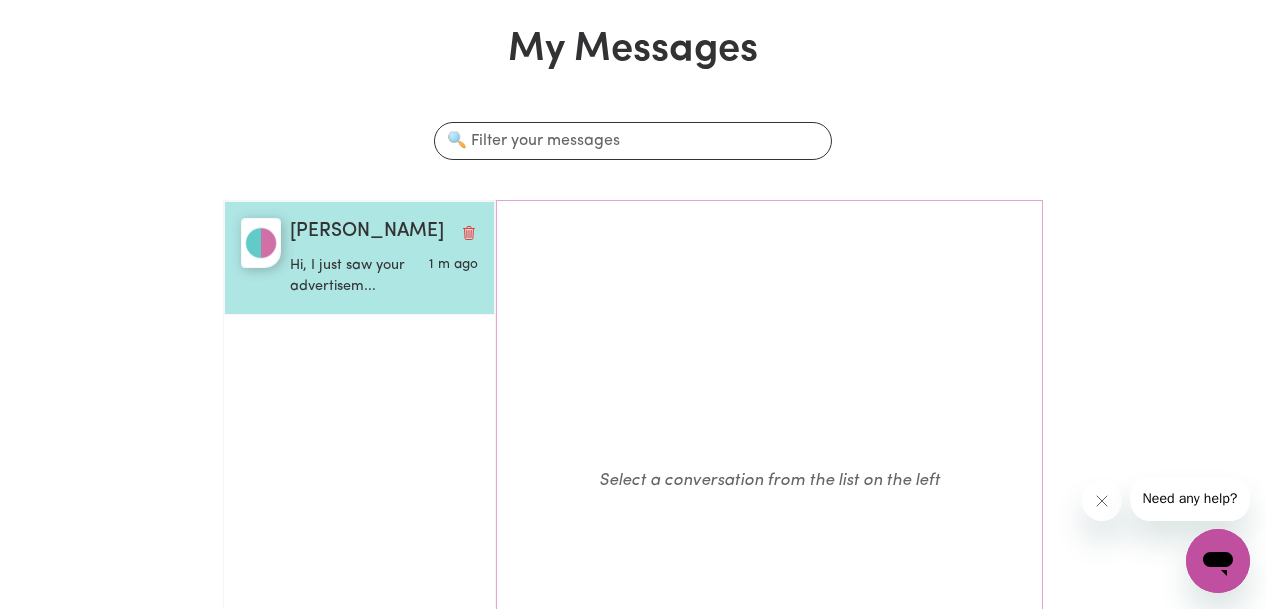 click on "[PERSON_NAME]" at bounding box center (367, 232) 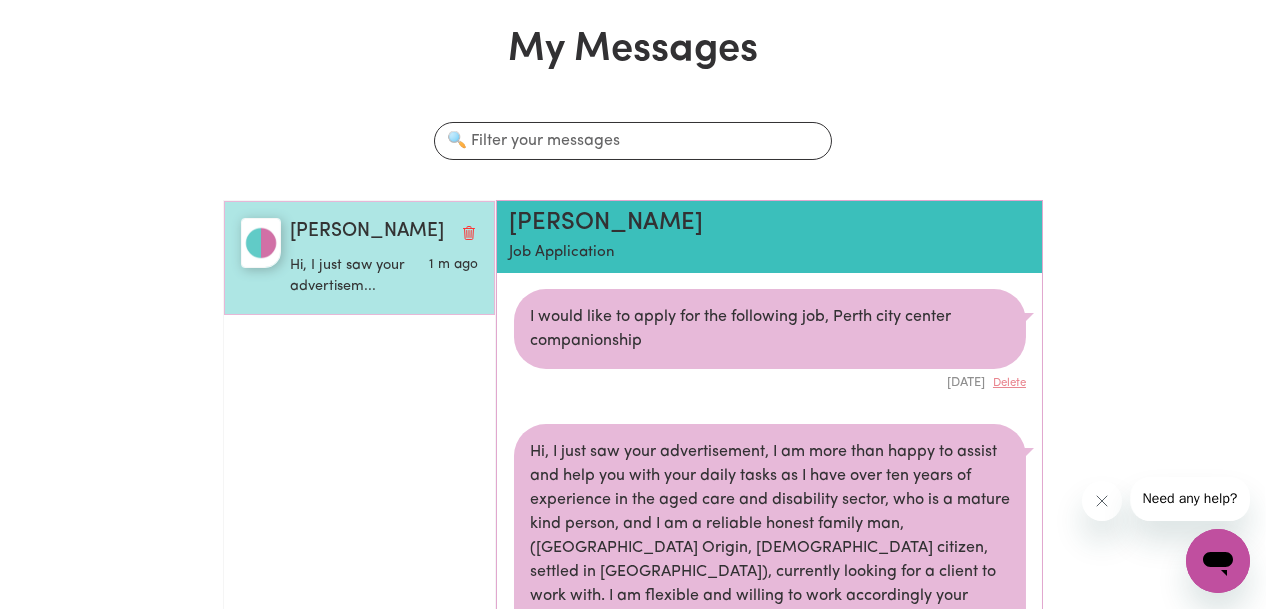 scroll, scrollTop: 13, scrollLeft: 0, axis: vertical 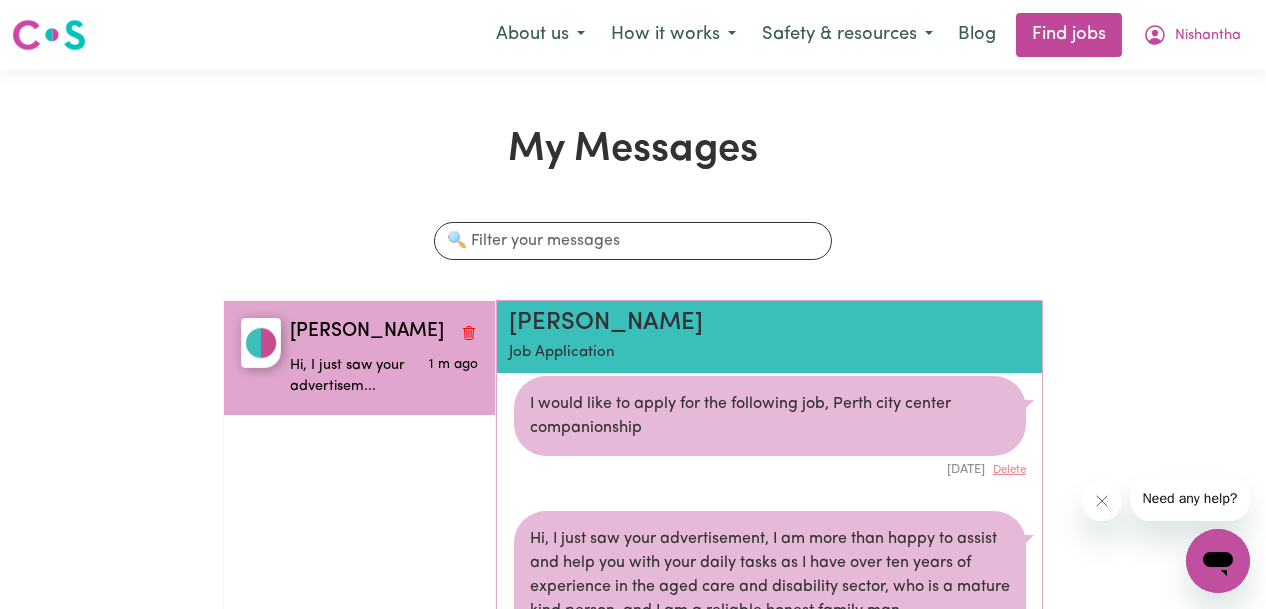 click on "Menu About us How it works Safety & resources Blog Find jobs Nishantha My Messages Search conversations [PERSON_NAME], I just saw your advertisem... 1 m ago [PERSON_NAME] Job Application I would like to apply for the following job, Perth city center companionship [DATE] Delete Hi, I just saw your advertisement, I am more than happy to assist and help you with your daily tasks as I have over ten years of experience in the aged care and disability sector, who is a mature kind person, and I am a reliable honest family man, ([DEMOGRAPHIC_DATA] Origin, [DEMOGRAPHIC_DATA] citizen, settled in [GEOGRAPHIC_DATA]), currently looking for a client to work with. I am flexible and willing to work accordingly your requirements, would be happy to have a chat or meeting with you /your family for further discussion. Thanks [PERSON_NAME].      [DATE] Delete Your reply Want help? Contact us  or  call us on [PHONE_NUMBER] Find a Mental Health Support Worker Become a Care Worker Find a disability support worker Find an aged care worker The Founders Media Centre" at bounding box center (633, 904) 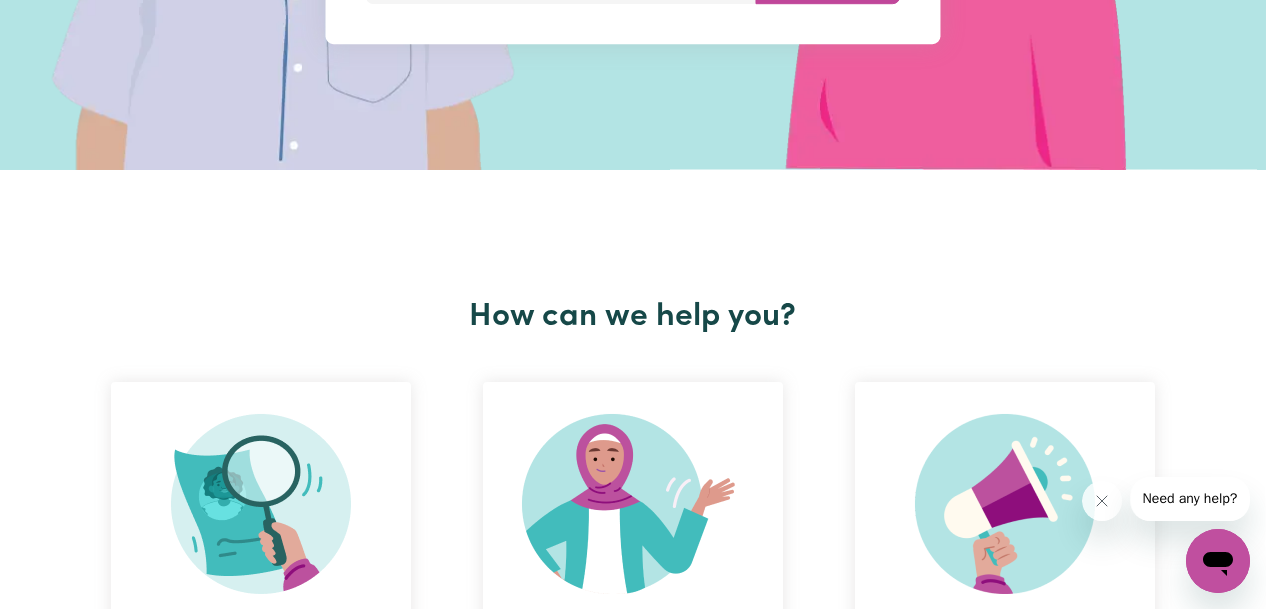 scroll, scrollTop: 0, scrollLeft: 0, axis: both 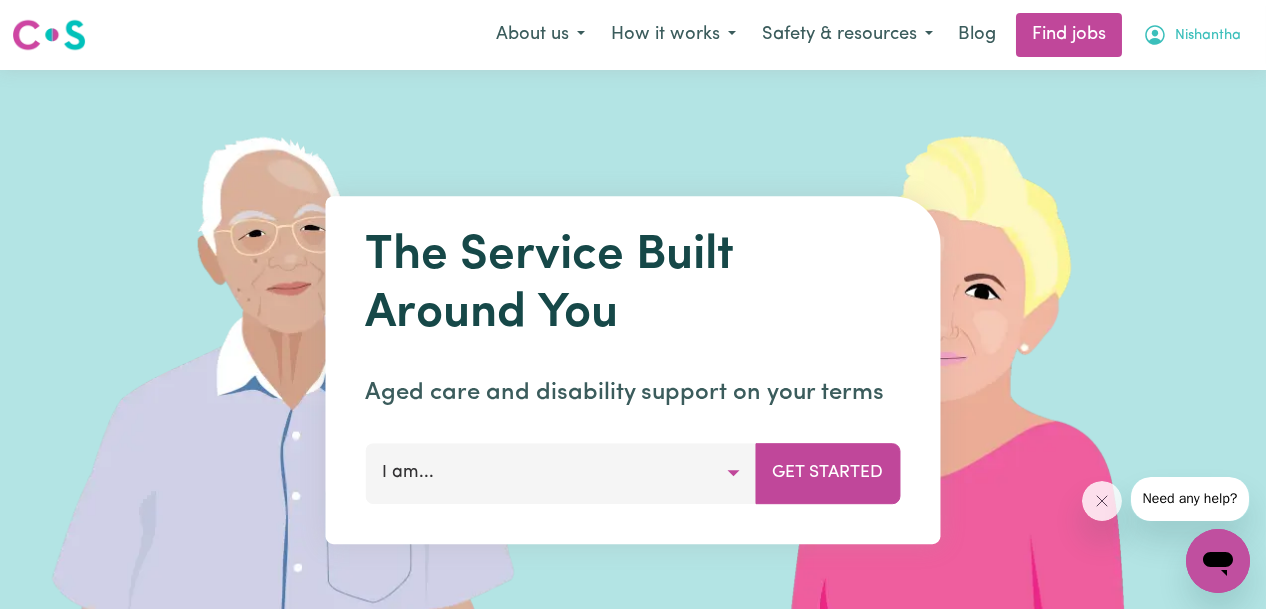 click on "Nishantha" at bounding box center (1208, 36) 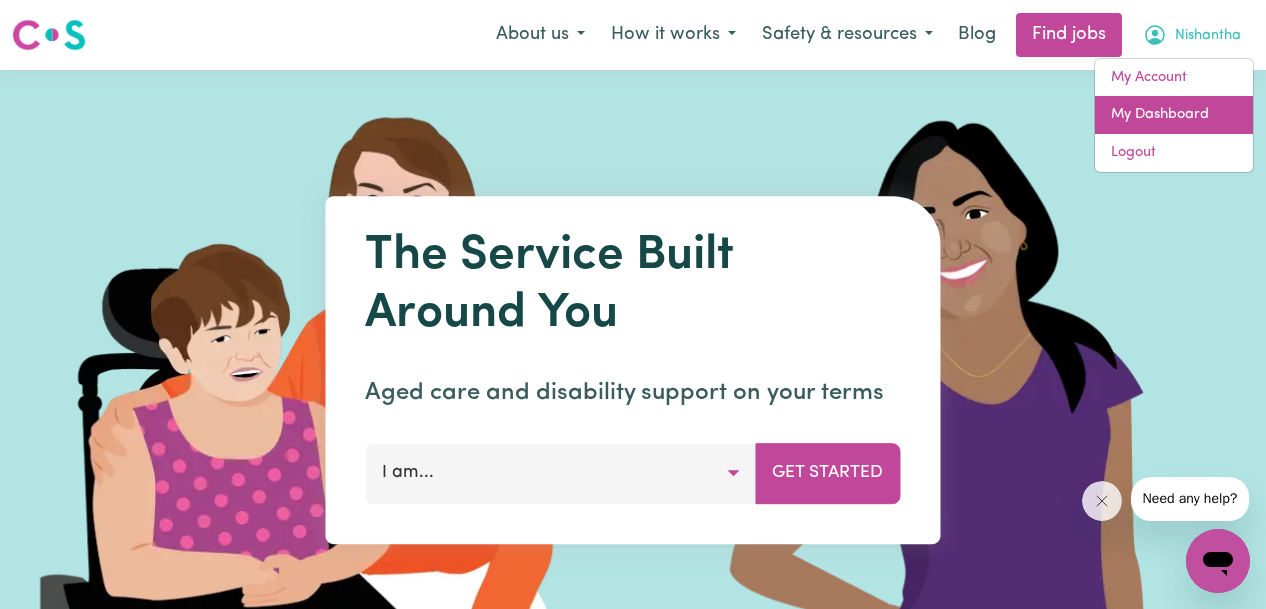 click on "My Dashboard" at bounding box center [1174, 115] 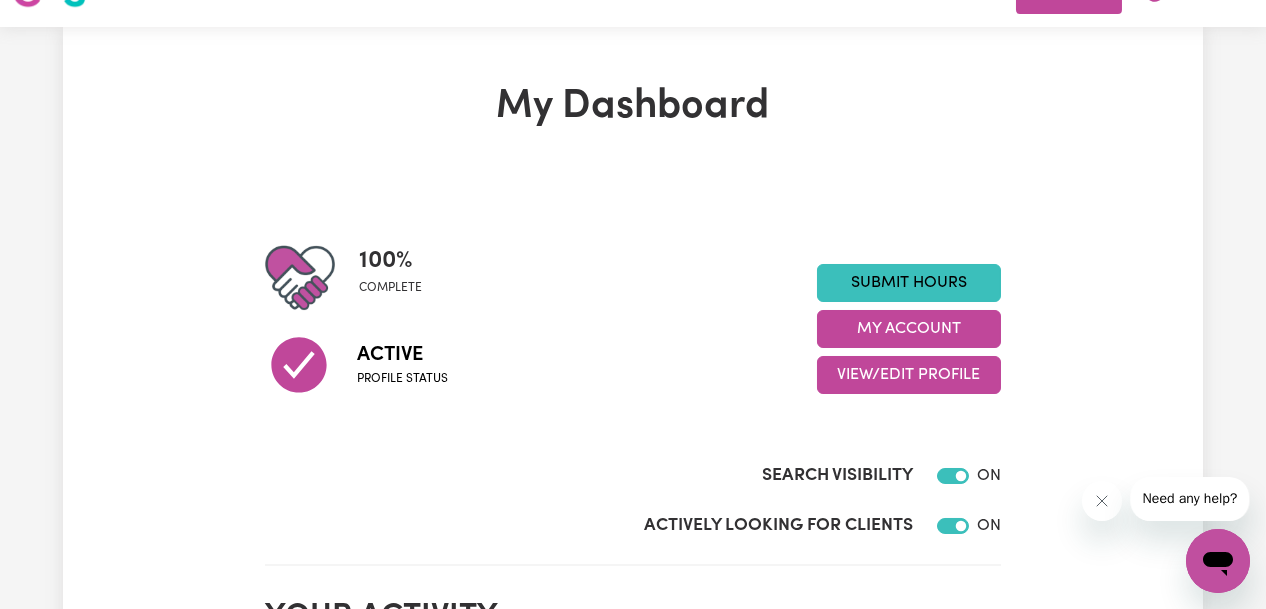 scroll, scrollTop: 0, scrollLeft: 0, axis: both 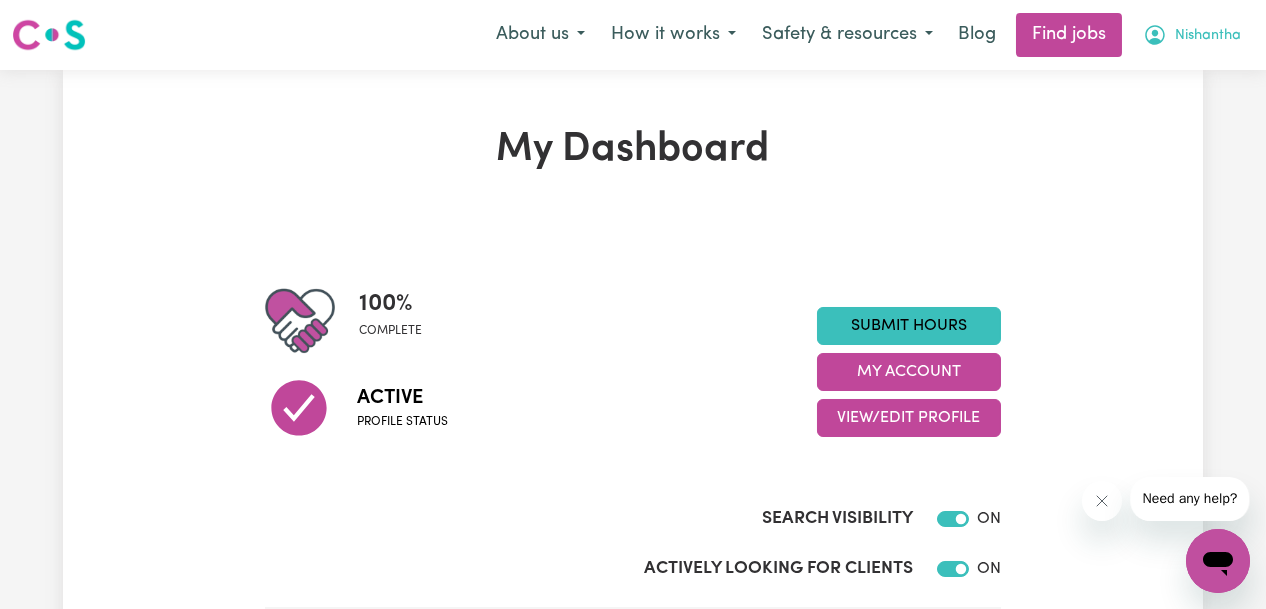 click on "Nishantha" at bounding box center (1208, 36) 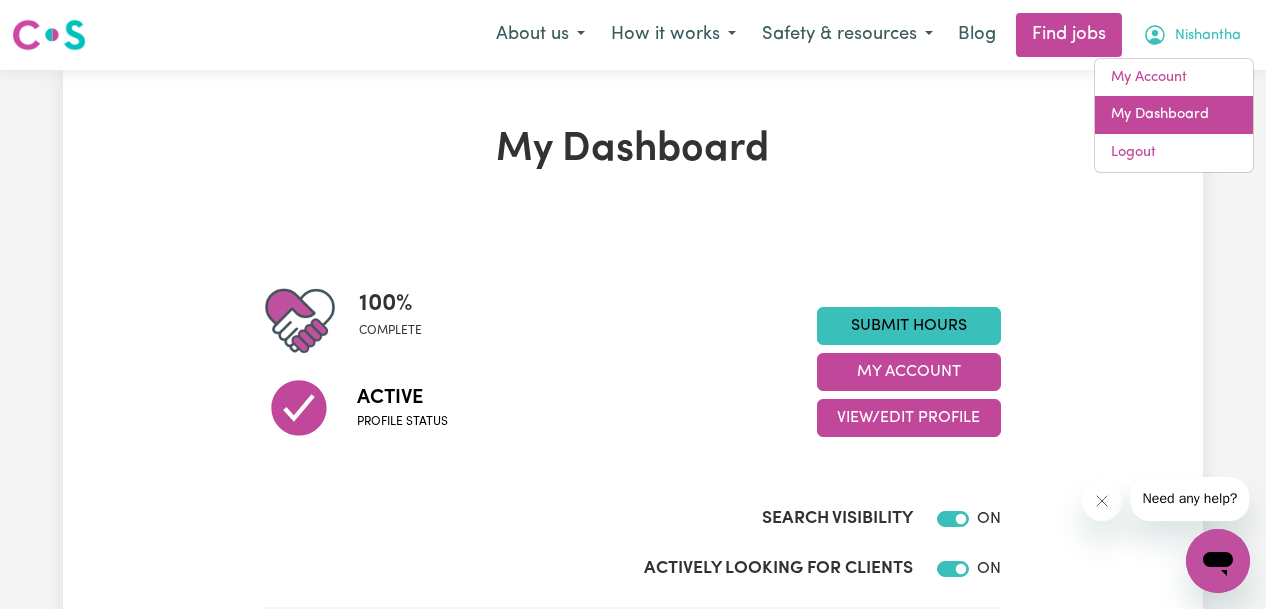 click on "My Dashboard" at bounding box center (1174, 115) 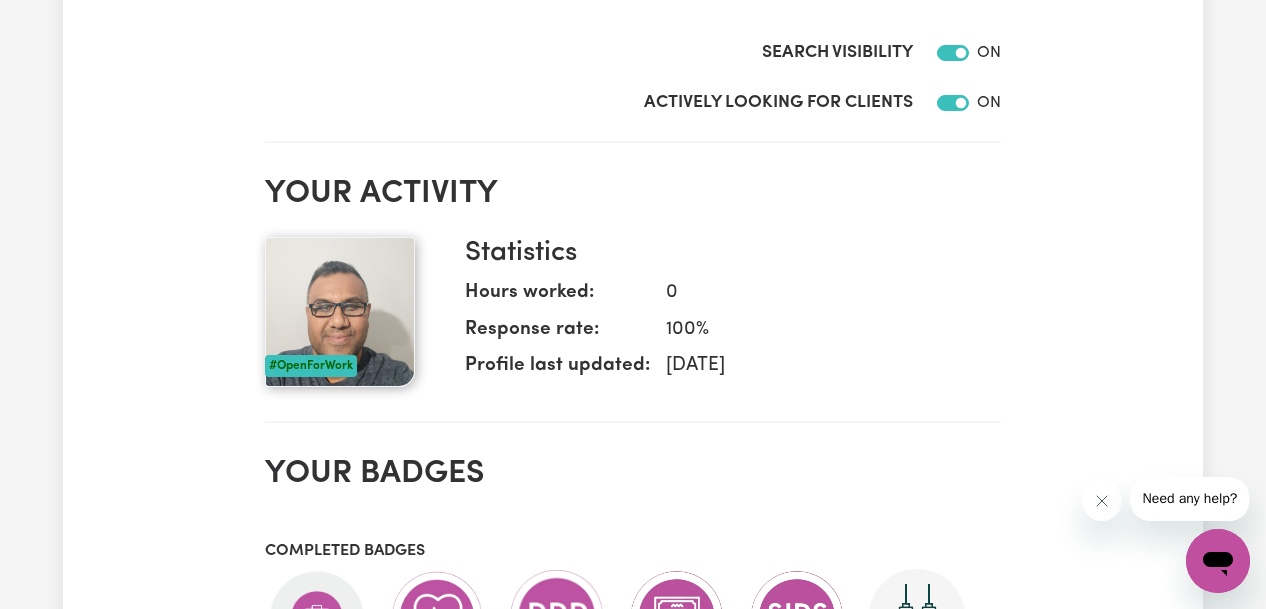 scroll, scrollTop: 700, scrollLeft: 0, axis: vertical 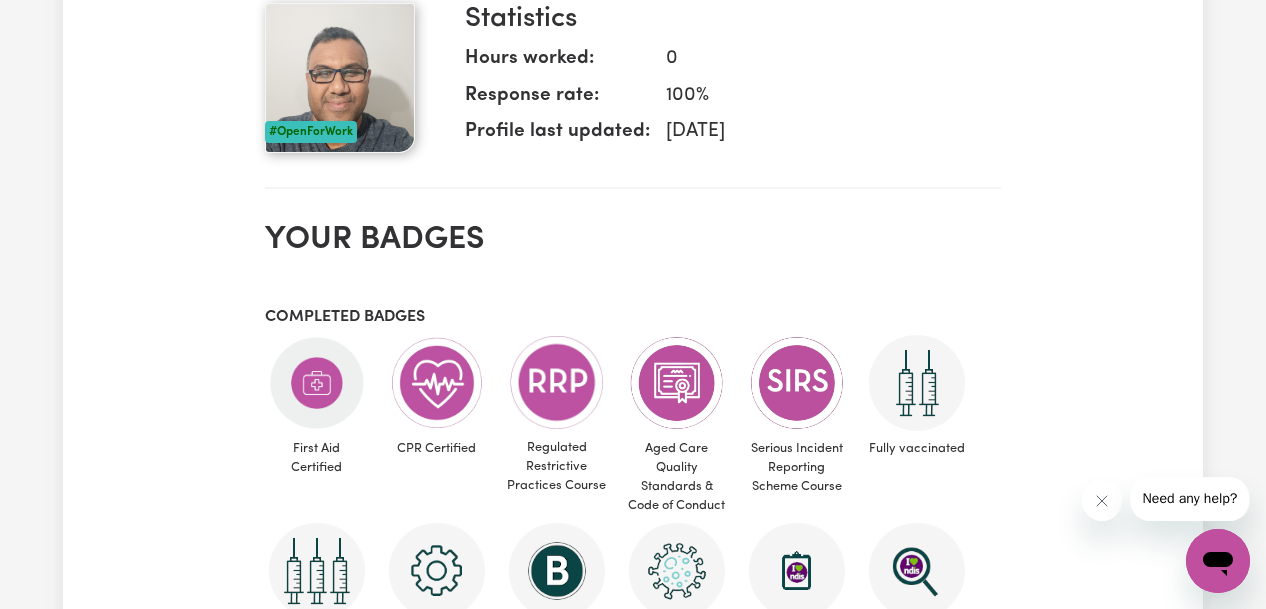click at bounding box center (340, 78) 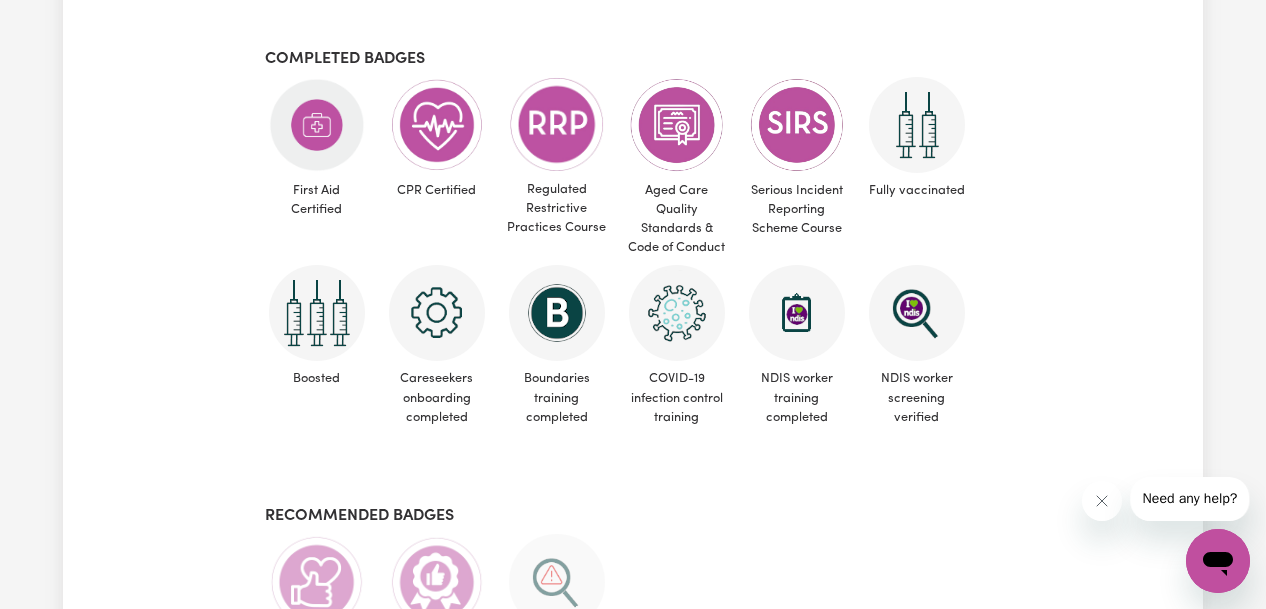 scroll, scrollTop: 1400, scrollLeft: 0, axis: vertical 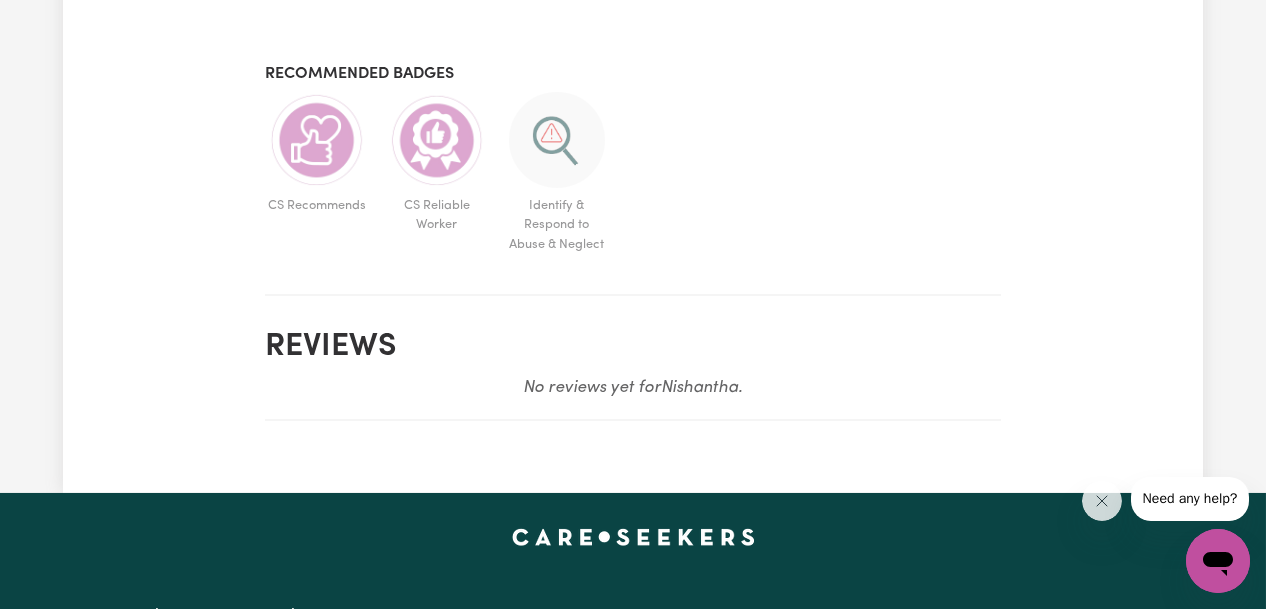 click on "Reviews" at bounding box center (633, 347) 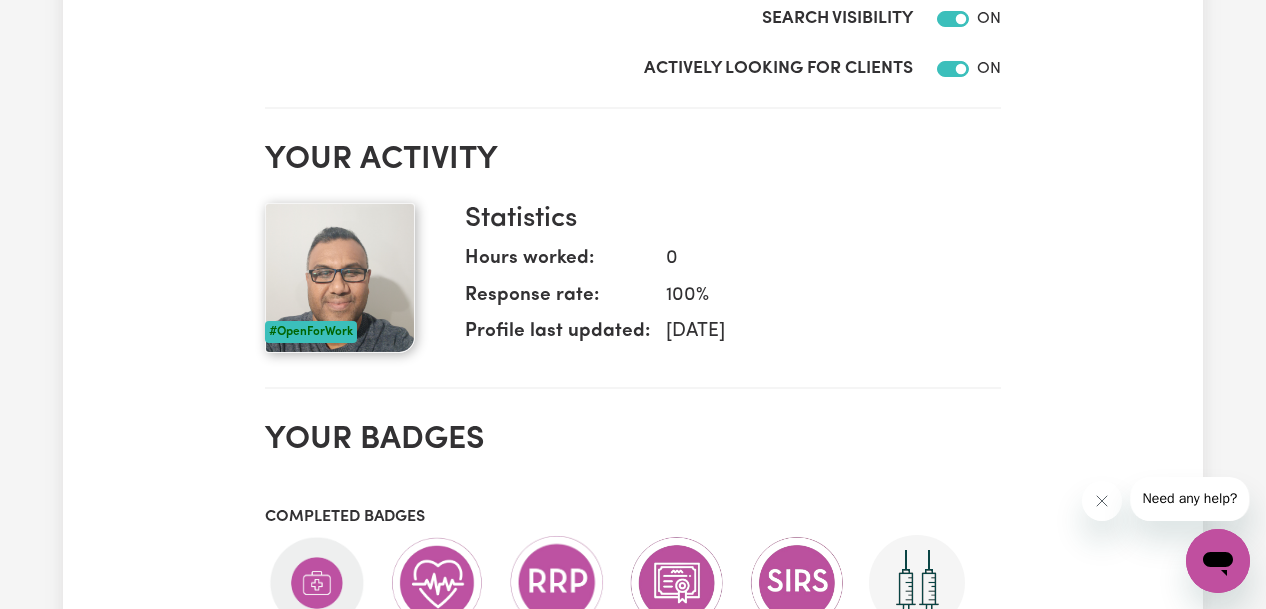 scroll, scrollTop: 0, scrollLeft: 0, axis: both 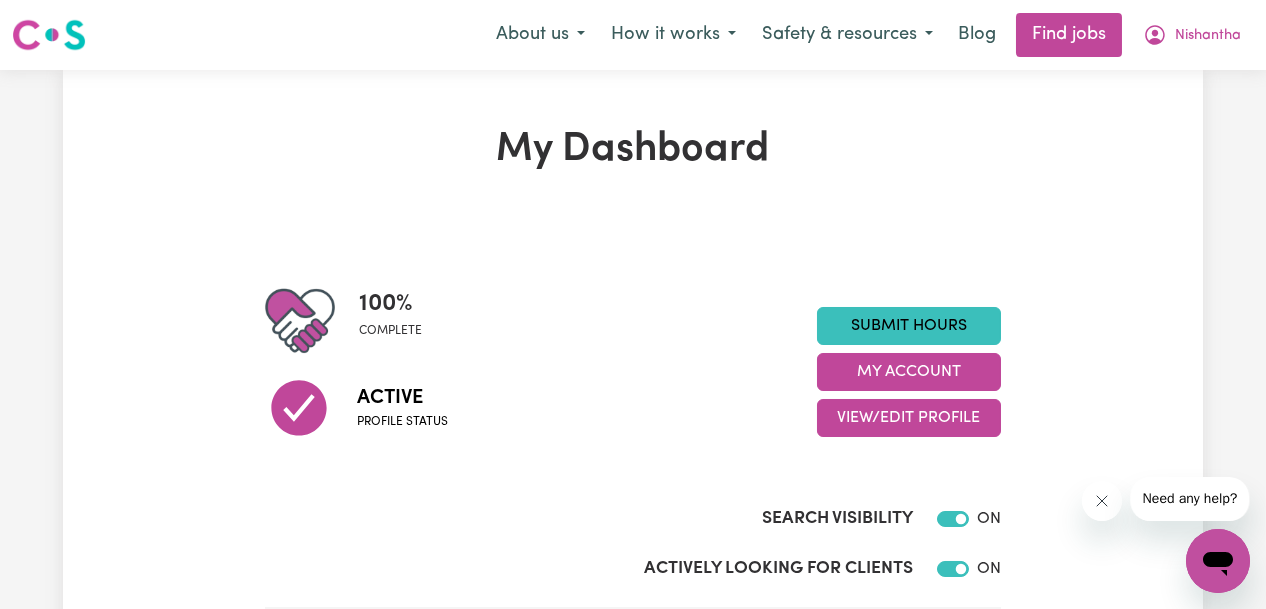 click at bounding box center [1102, 500] 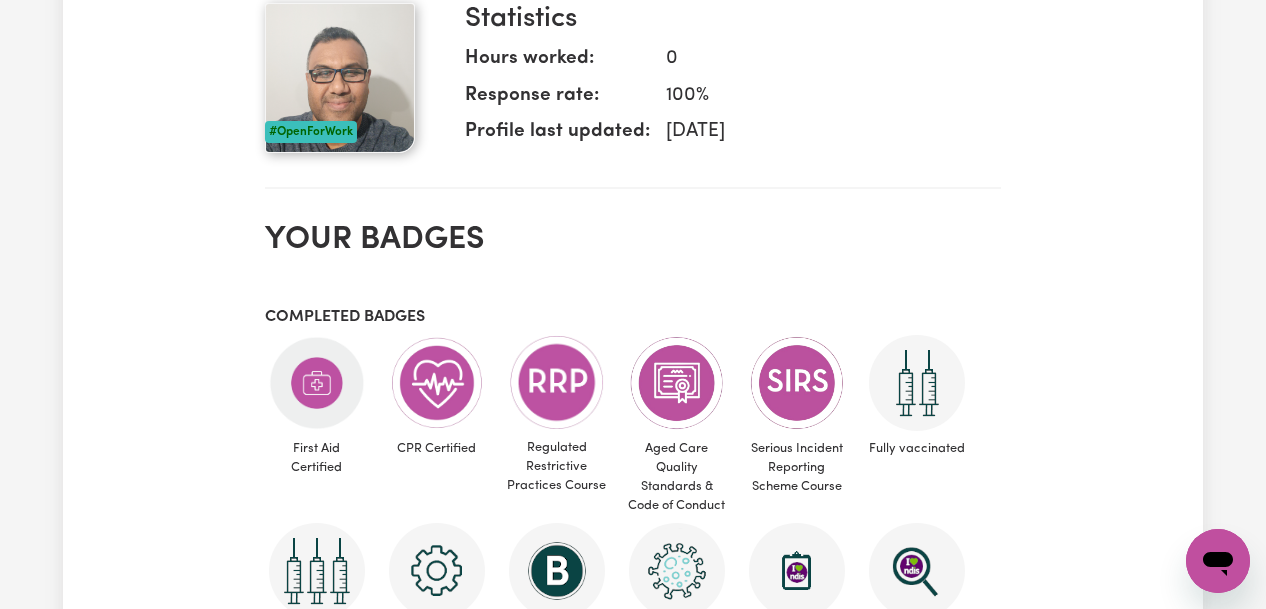 scroll, scrollTop: 0, scrollLeft: 0, axis: both 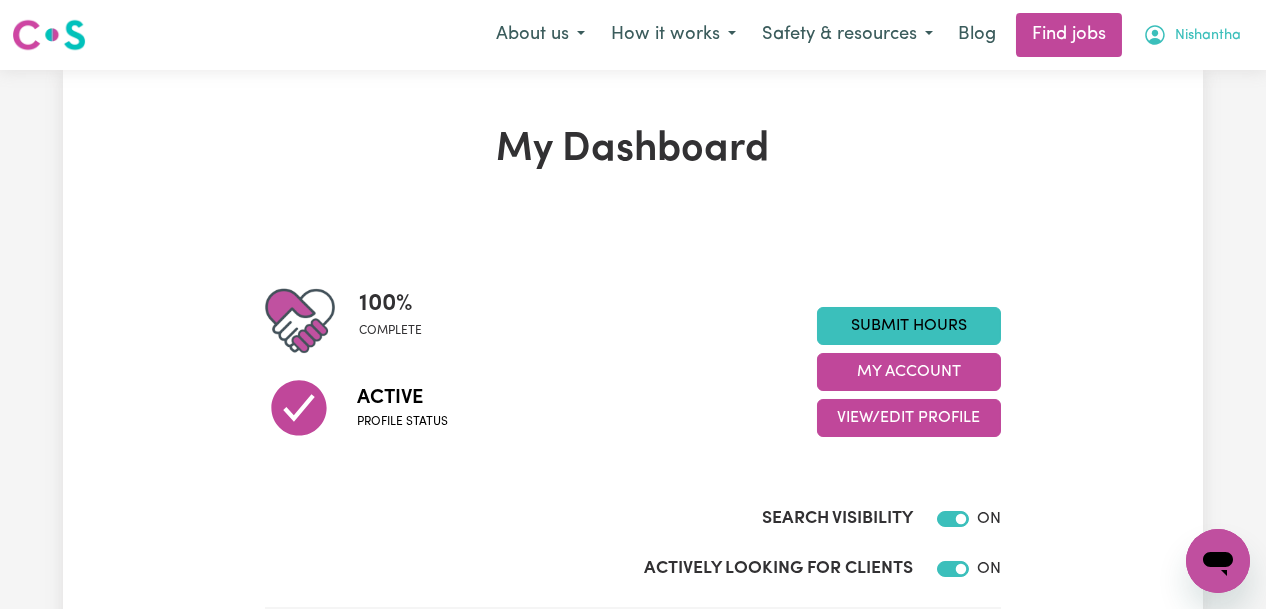 click on "Nishantha" at bounding box center [1208, 36] 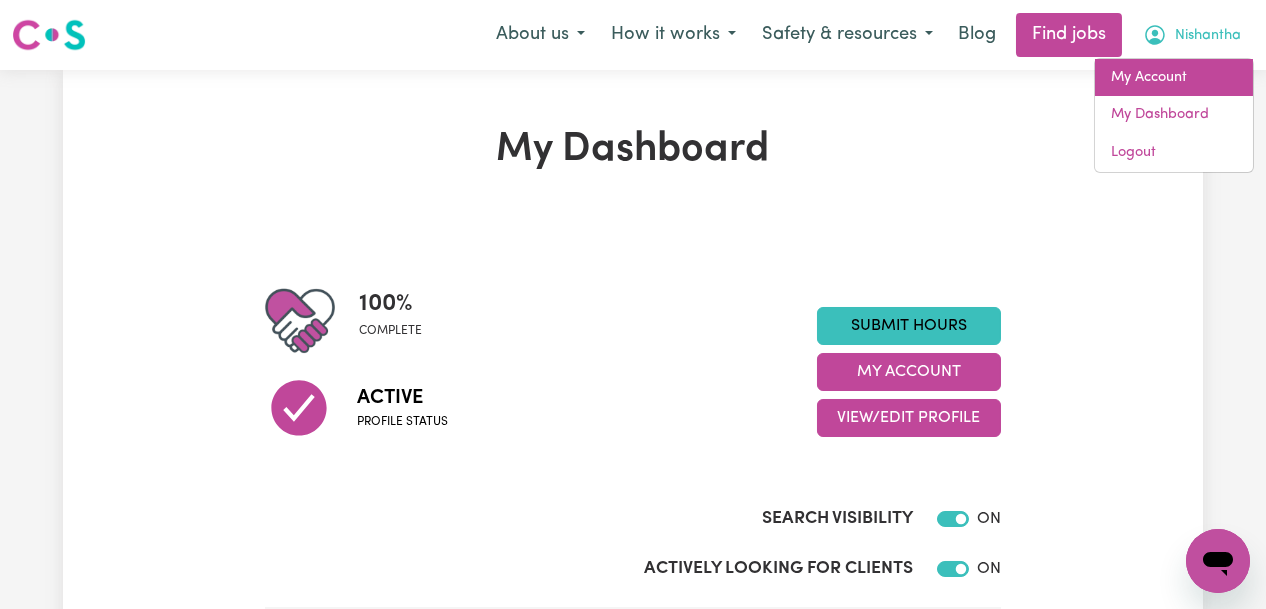 click on "My Account" at bounding box center [1174, 78] 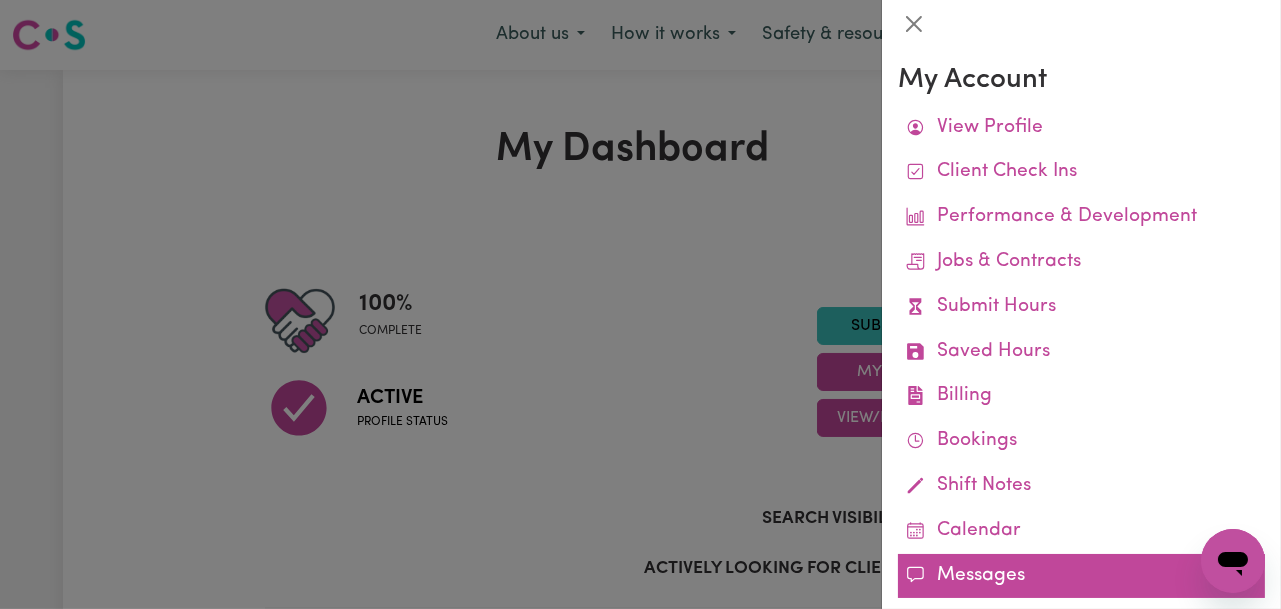 click on "Messages" at bounding box center [1081, 576] 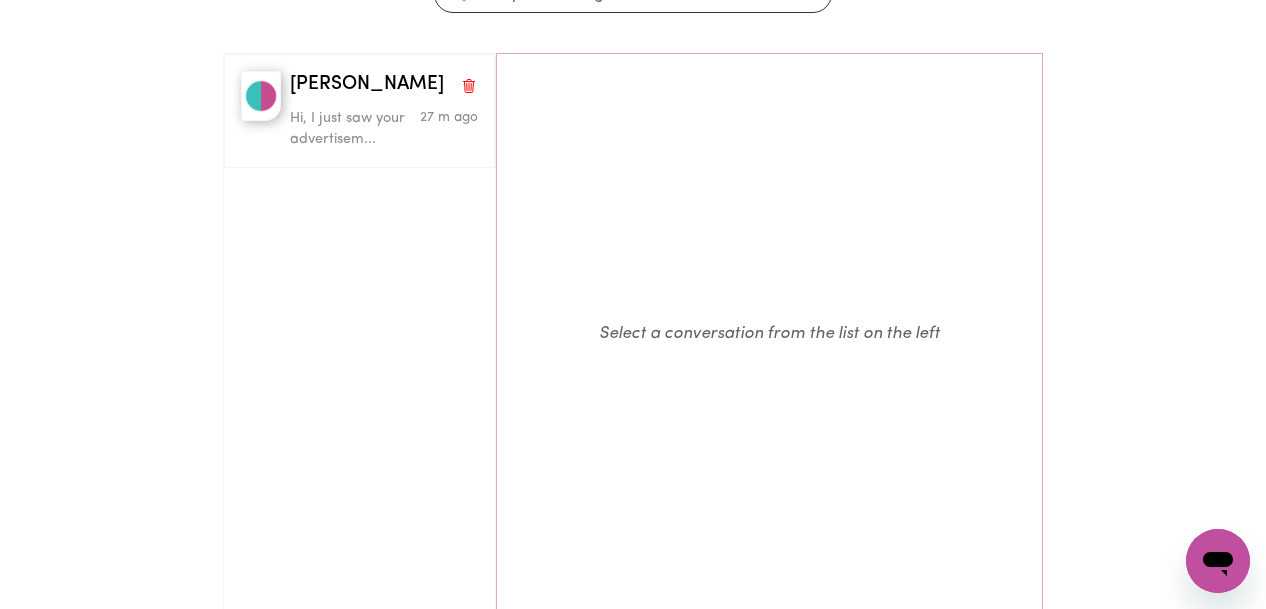 scroll, scrollTop: 0, scrollLeft: 0, axis: both 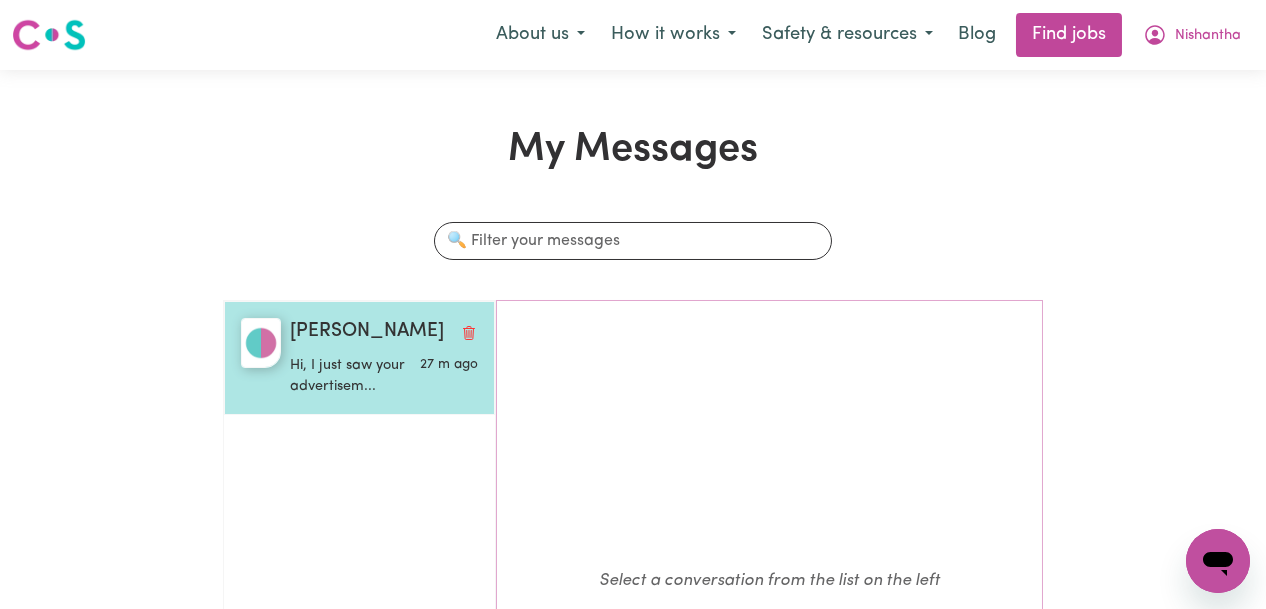 click on "[PERSON_NAME]" at bounding box center (367, 332) 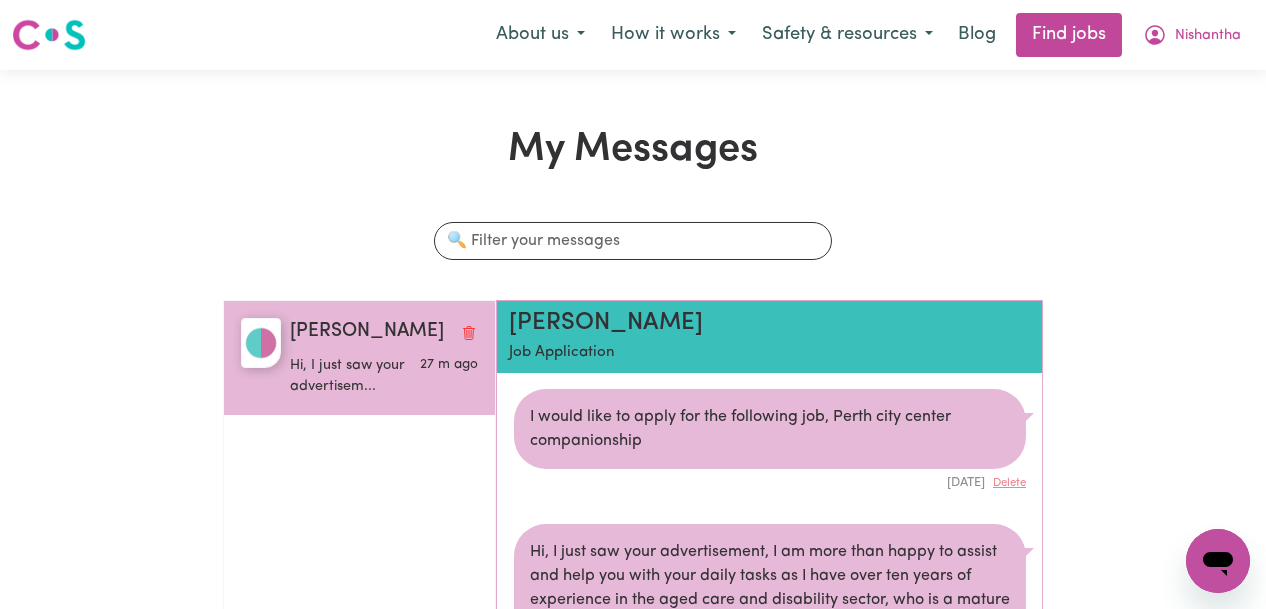 scroll, scrollTop: 13, scrollLeft: 0, axis: vertical 